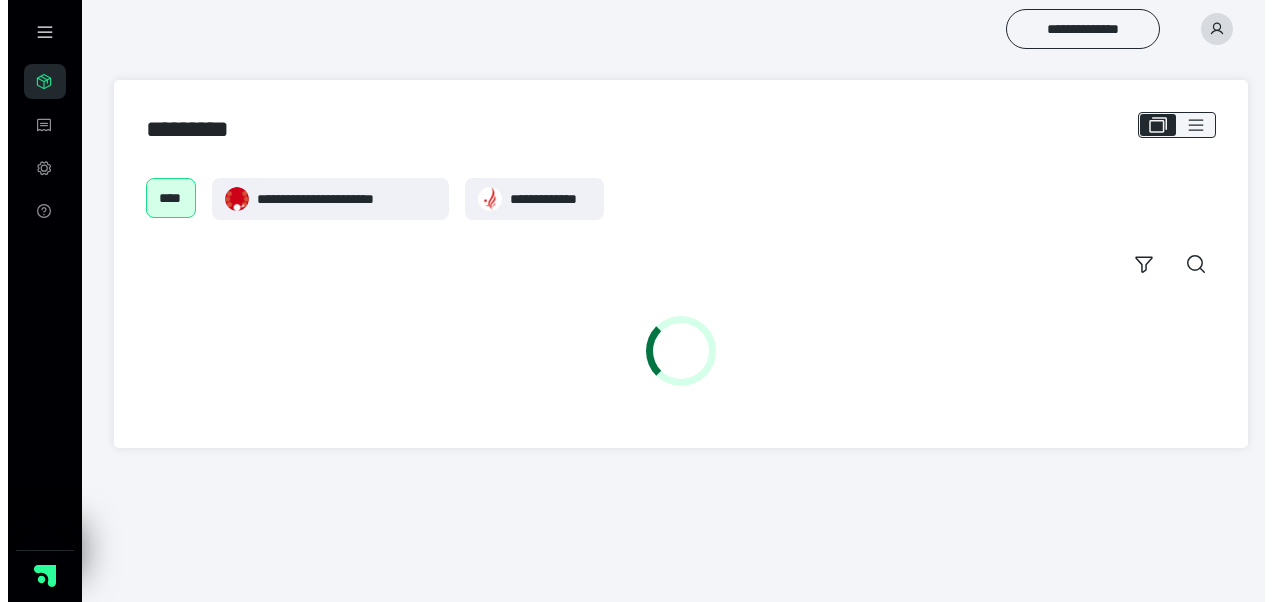 scroll, scrollTop: 0, scrollLeft: 0, axis: both 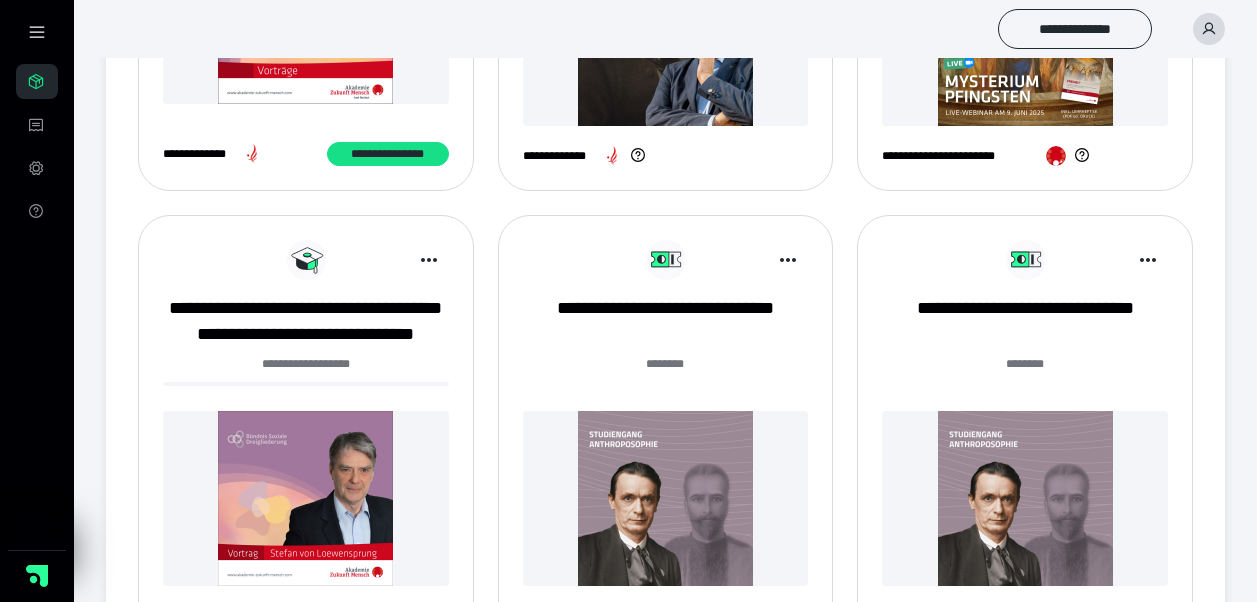 click at bounding box center [666, 498] 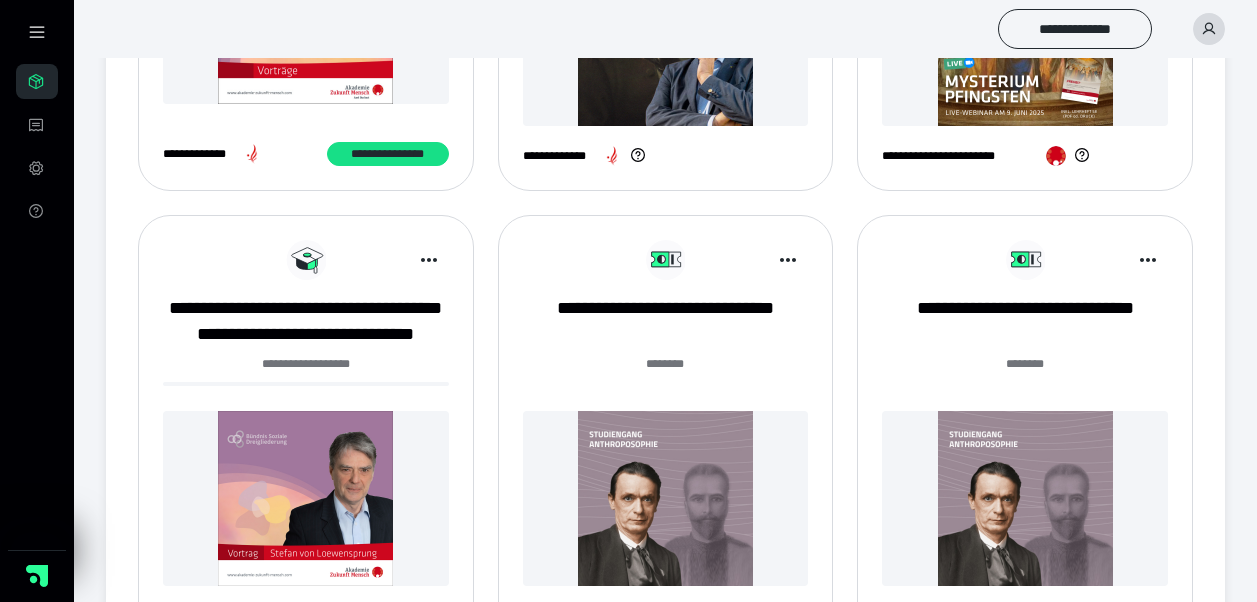 scroll, scrollTop: 560, scrollLeft: 0, axis: vertical 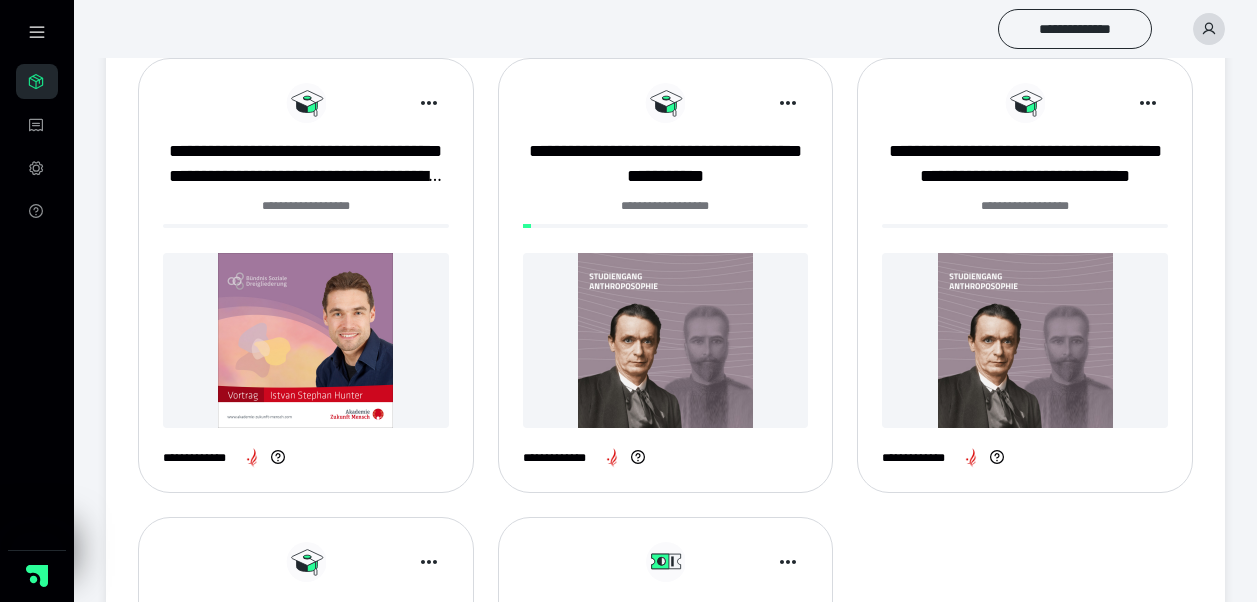 click at bounding box center (666, 340) 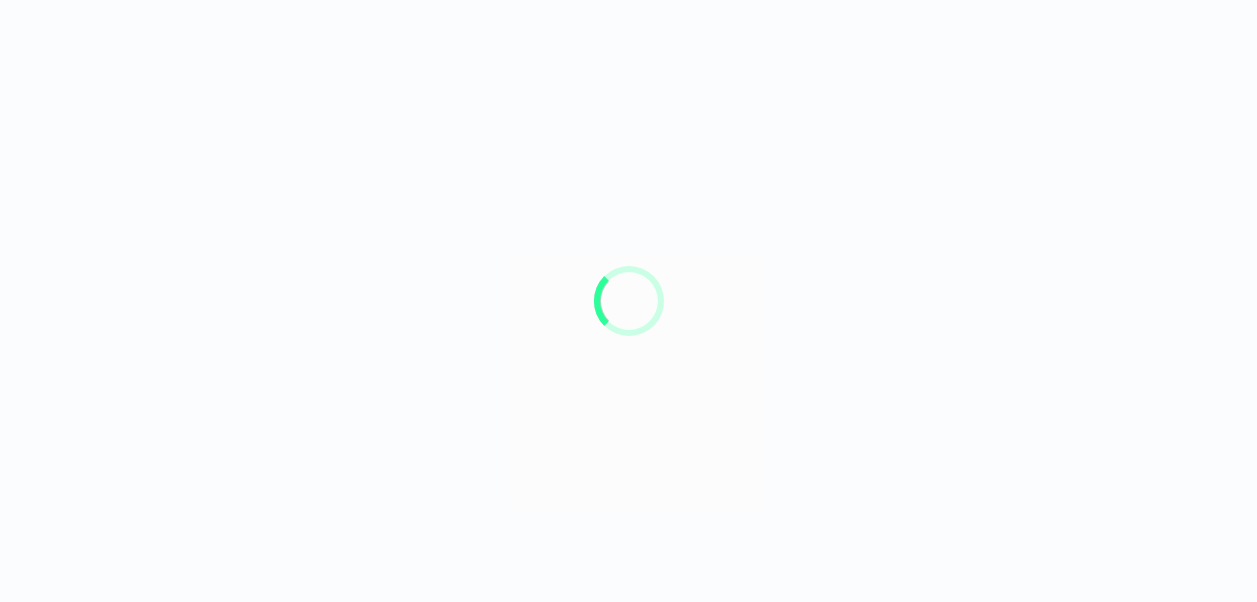 scroll, scrollTop: 0, scrollLeft: 0, axis: both 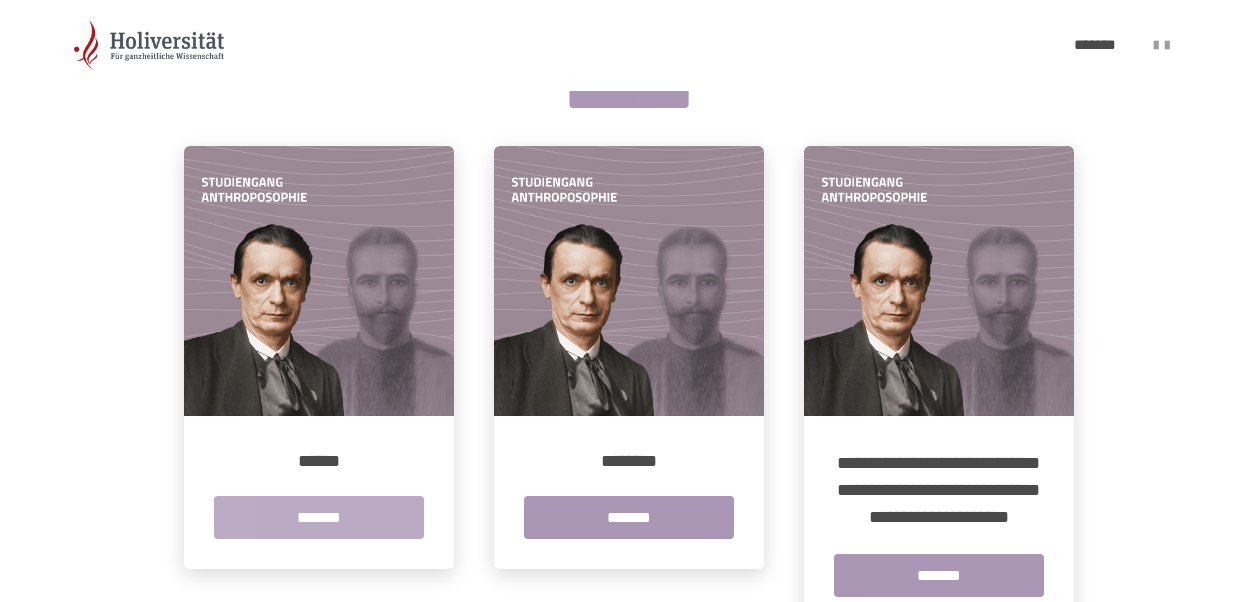 click on "*******" at bounding box center [319, 517] 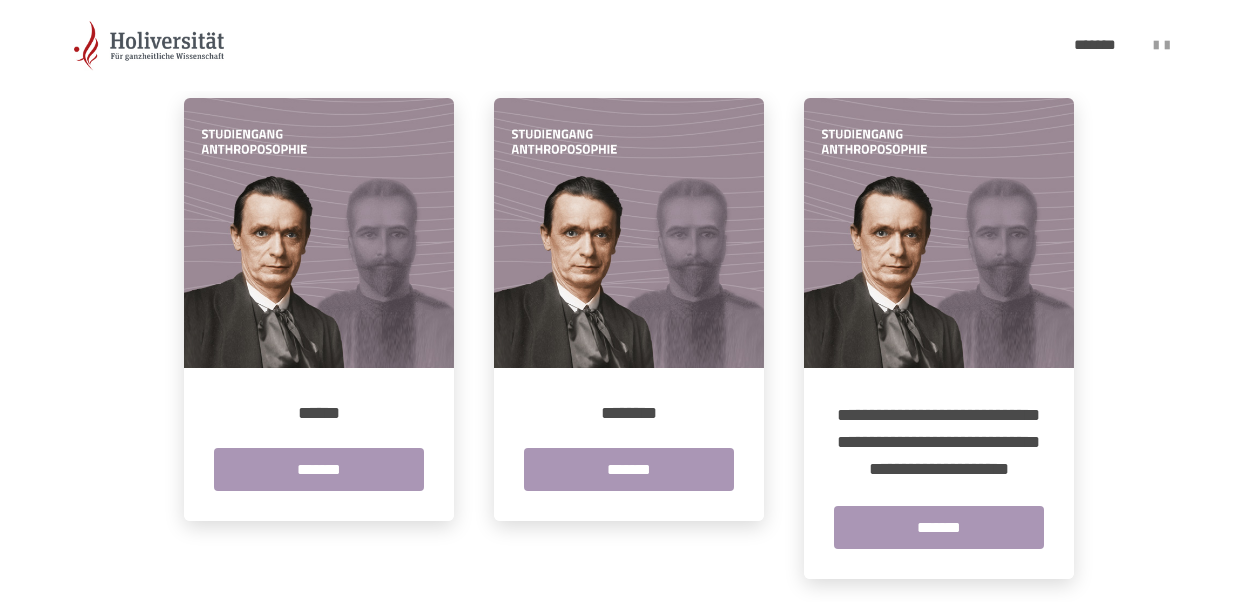 scroll, scrollTop: 441, scrollLeft: 0, axis: vertical 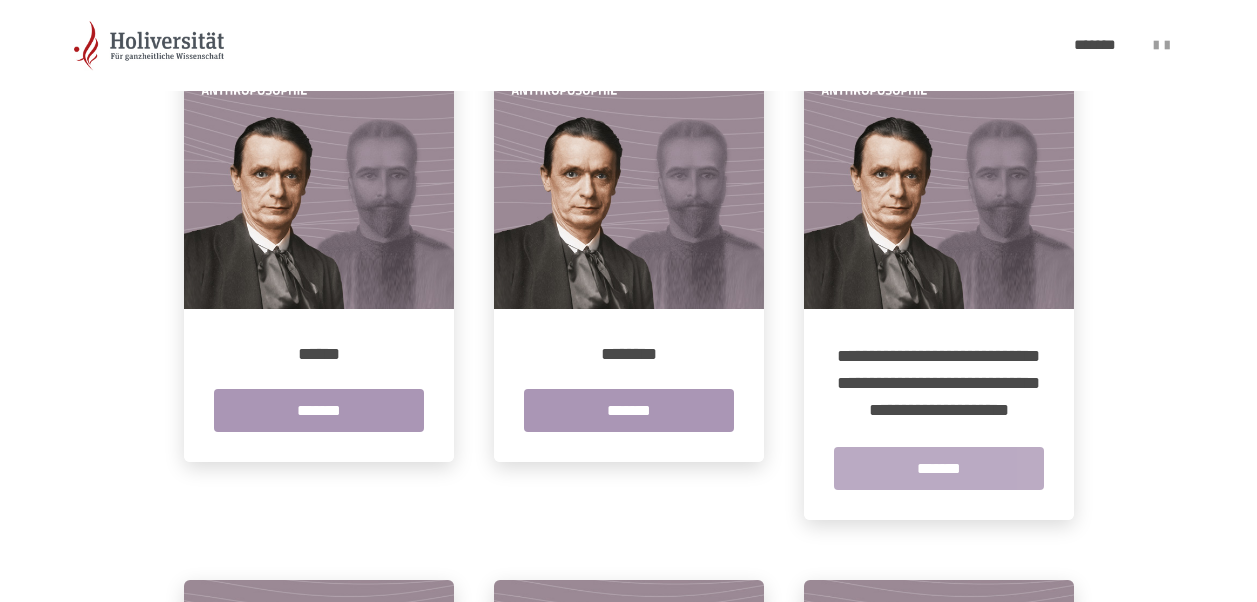 click on "*******" at bounding box center [939, 468] 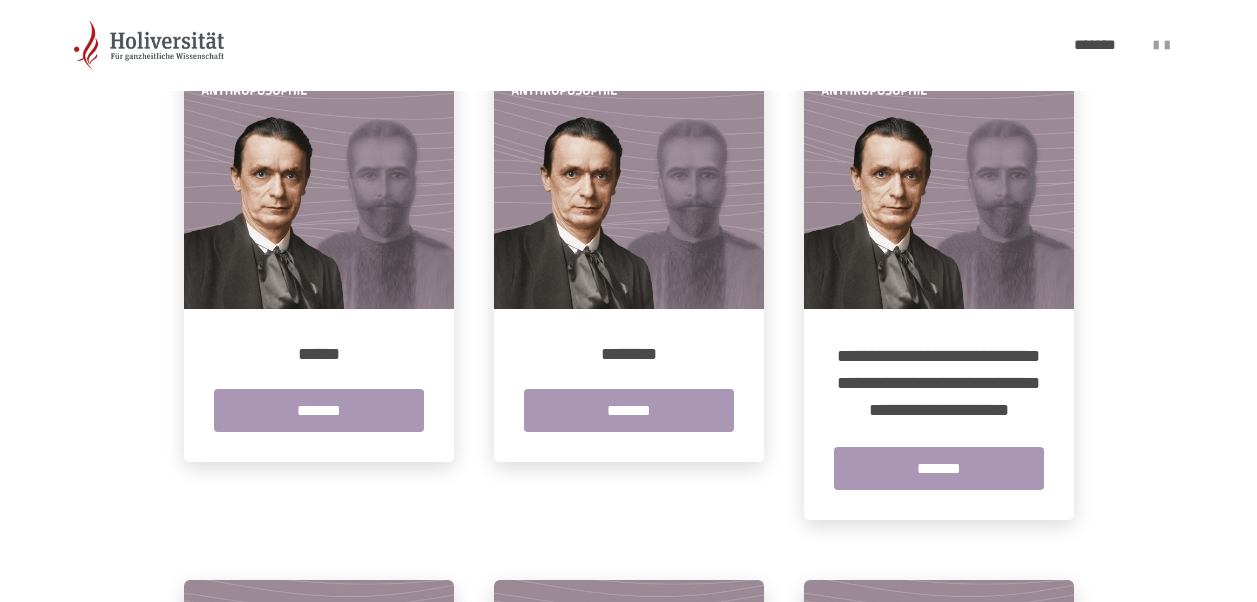 scroll, scrollTop: 0, scrollLeft: 0, axis: both 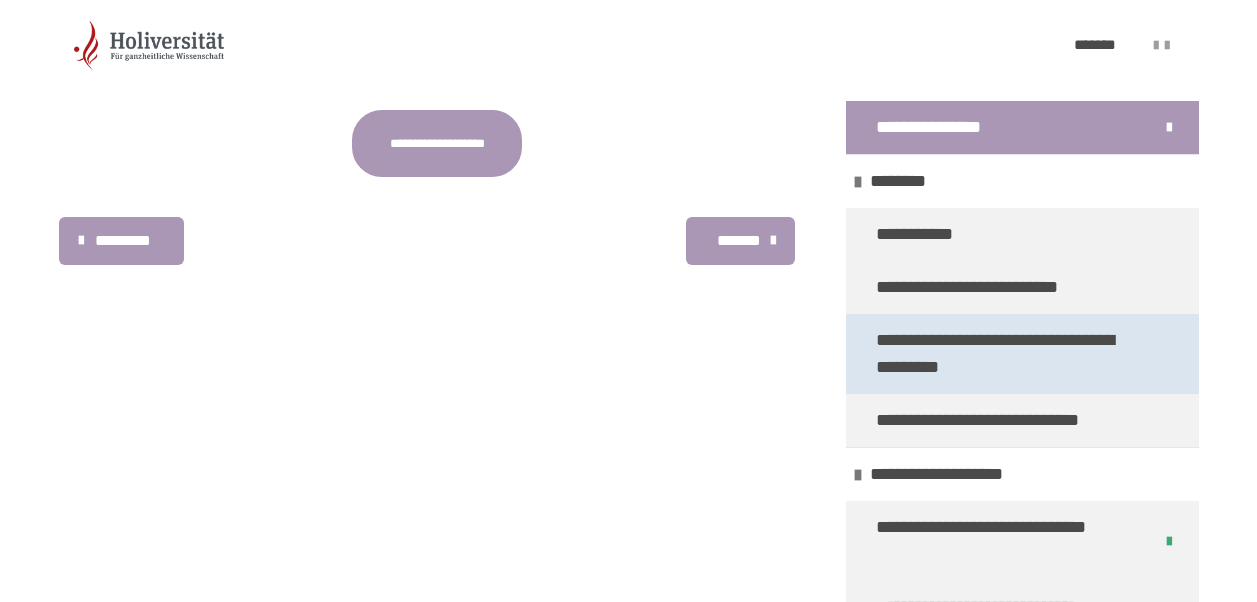 click on "**********" at bounding box center [1007, 354] 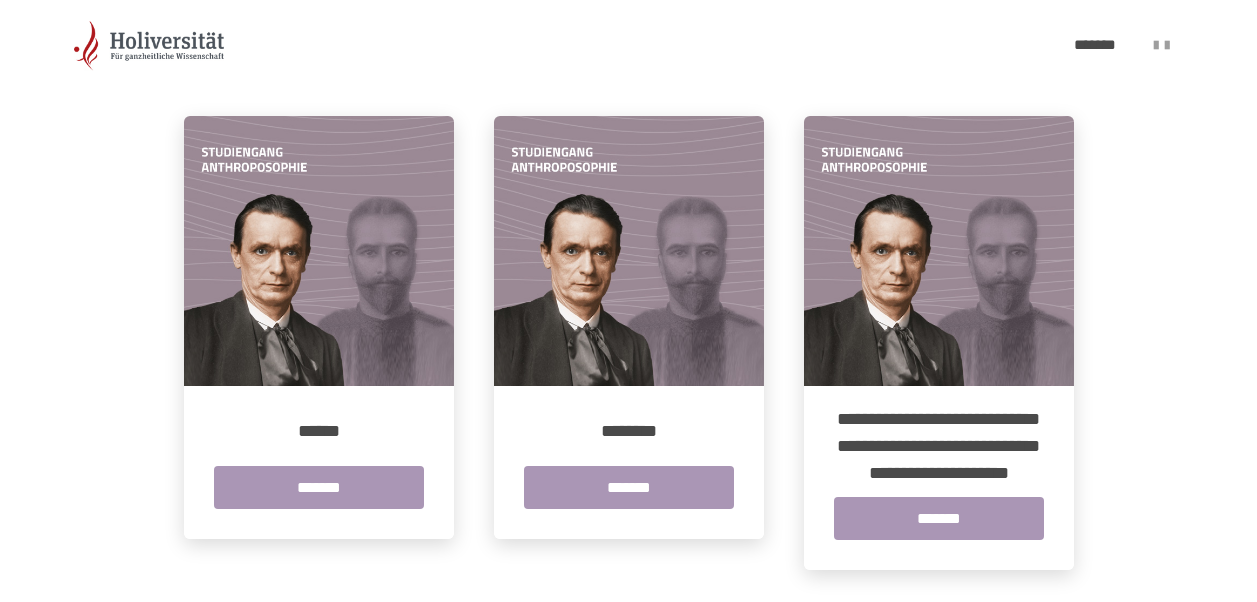 scroll, scrollTop: 0, scrollLeft: 0, axis: both 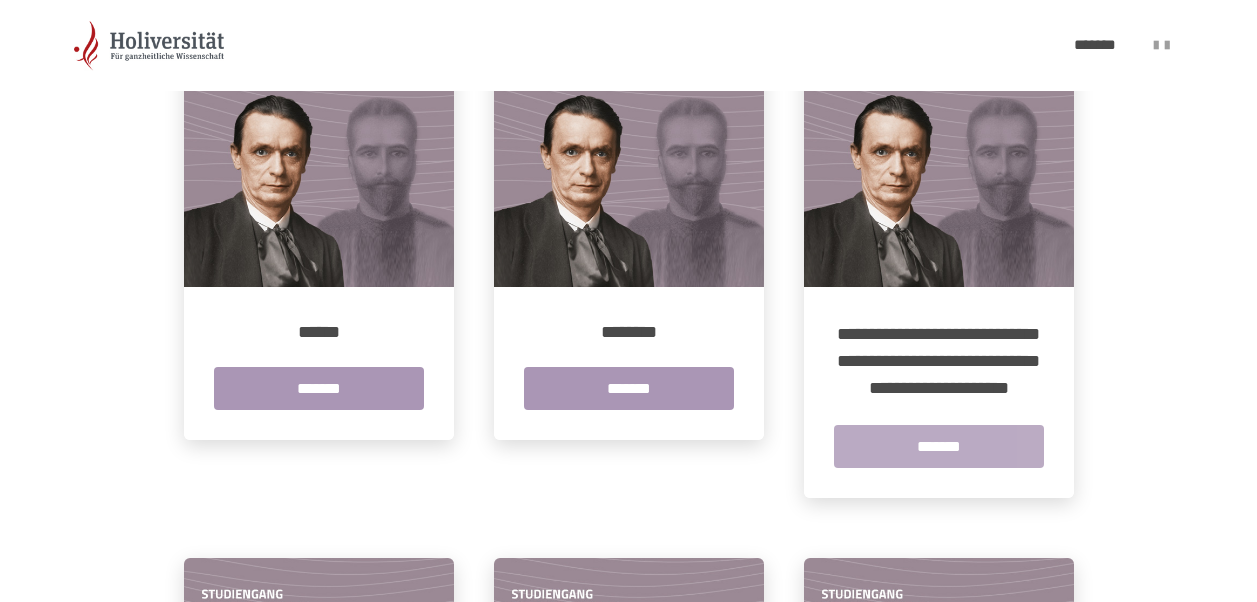 click on "*******" at bounding box center [939, 446] 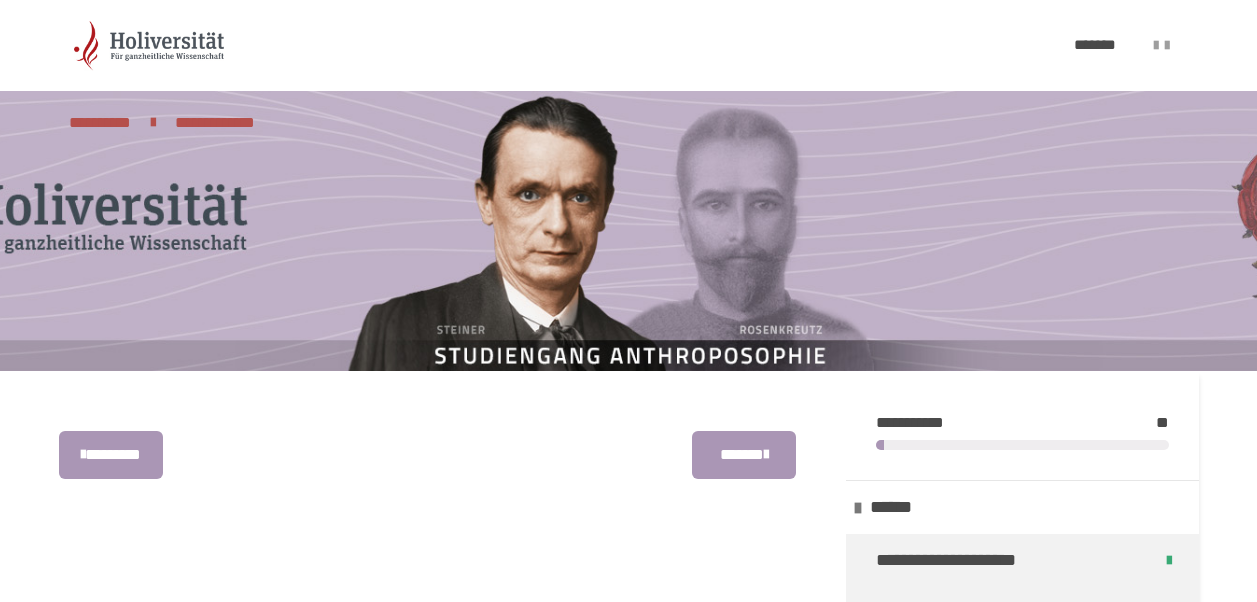 click on "**********" at bounding box center (628, 45) 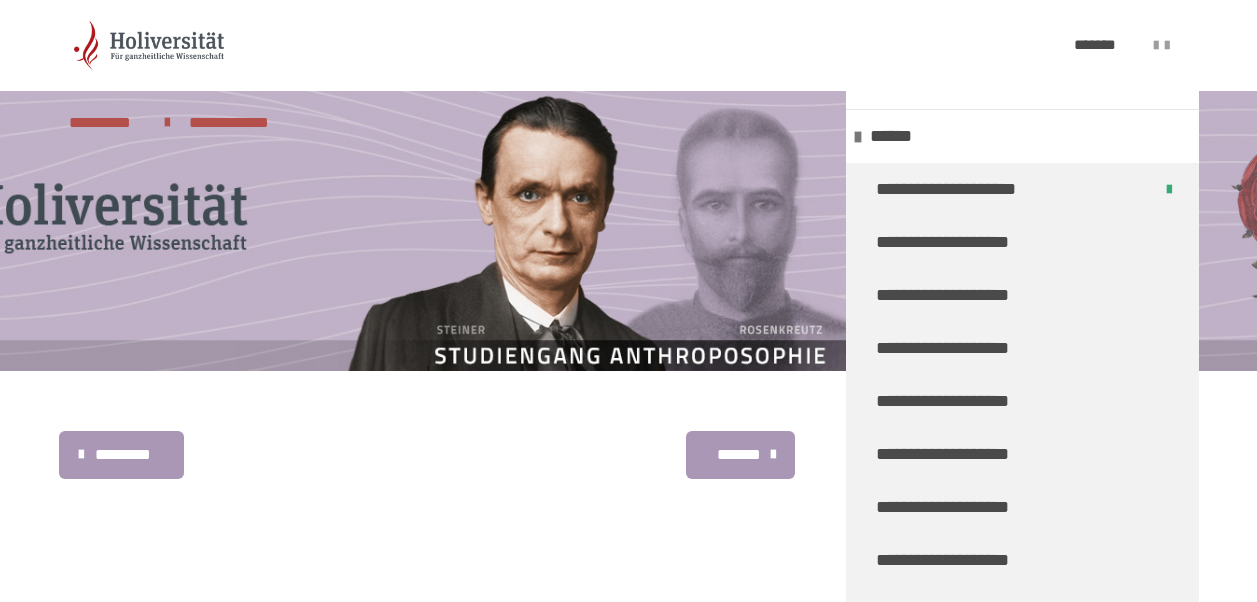 click on "**********" at bounding box center [1022, 54] 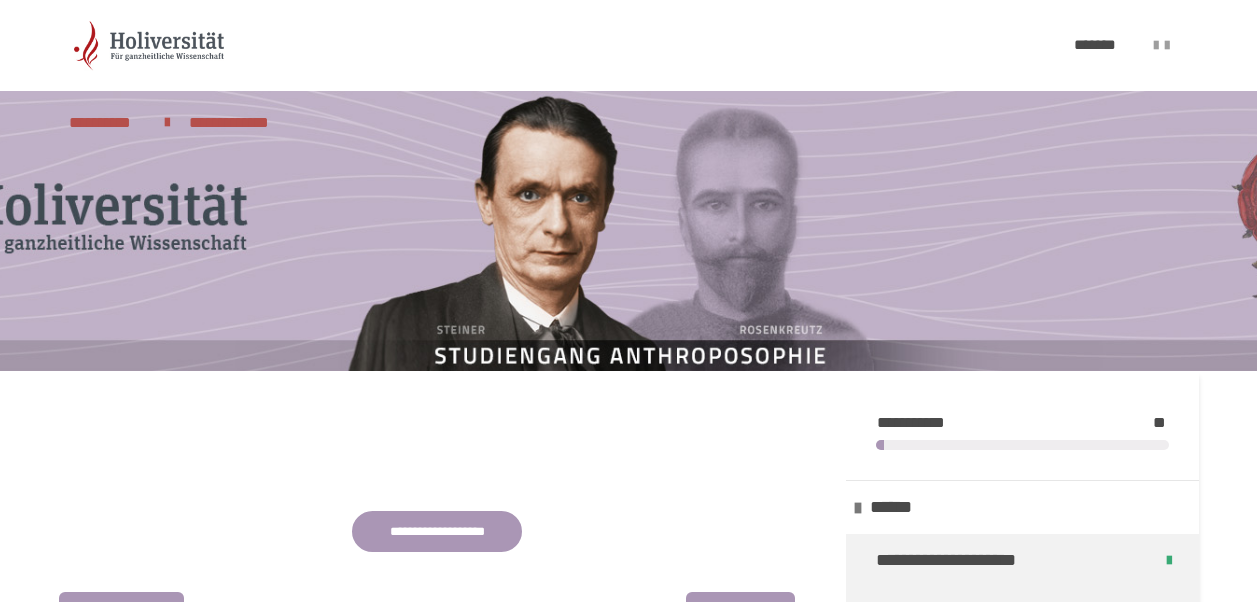 scroll, scrollTop: 276, scrollLeft: 0, axis: vertical 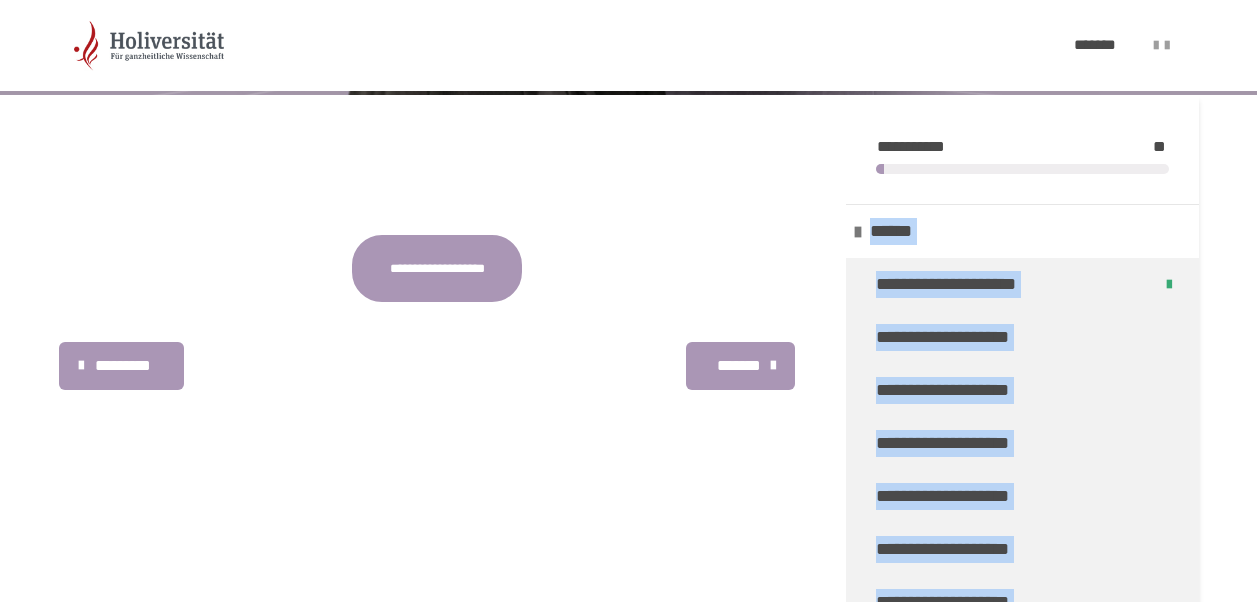 click on "**********" at bounding box center [628, 3342] 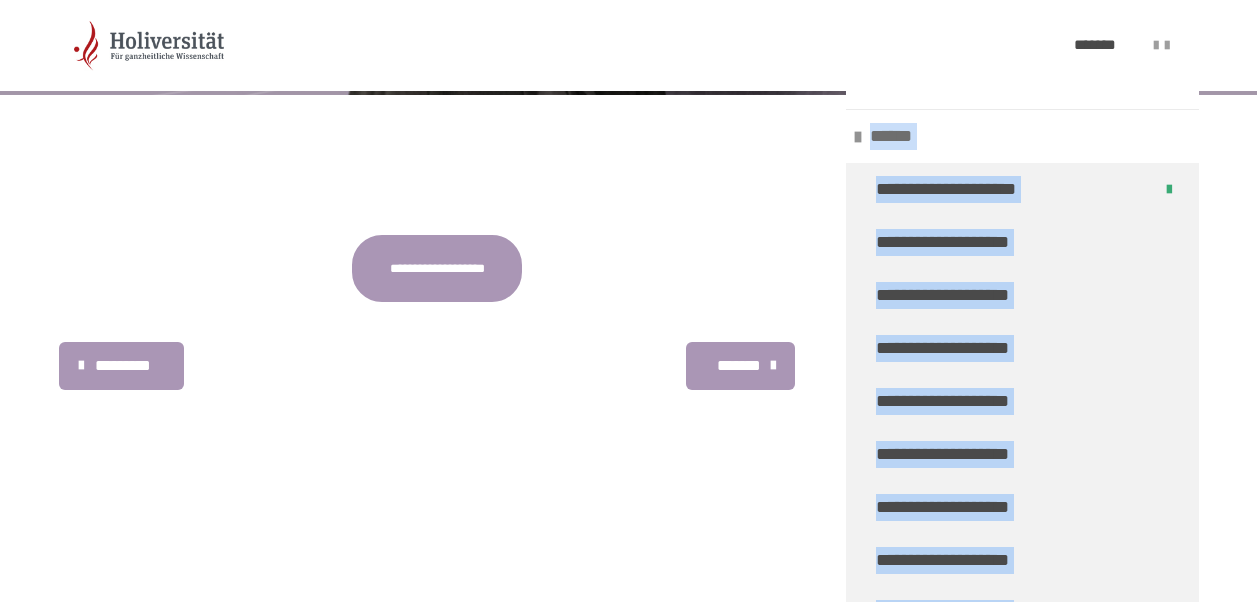 scroll, scrollTop: 401, scrollLeft: 0, axis: vertical 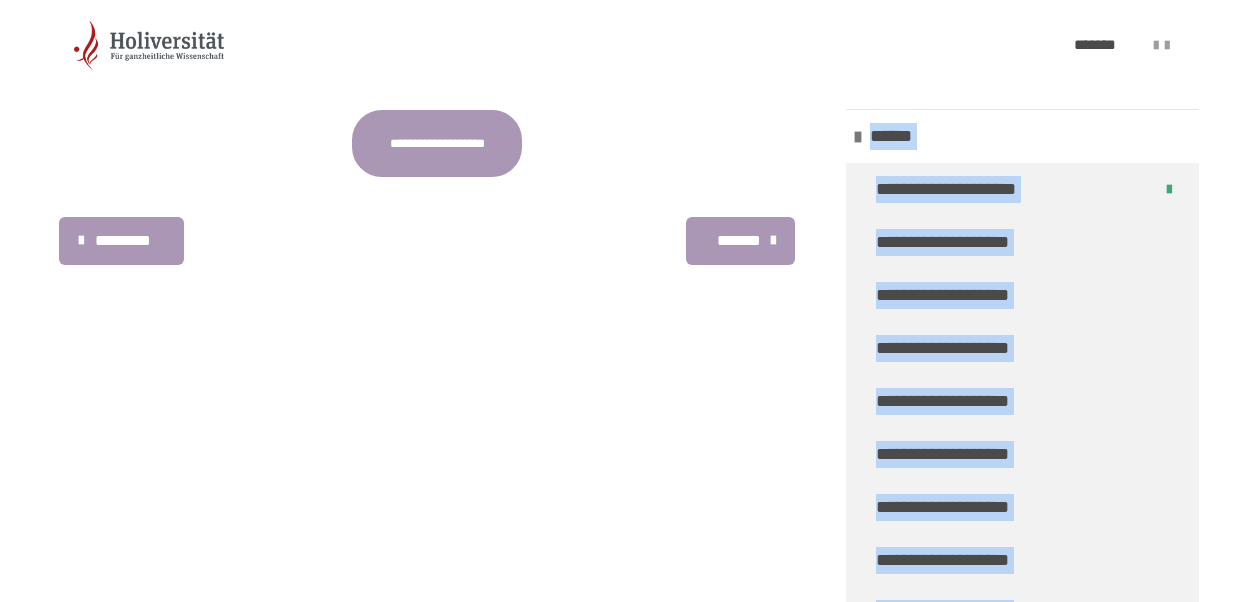 drag, startPoint x: 1181, startPoint y: 186, endPoint x: 1197, endPoint y: 113, distance: 74.73286 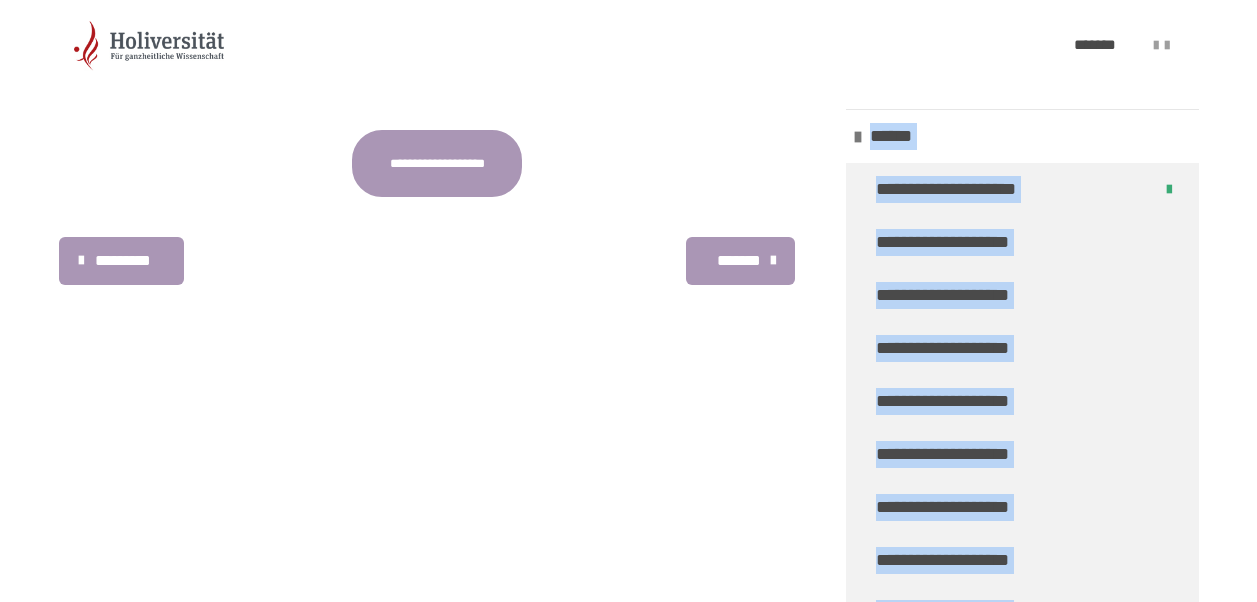scroll, scrollTop: 5383, scrollLeft: 0, axis: vertical 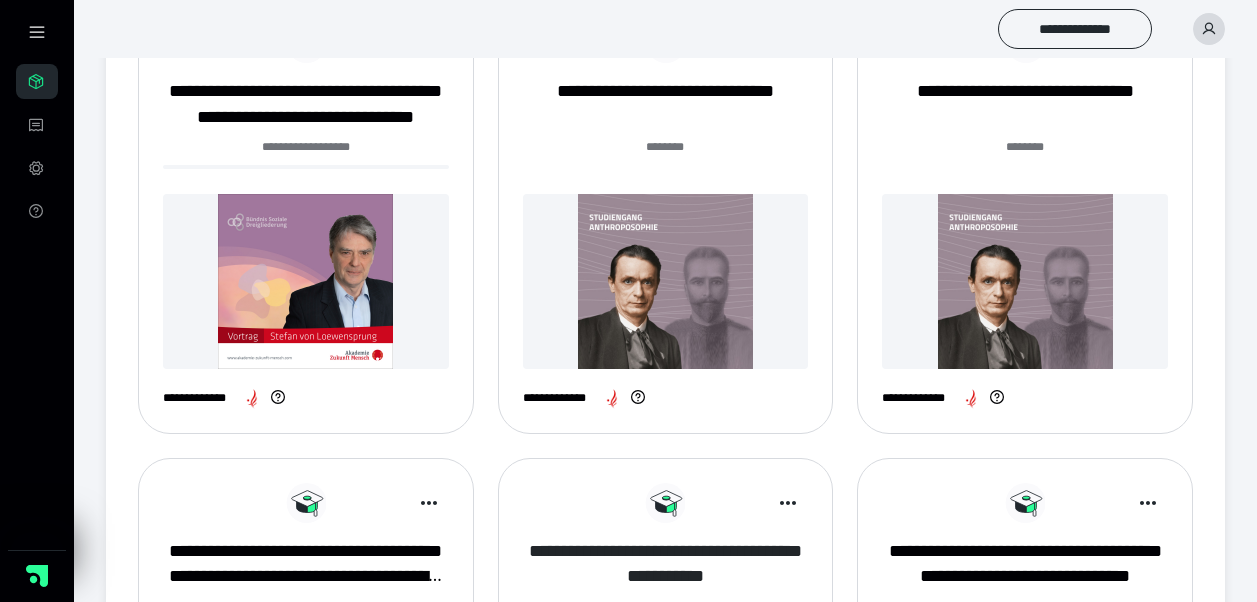 click on "**********" at bounding box center (666, 564) 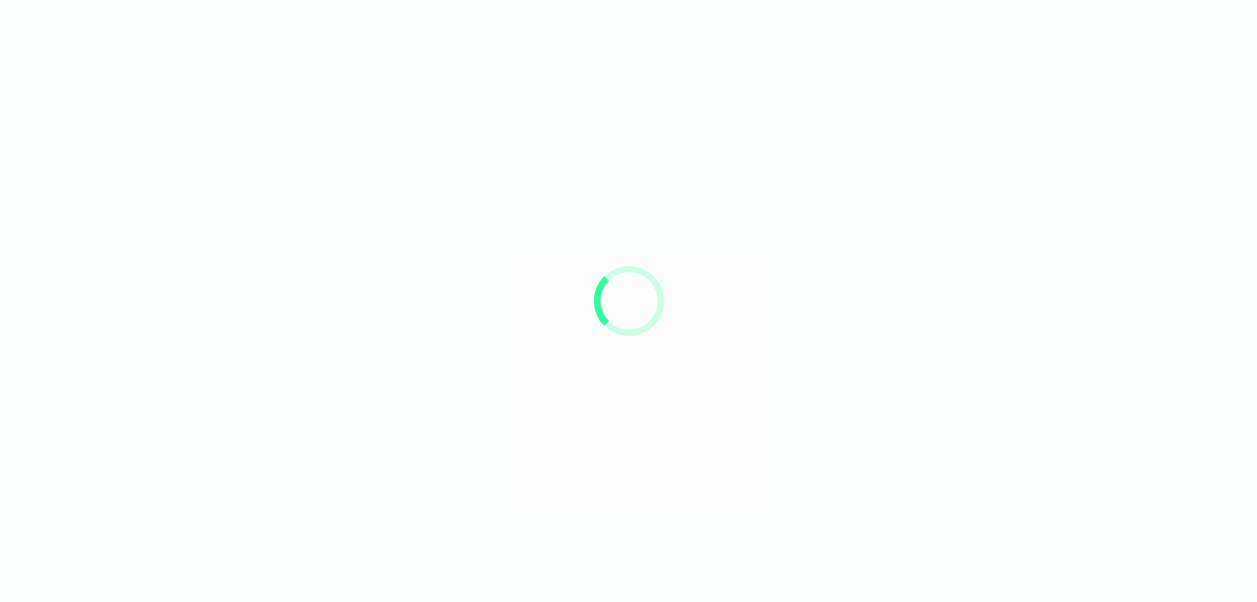 scroll, scrollTop: 0, scrollLeft: 0, axis: both 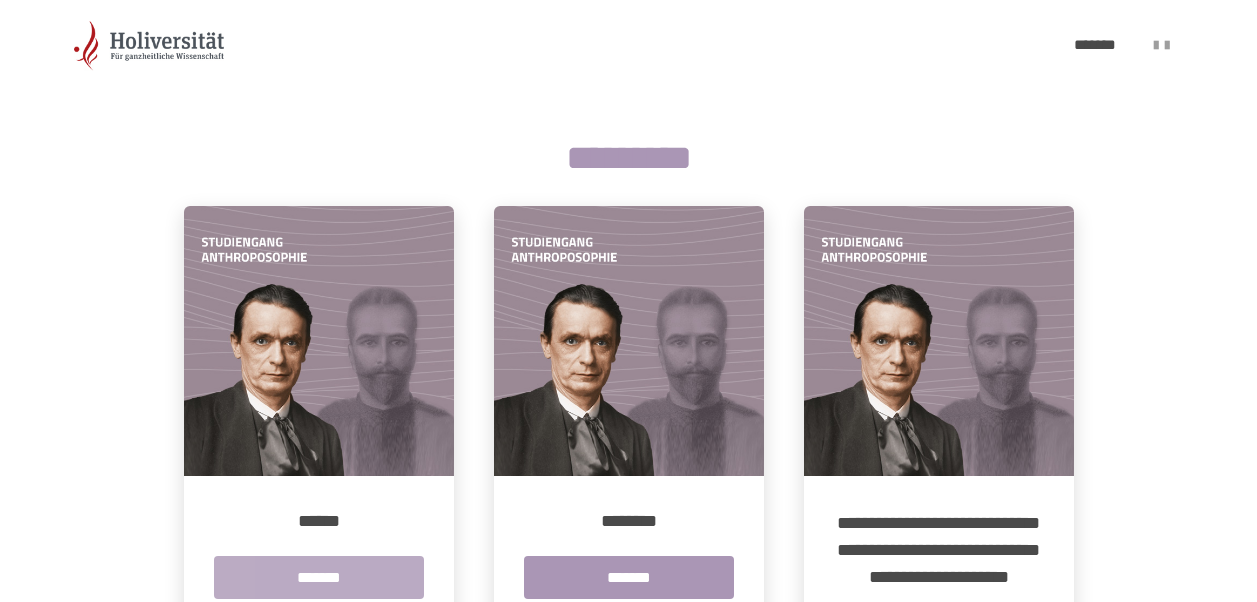 click on "*******" at bounding box center (319, 577) 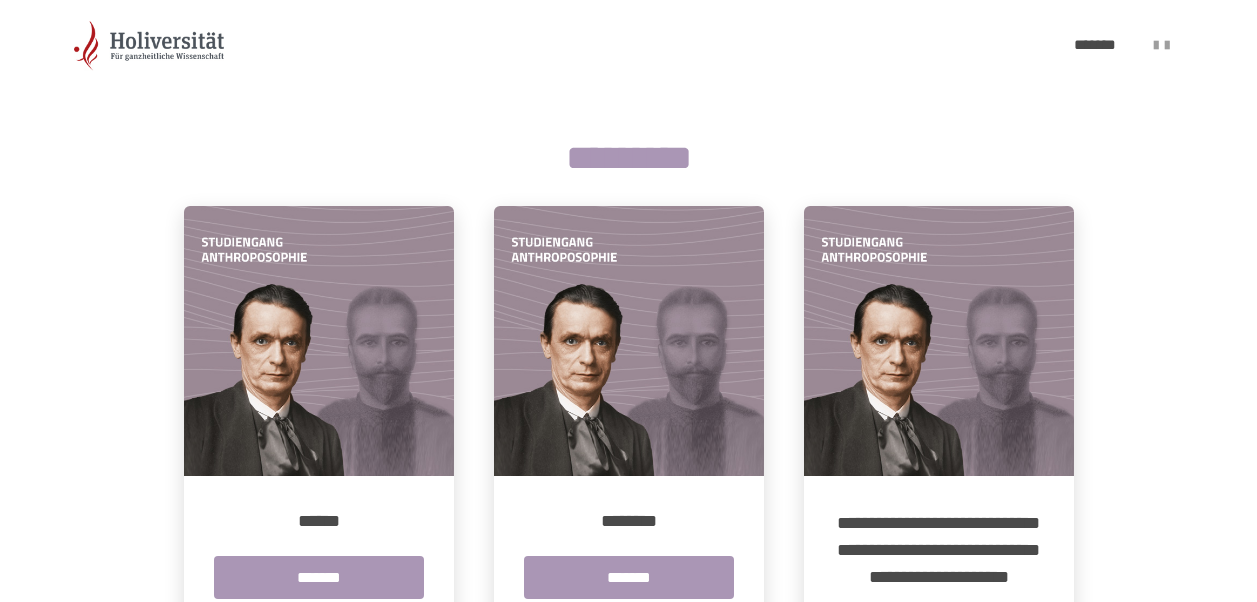 scroll, scrollTop: 0, scrollLeft: 0, axis: both 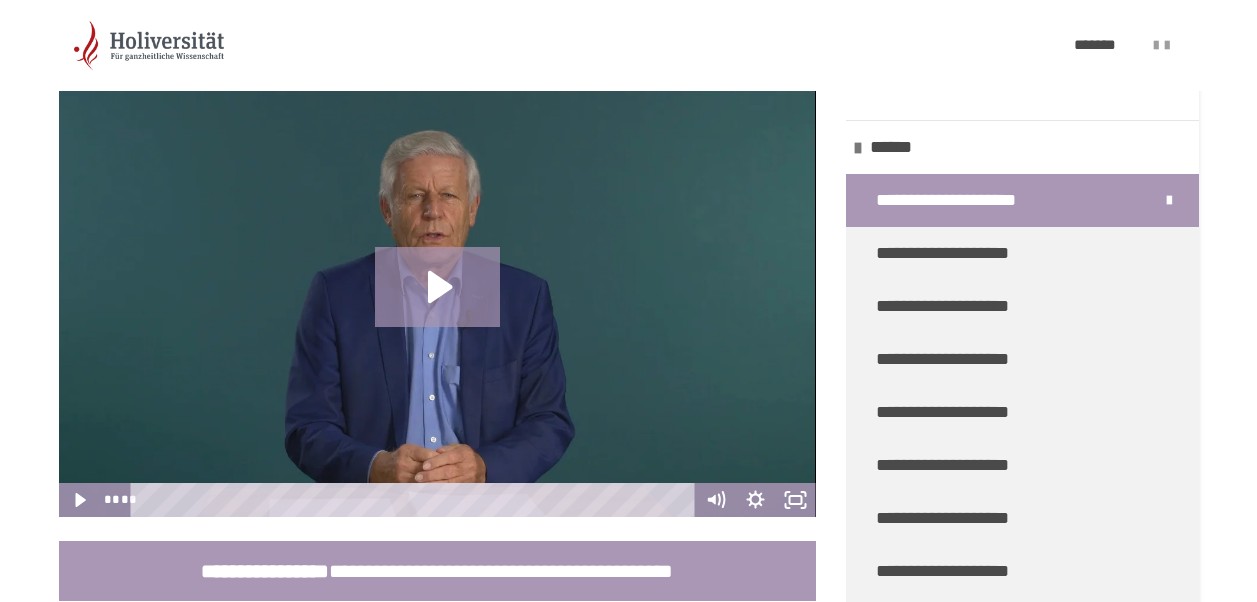 click on "**********" at bounding box center (628, 3258) 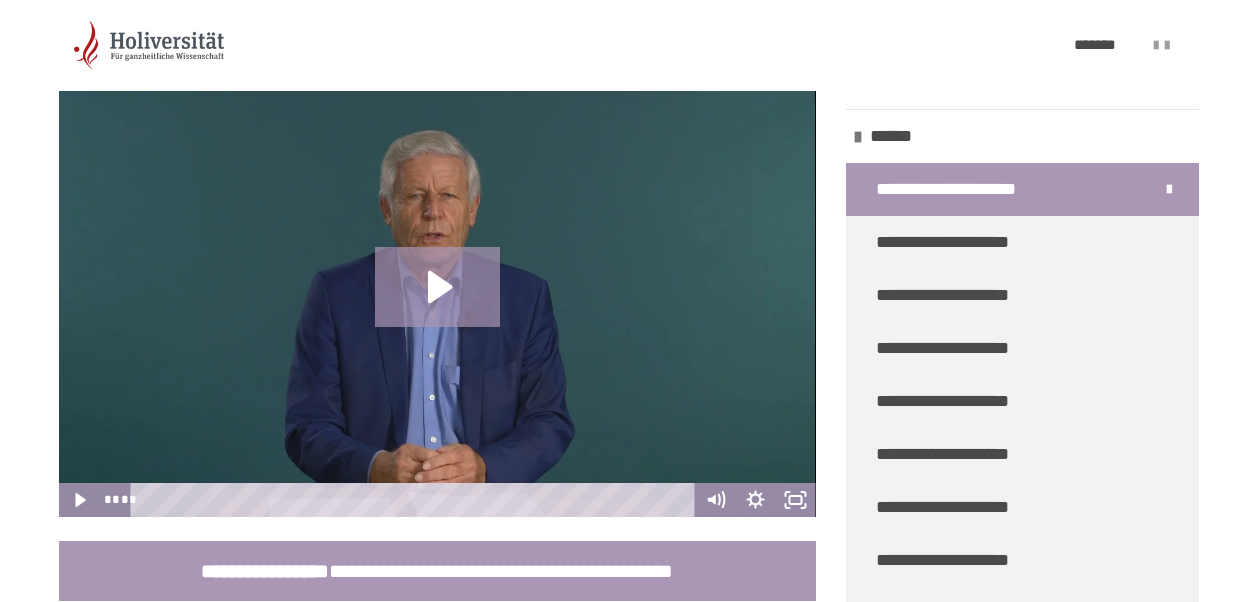 scroll, scrollTop: 386, scrollLeft: 0, axis: vertical 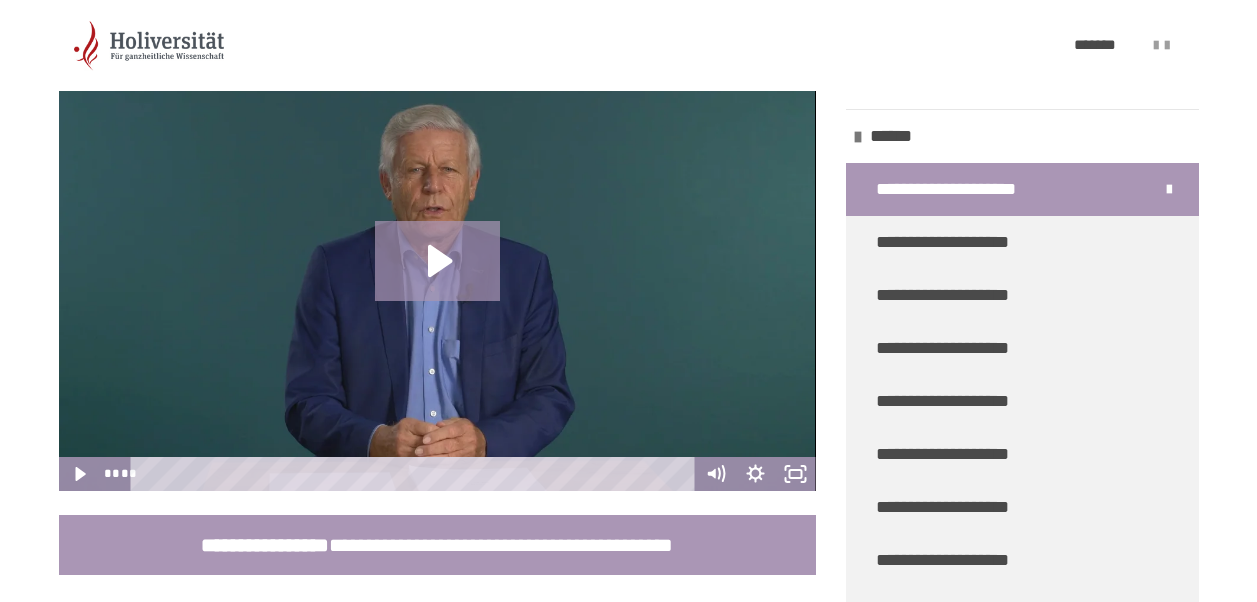 click on "**********" at bounding box center (628, 194) 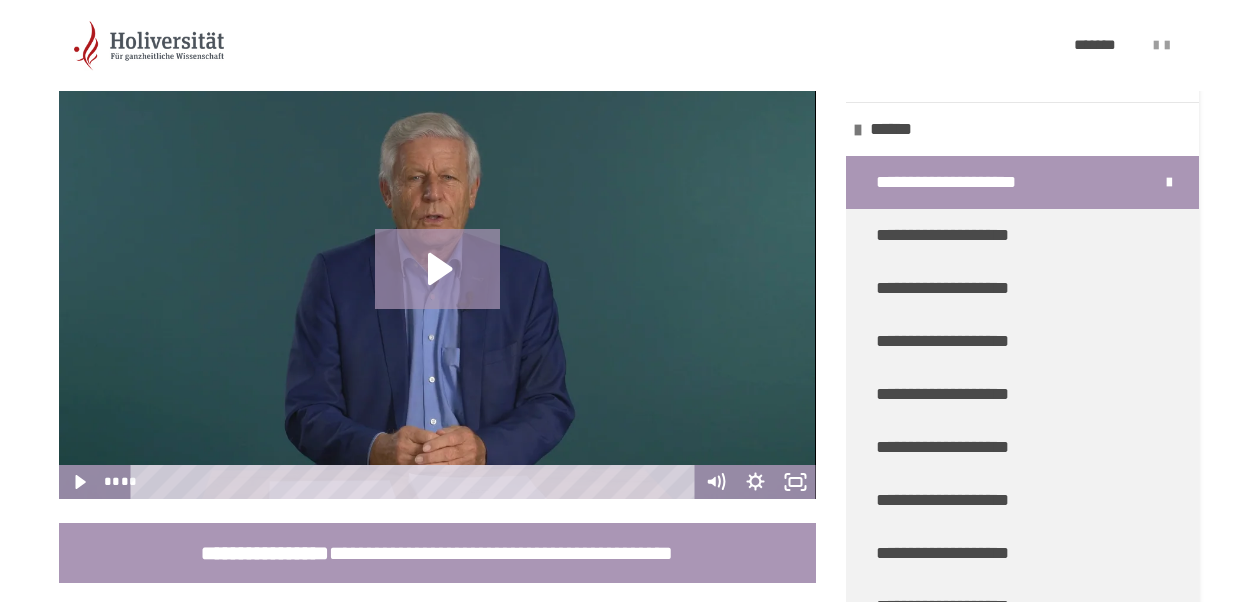 scroll, scrollTop: 298, scrollLeft: 0, axis: vertical 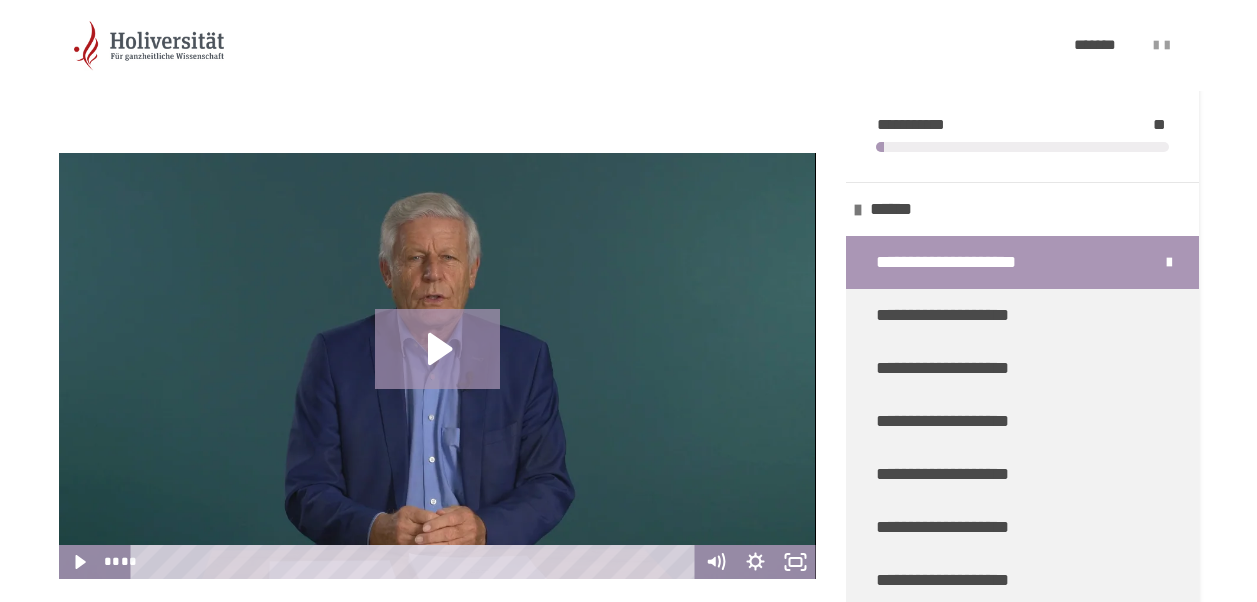 click on "**********" at bounding box center [628, 3320] 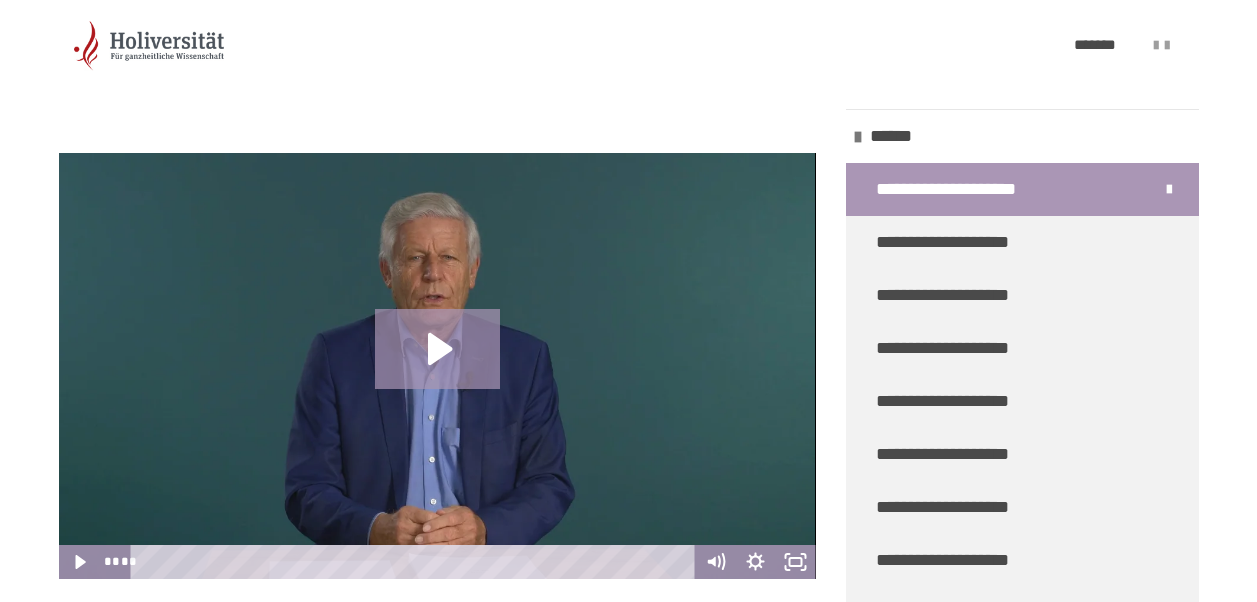 scroll, scrollTop: 413, scrollLeft: 0, axis: vertical 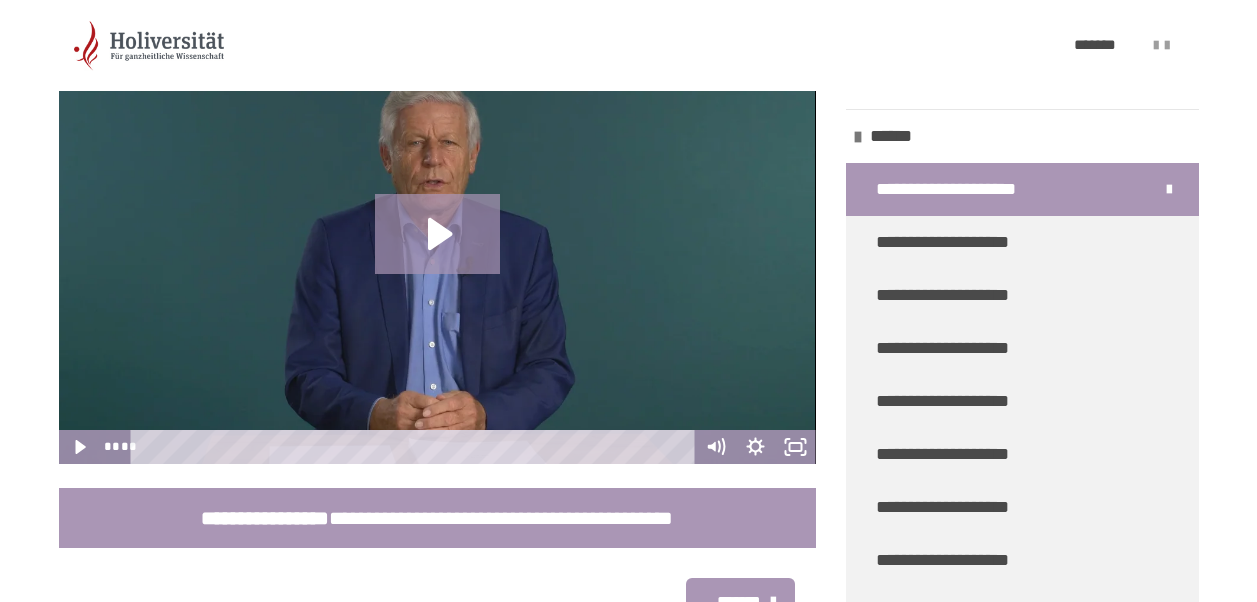 click on "**********" at bounding box center (628, 167) 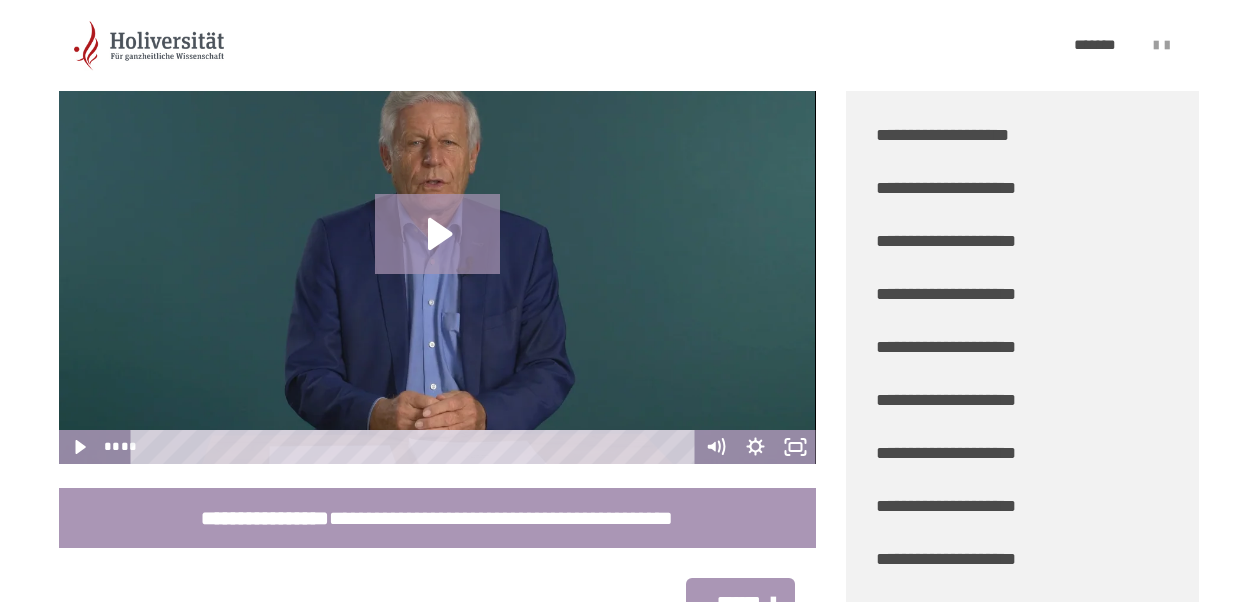 scroll, scrollTop: 708, scrollLeft: 0, axis: vertical 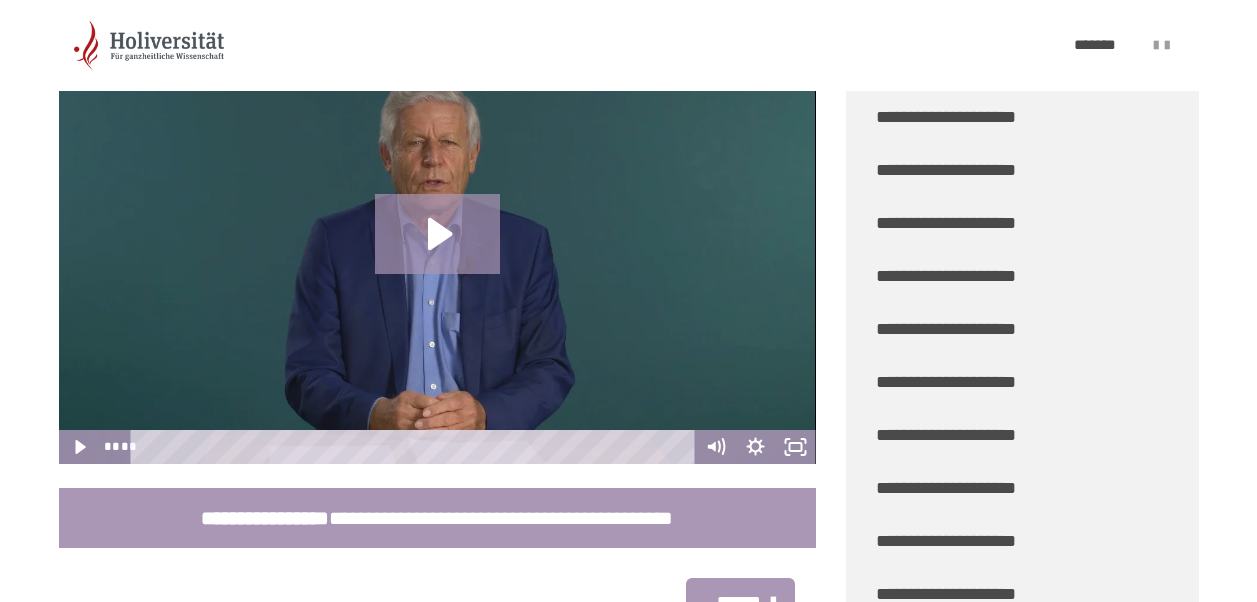 click on "**********" at bounding box center (628, 167) 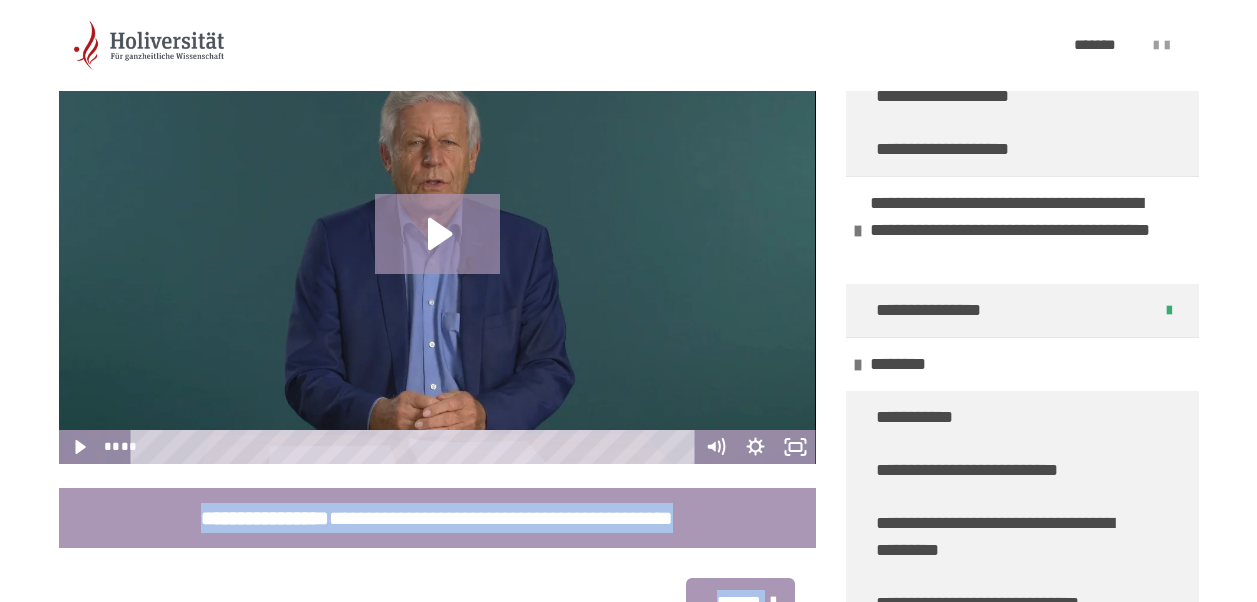 scroll, scrollTop: 5349, scrollLeft: 0, axis: vertical 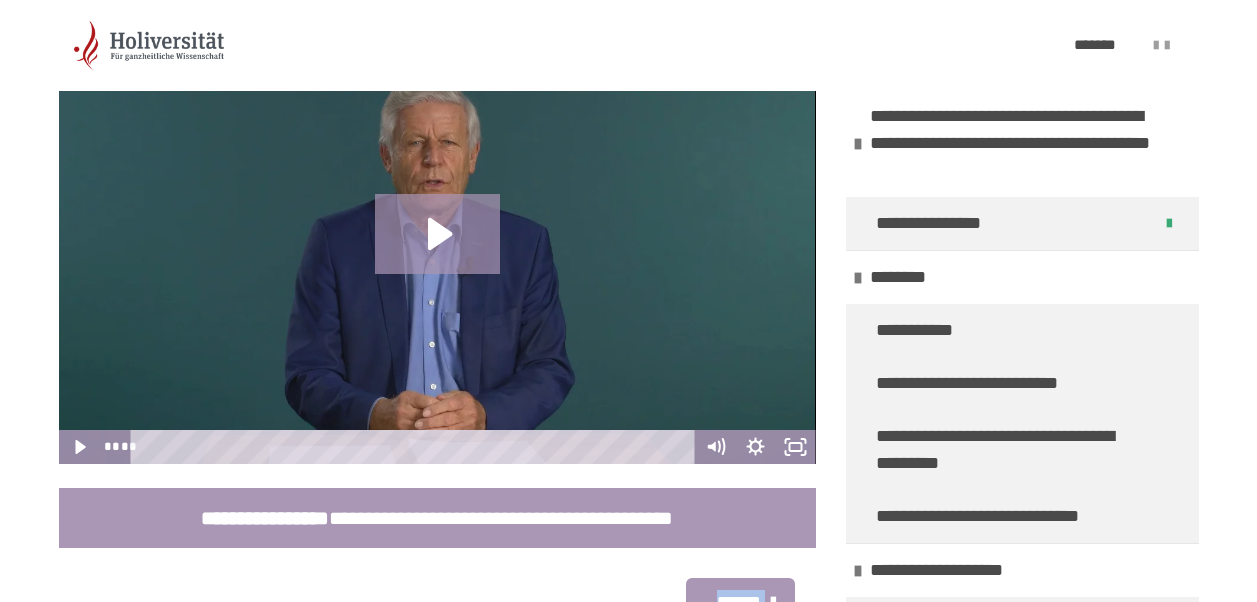 drag, startPoint x: 1198, startPoint y: 115, endPoint x: 1203, endPoint y: 489, distance: 374.03342 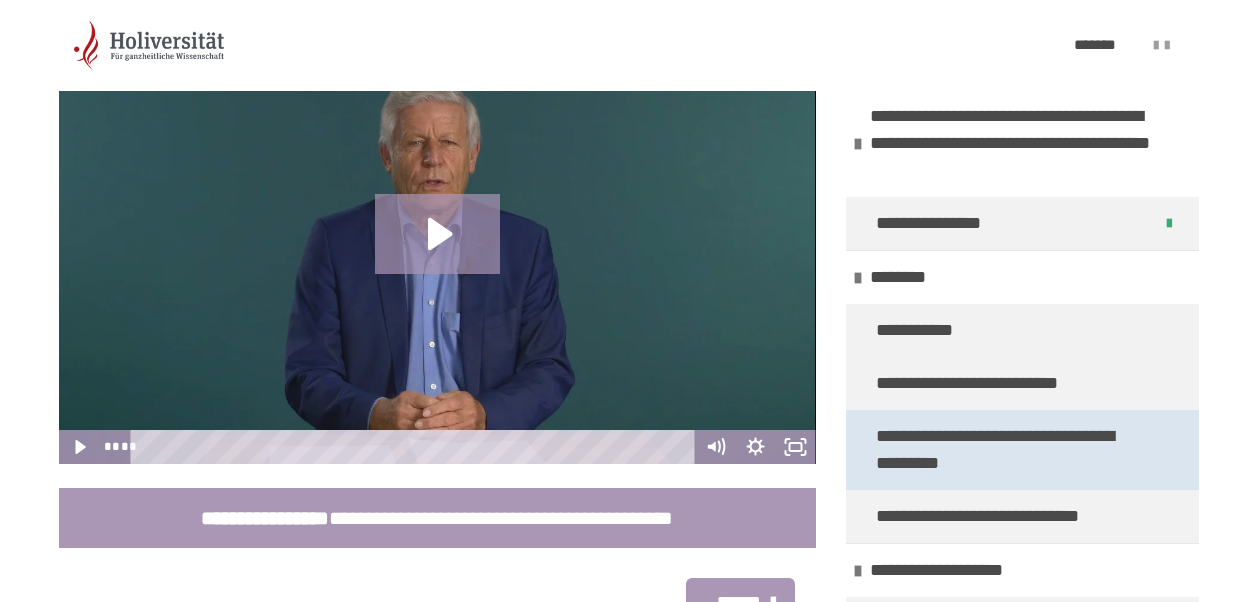 click on "**********" at bounding box center [1007, 450] 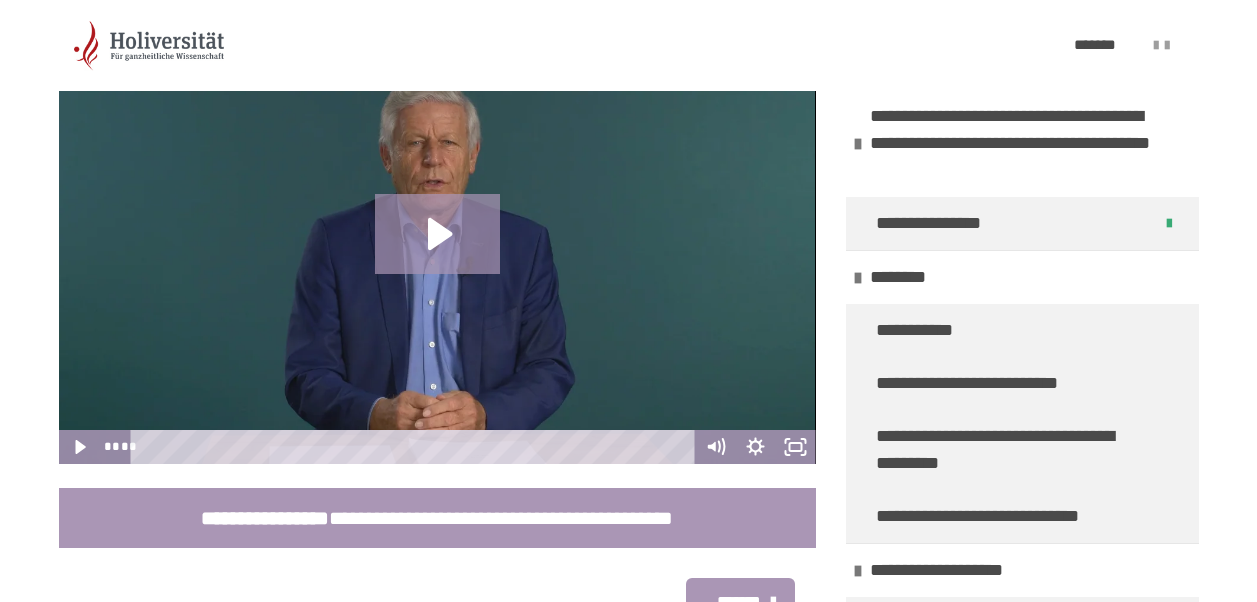 scroll, scrollTop: 381, scrollLeft: 0, axis: vertical 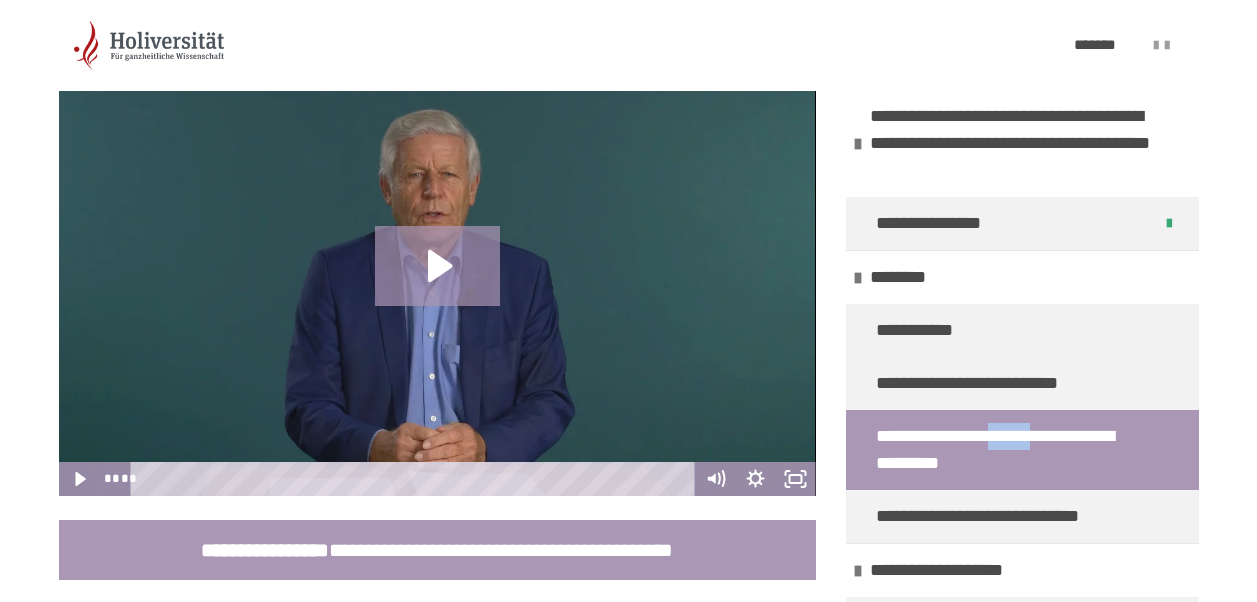 click on "**********" at bounding box center (628, 199) 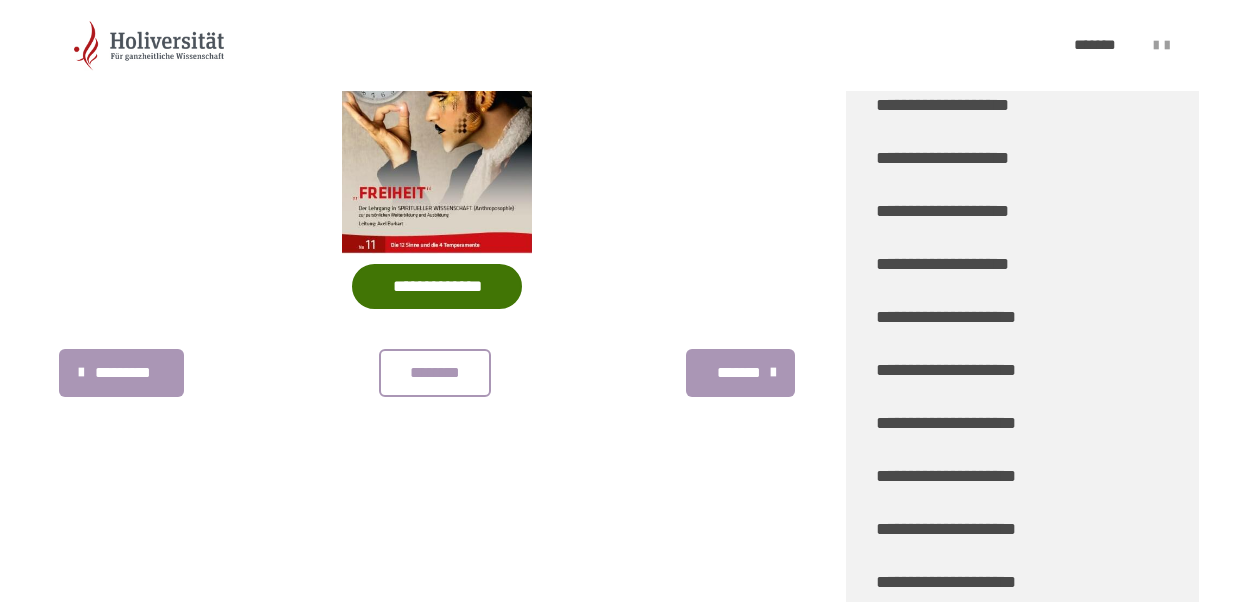 scroll, scrollTop: 3677, scrollLeft: 0, axis: vertical 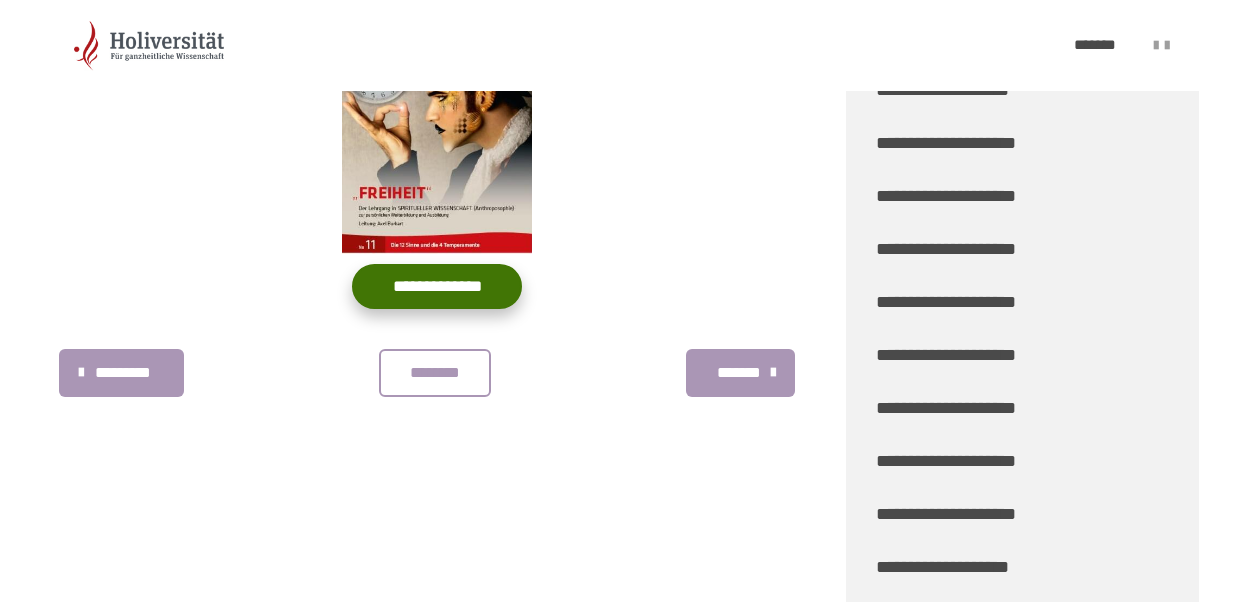 click on "**********" at bounding box center (437, 286) 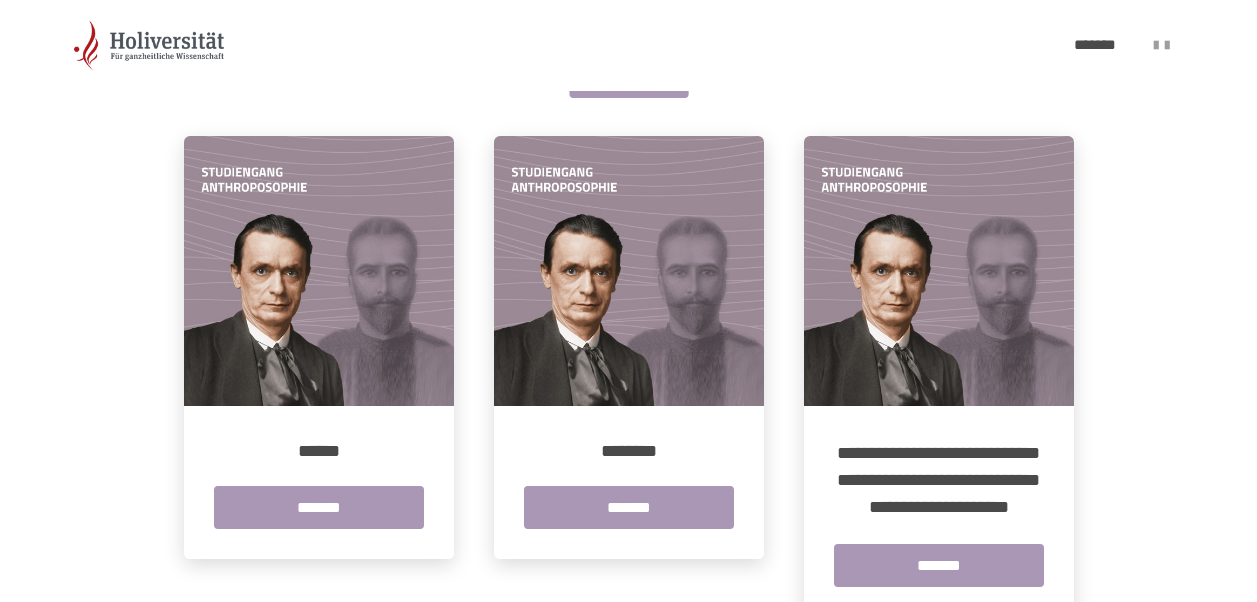 scroll, scrollTop: 0, scrollLeft: 0, axis: both 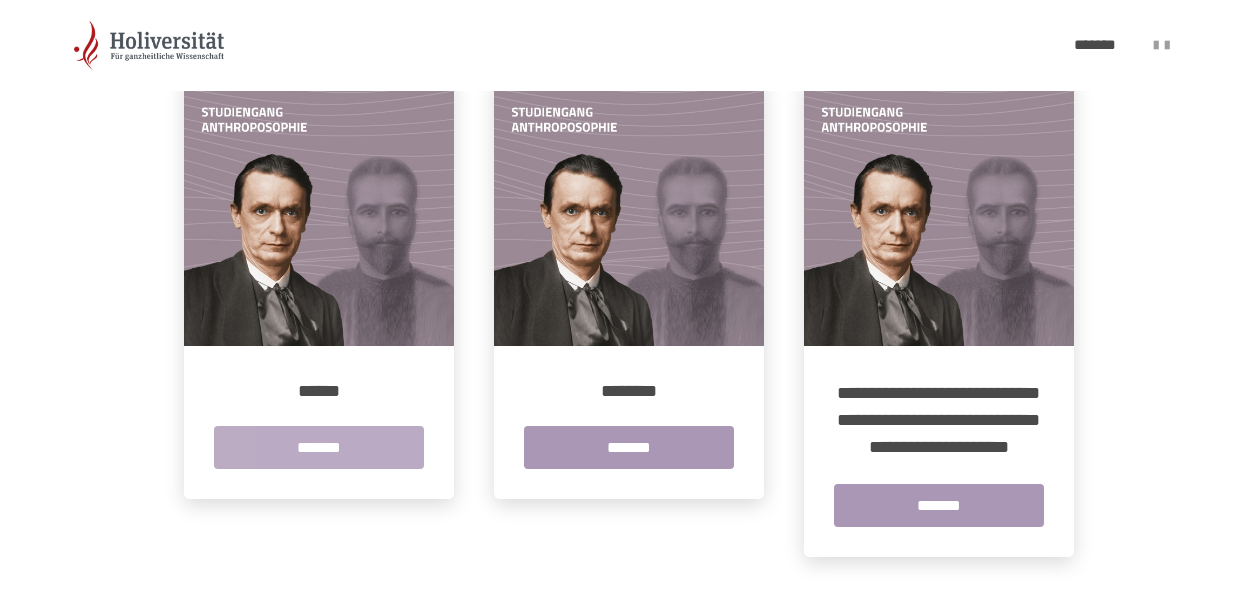 click on "*******" at bounding box center [319, 447] 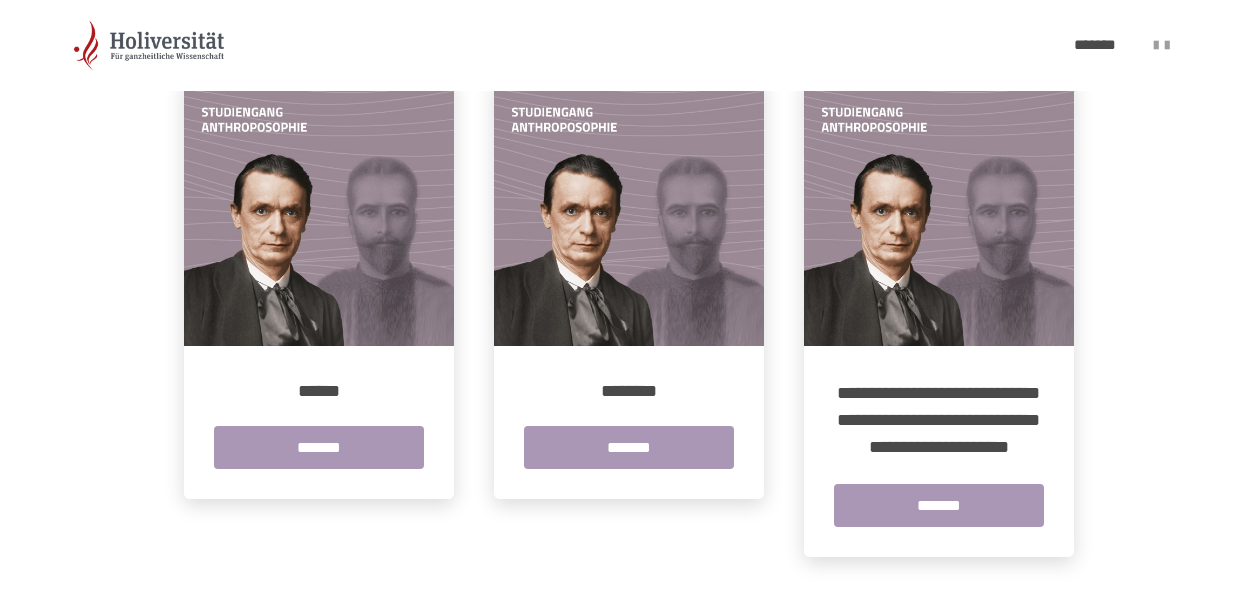 scroll, scrollTop: 0, scrollLeft: 0, axis: both 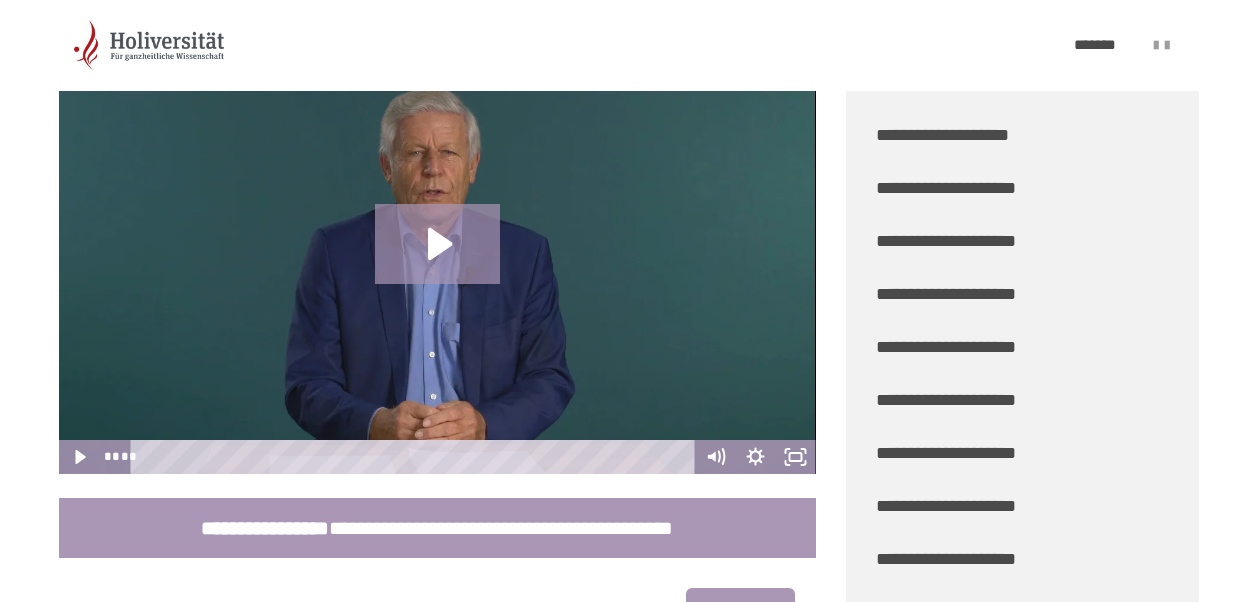 drag, startPoint x: 1201, startPoint y: 112, endPoint x: 1205, endPoint y: 127, distance: 15.524175 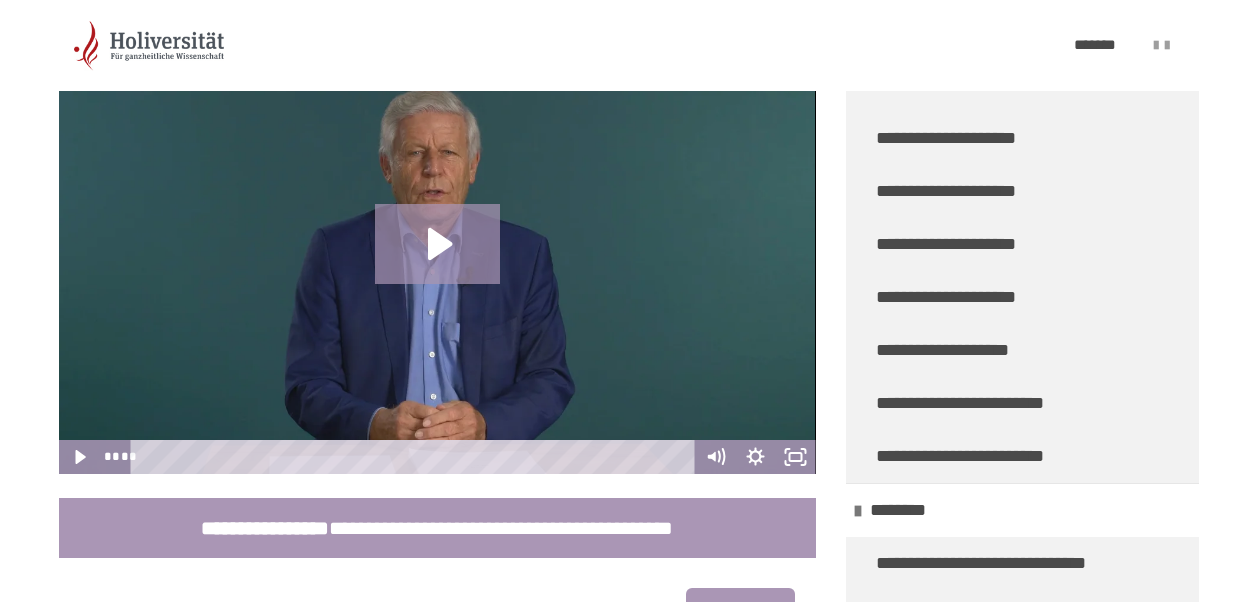 scroll, scrollTop: 3993, scrollLeft: 0, axis: vertical 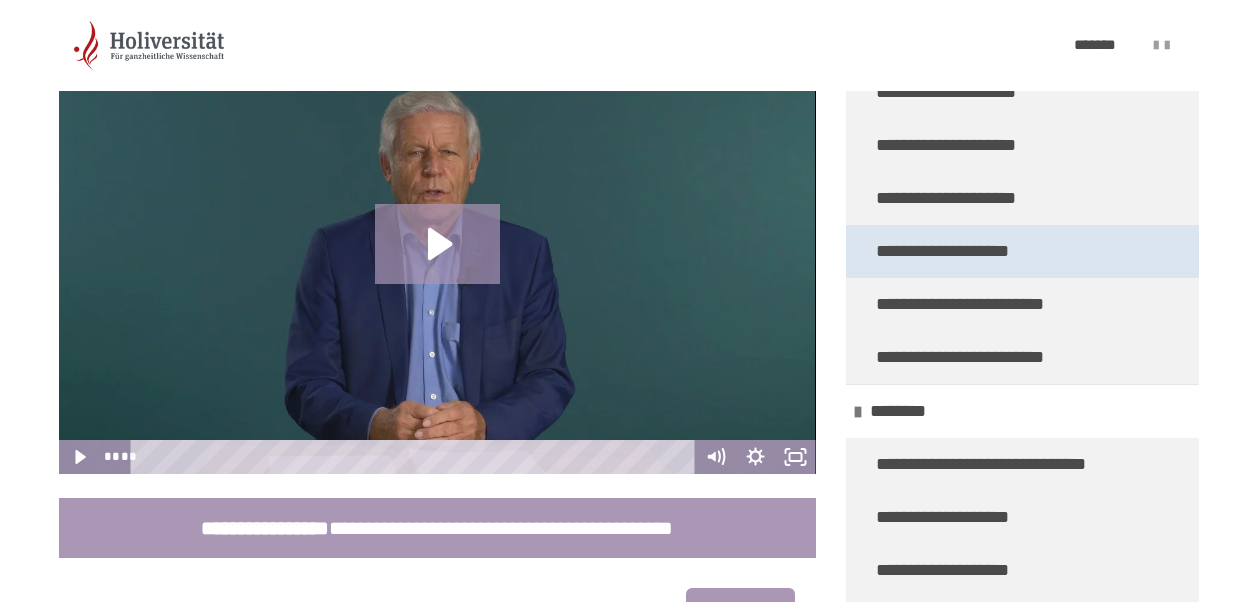 click on "**********" at bounding box center (946, 251) 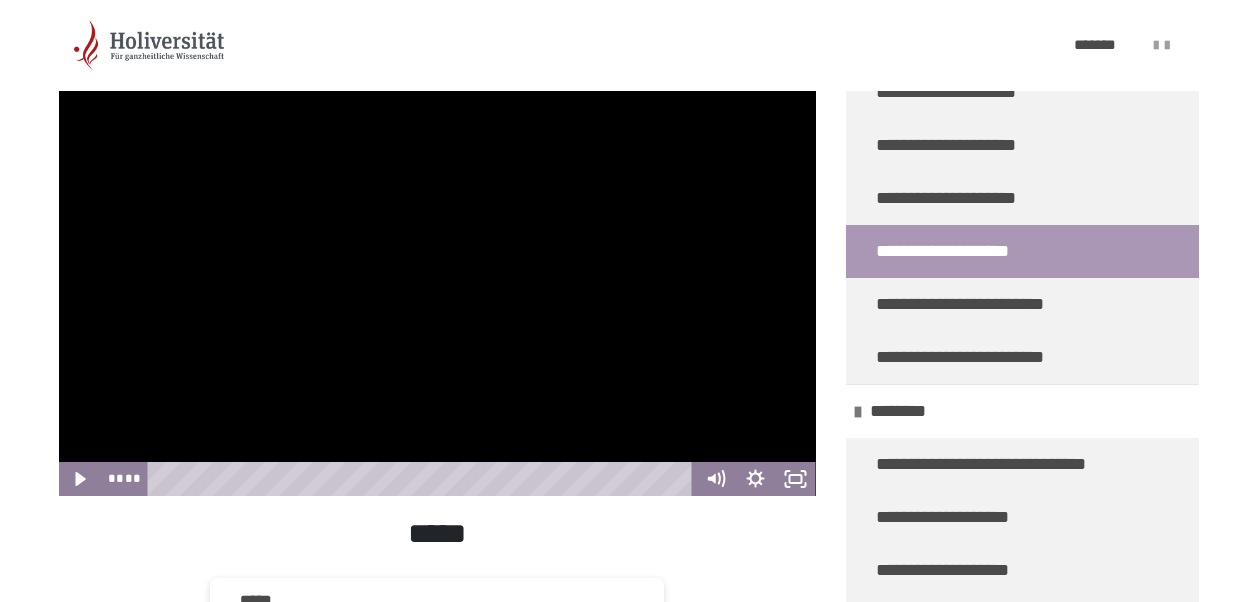 click at bounding box center (423, 479) 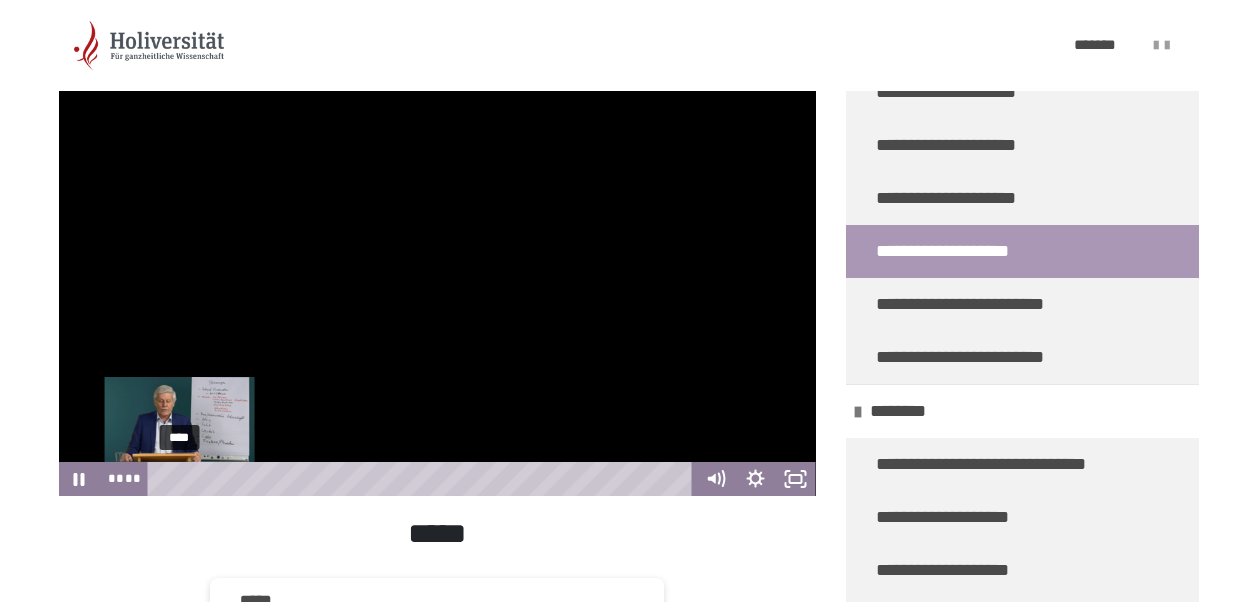 click at bounding box center (179, 478) 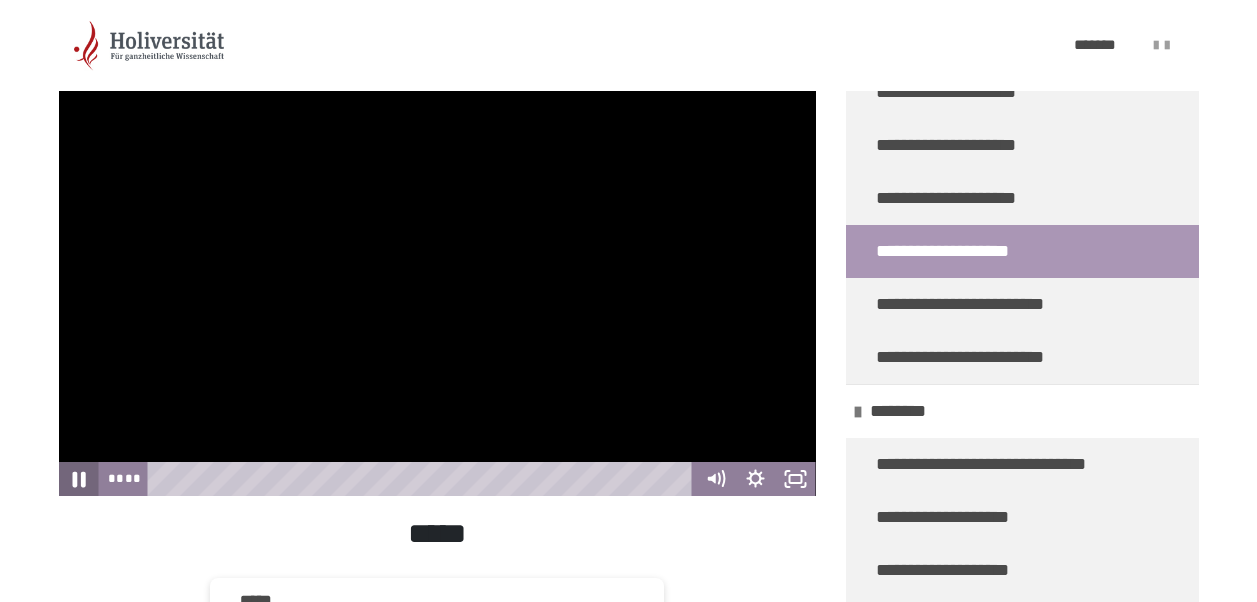 click 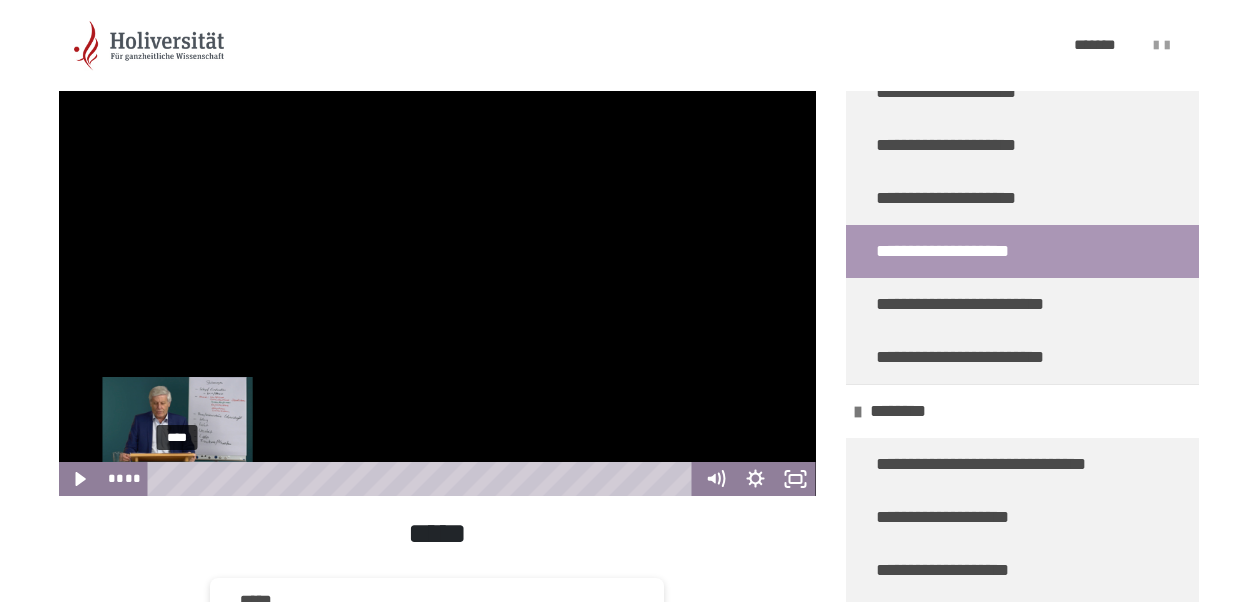 click at bounding box center (181, 478) 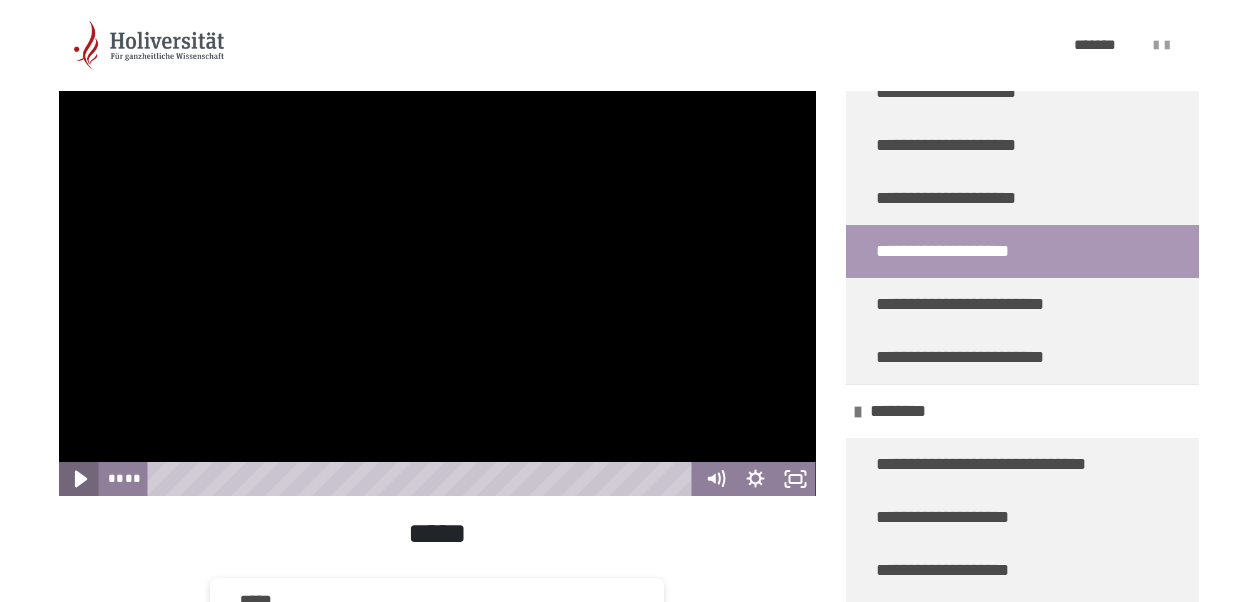 click 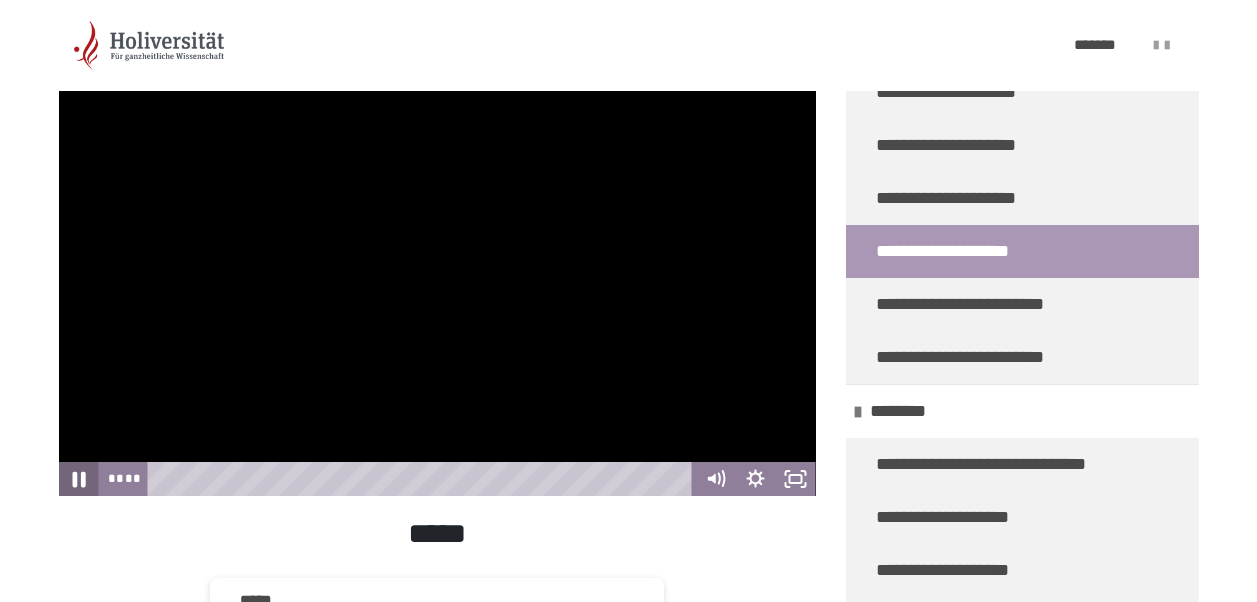 click 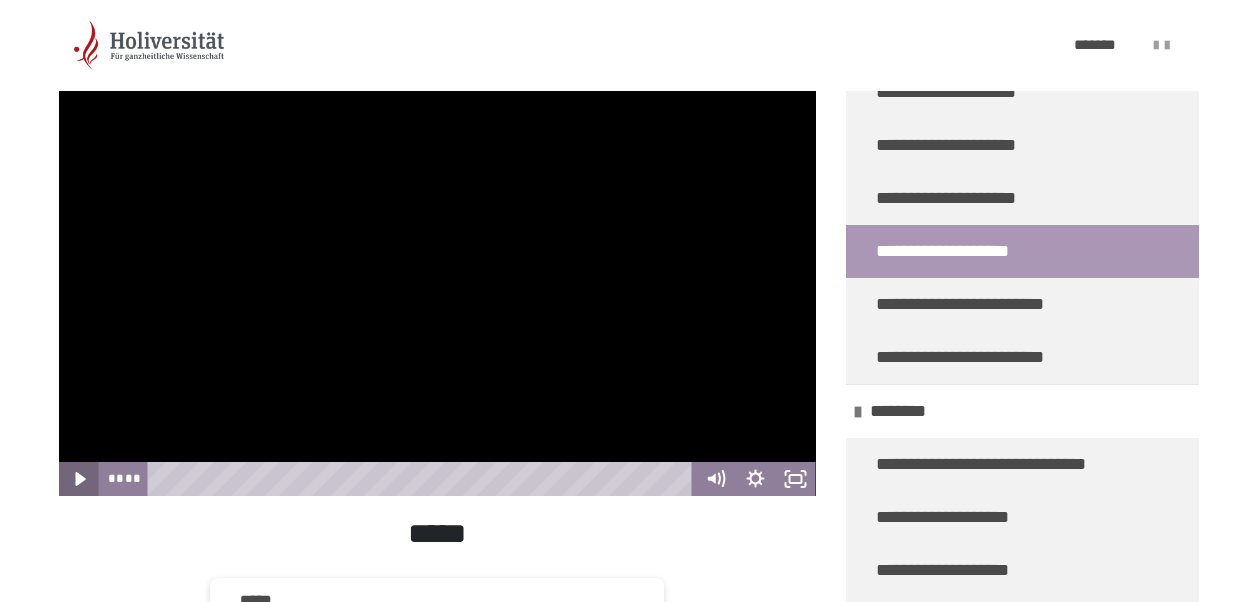 click 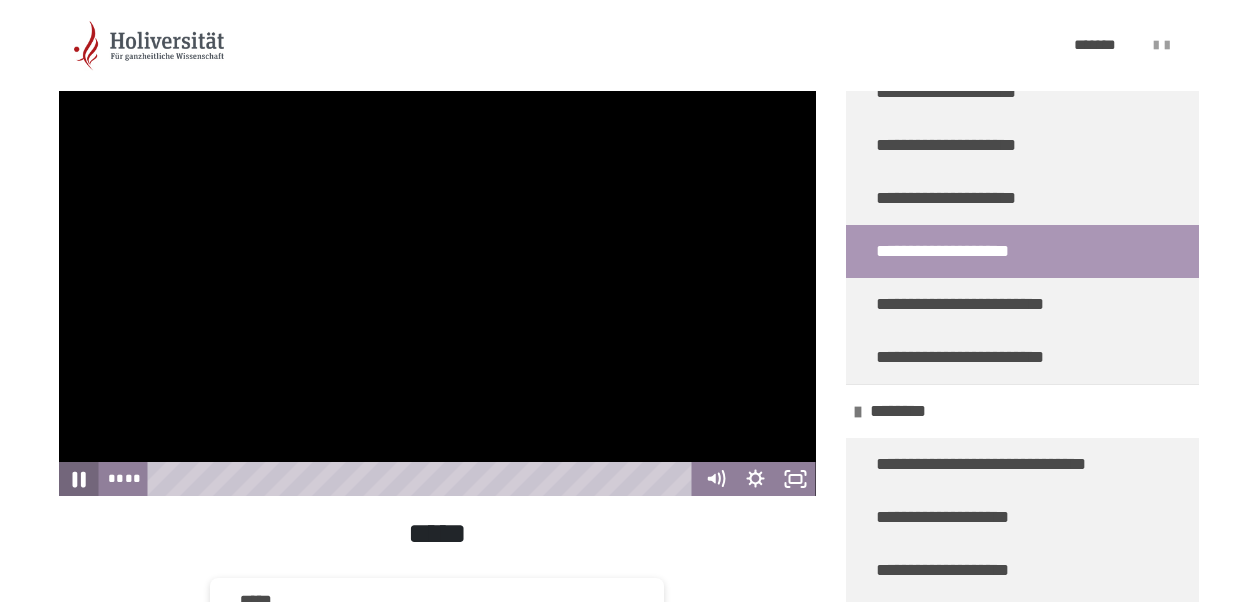 click 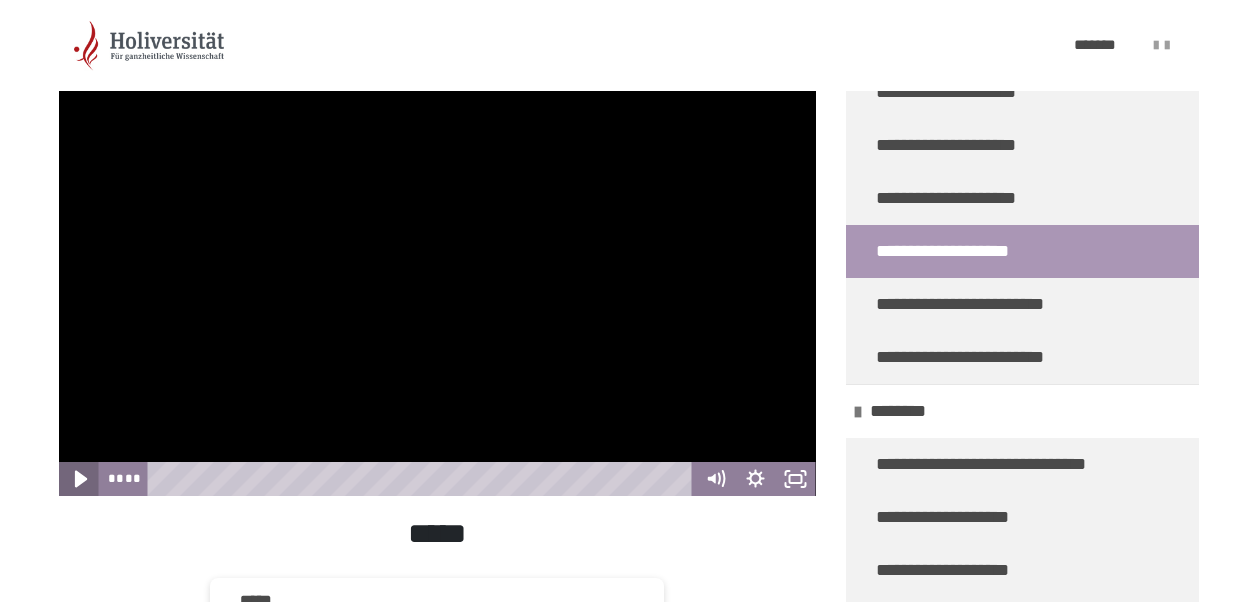 click 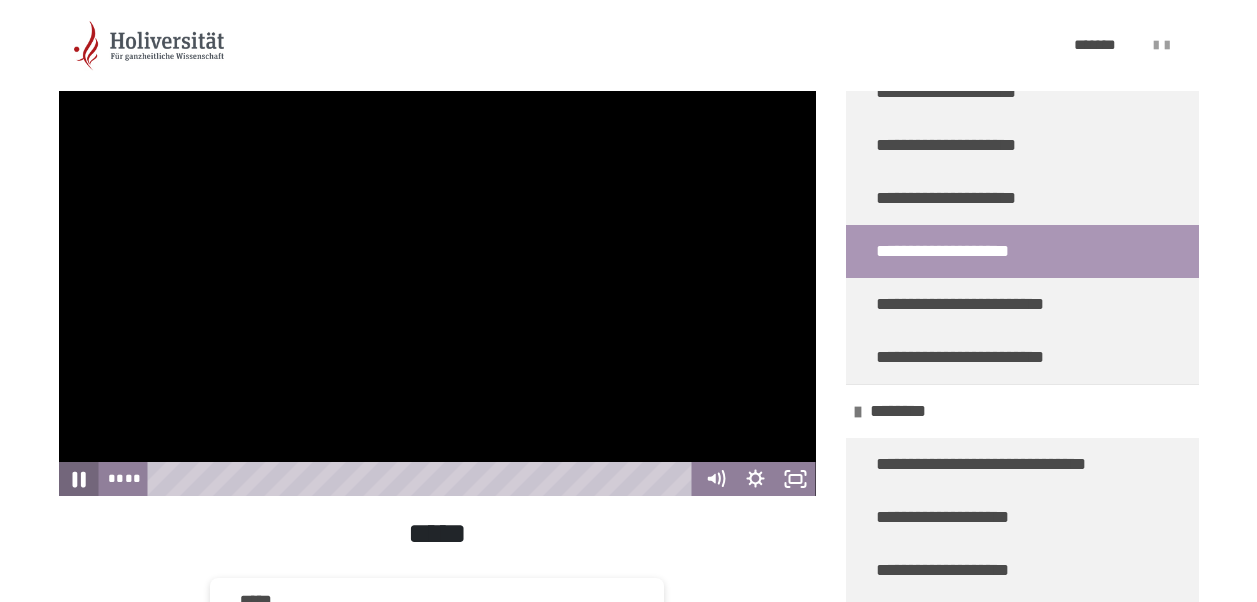 click 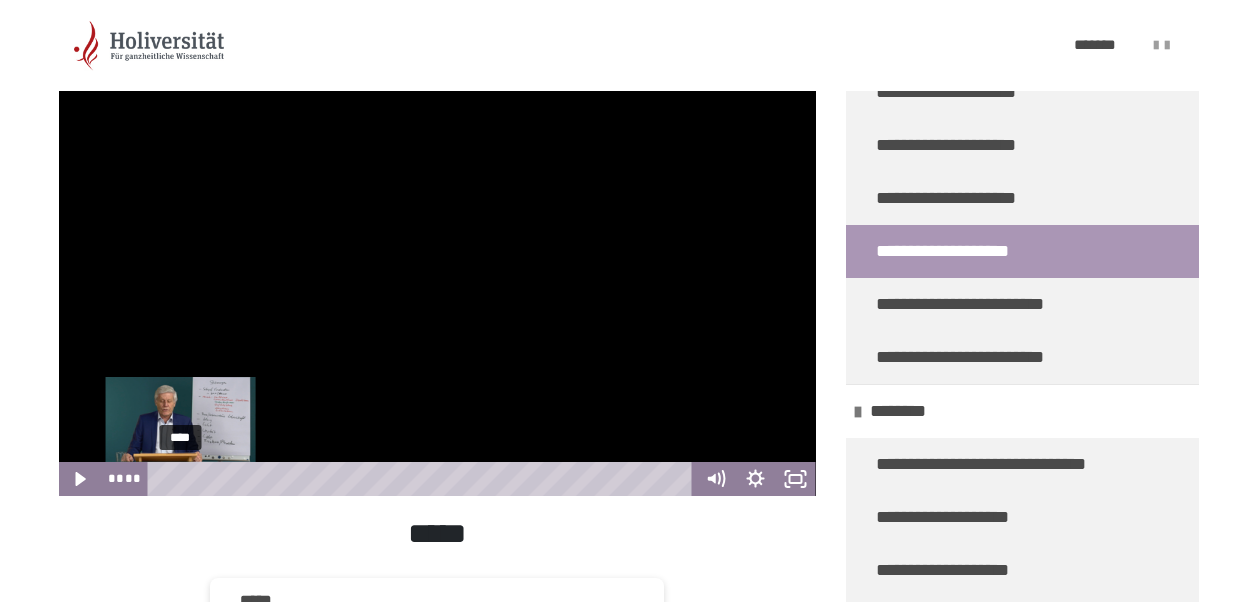click at bounding box center (180, 478) 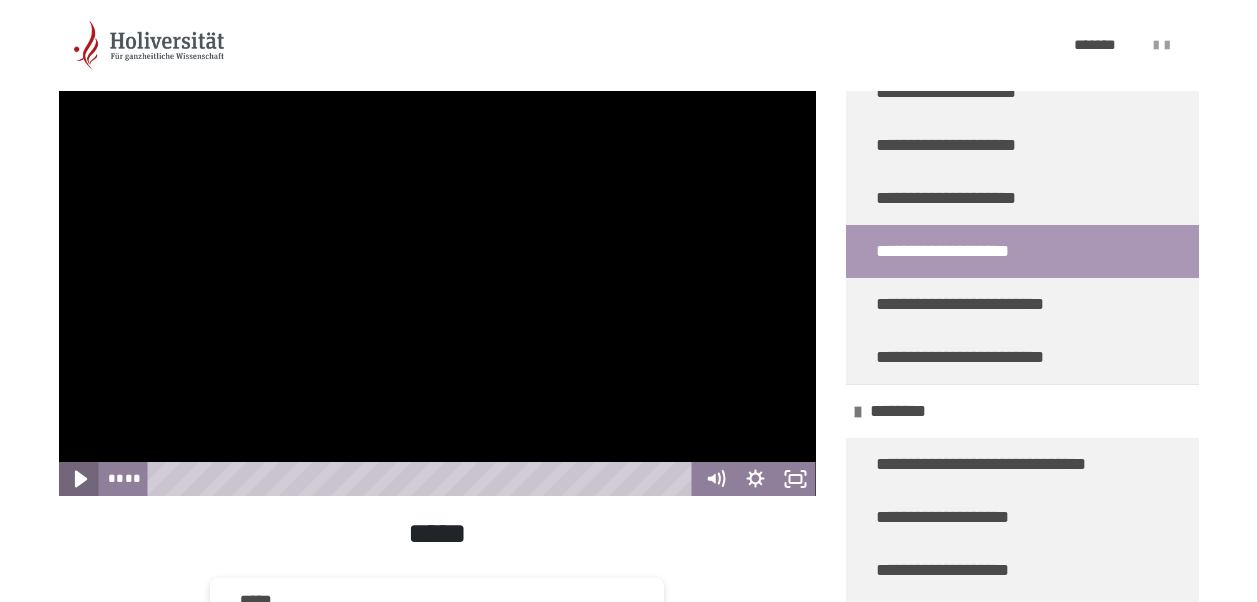 click 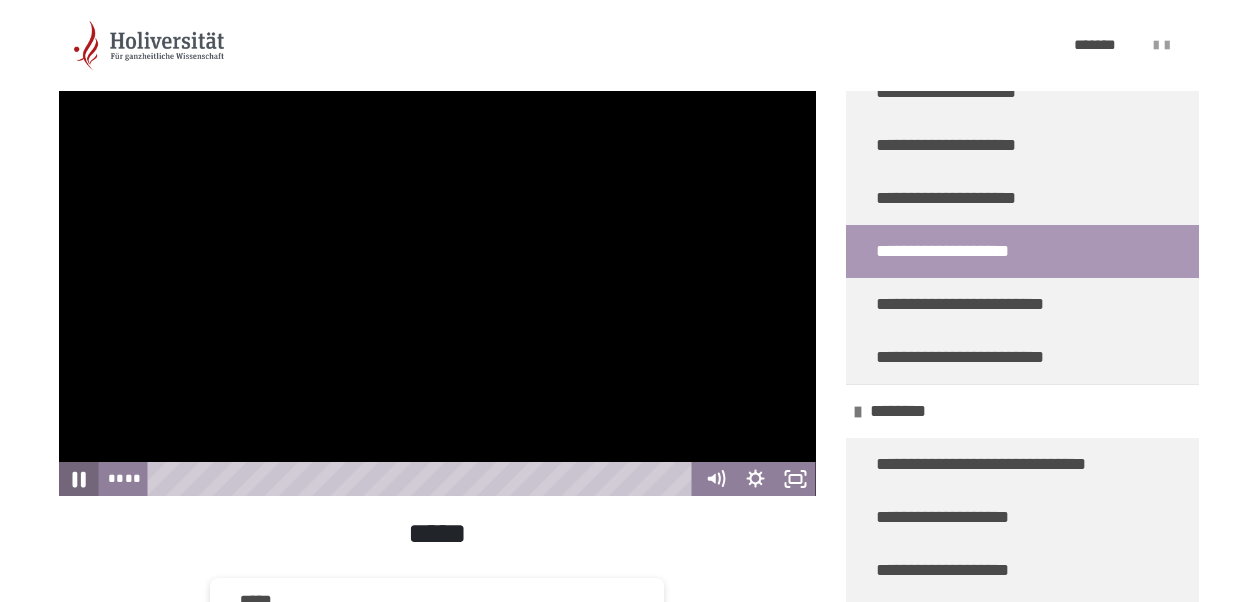 click 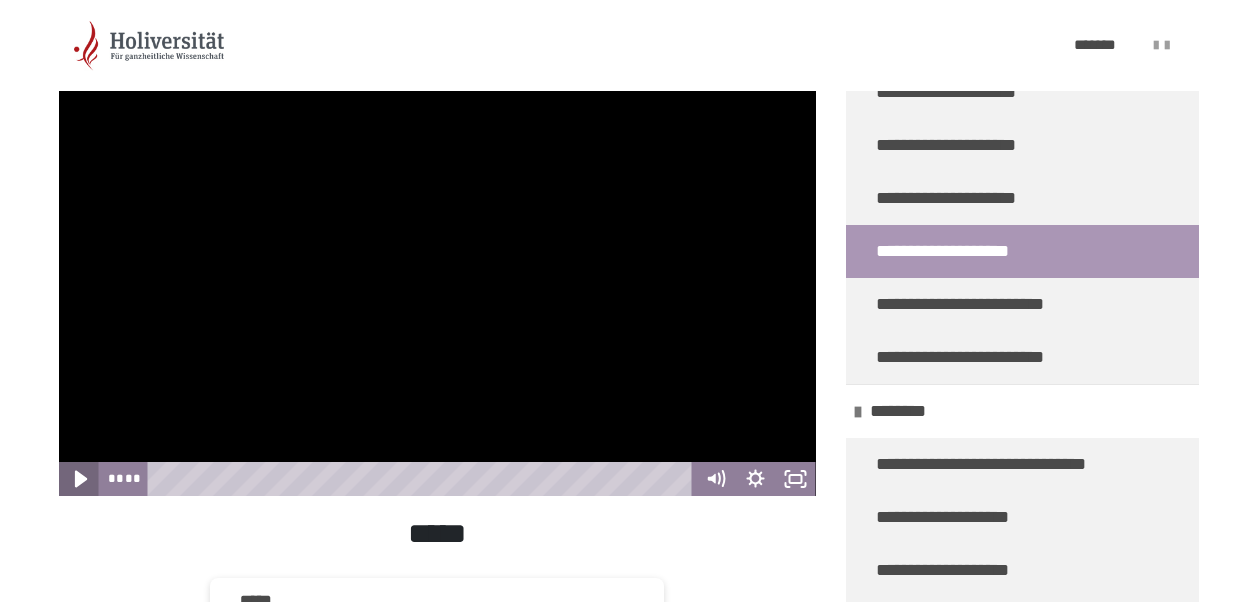 click 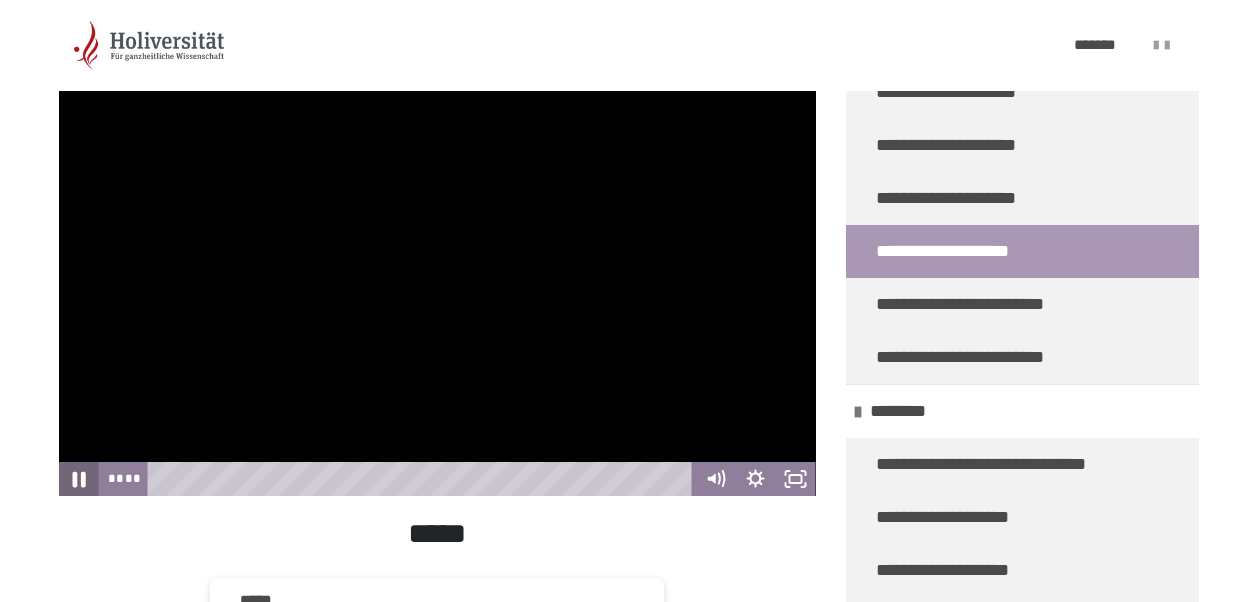click 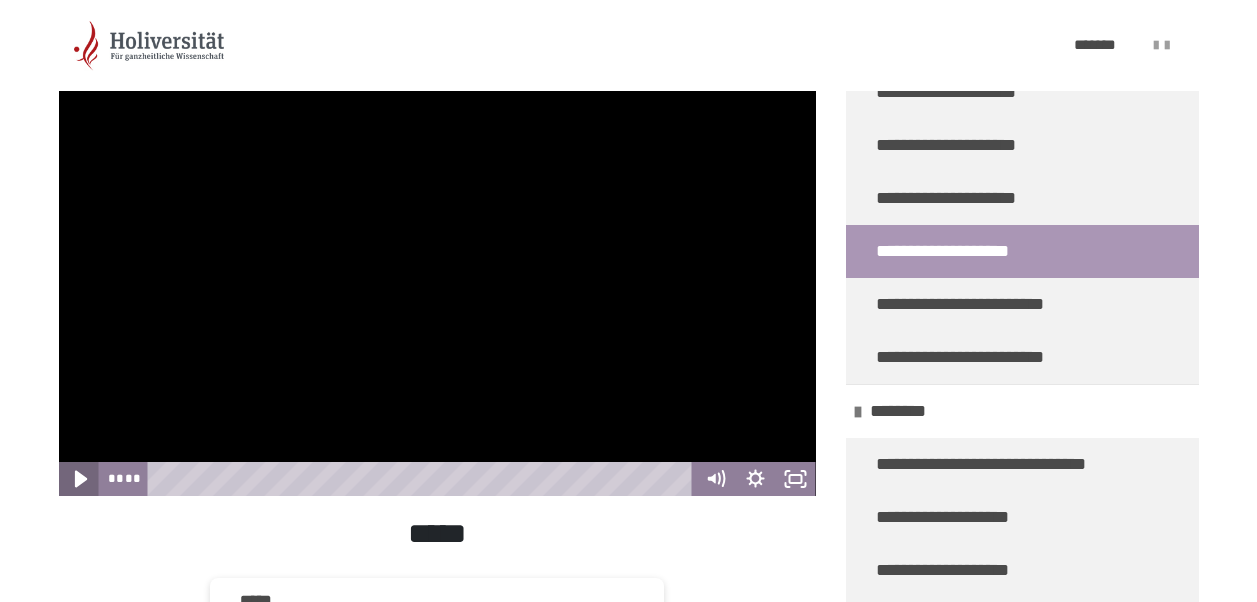 click 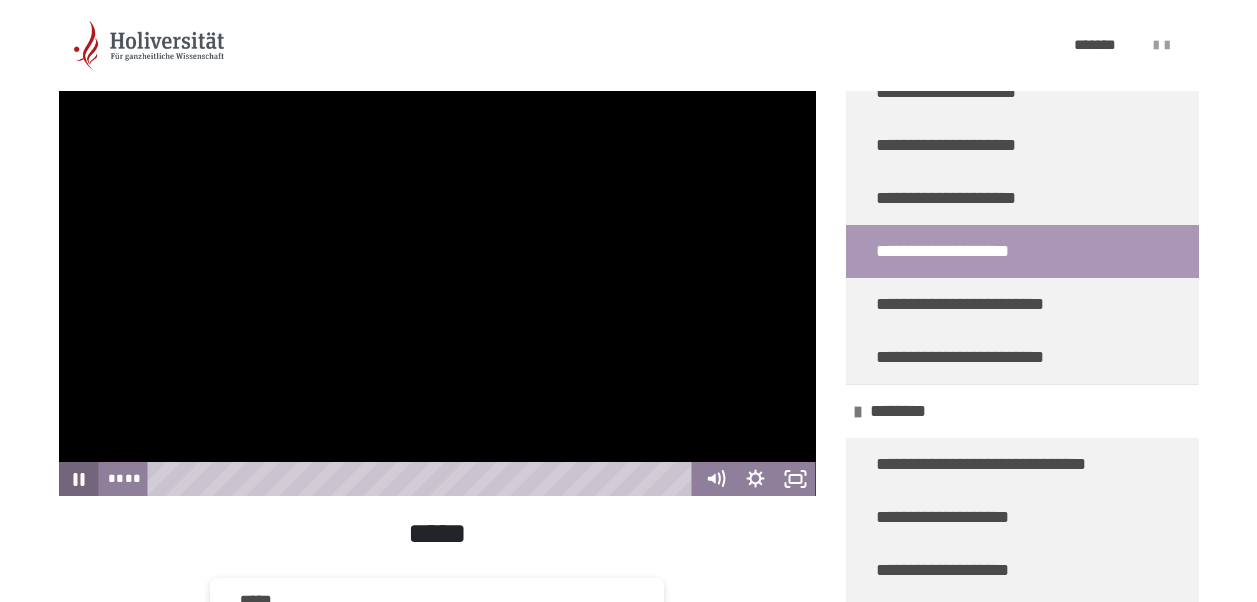 click 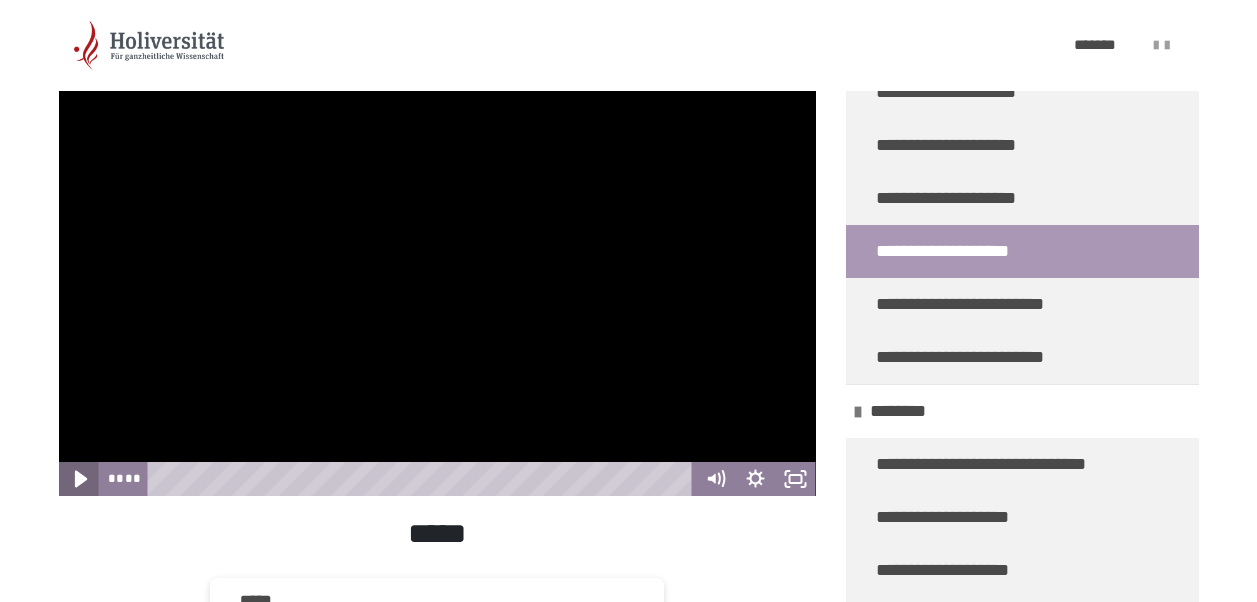 click 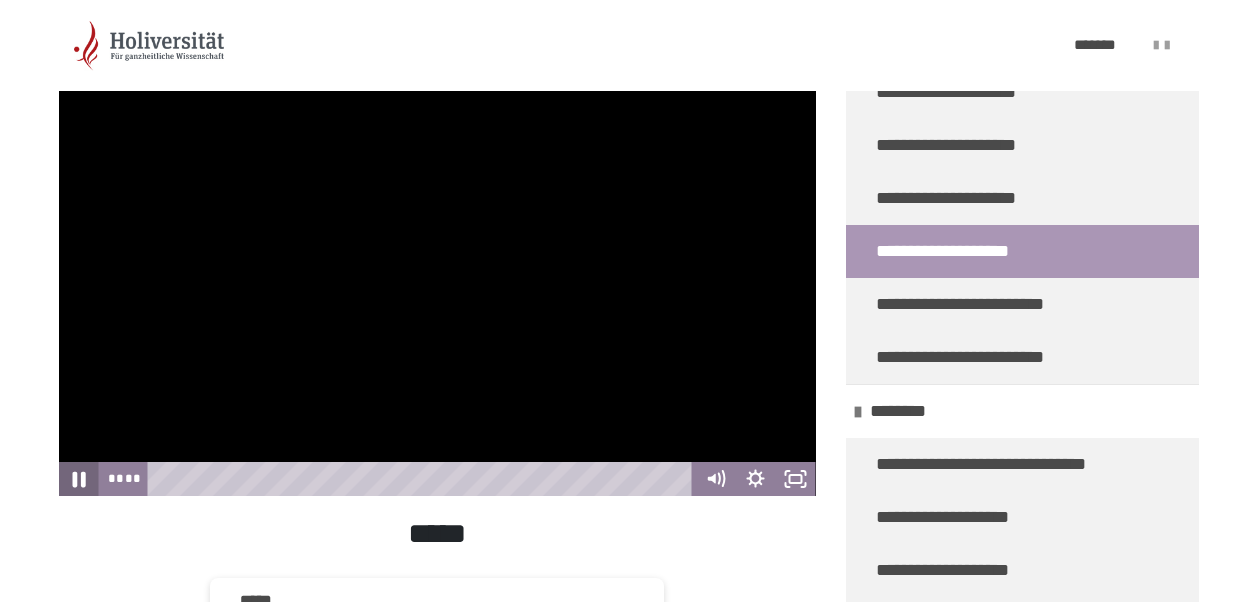 click 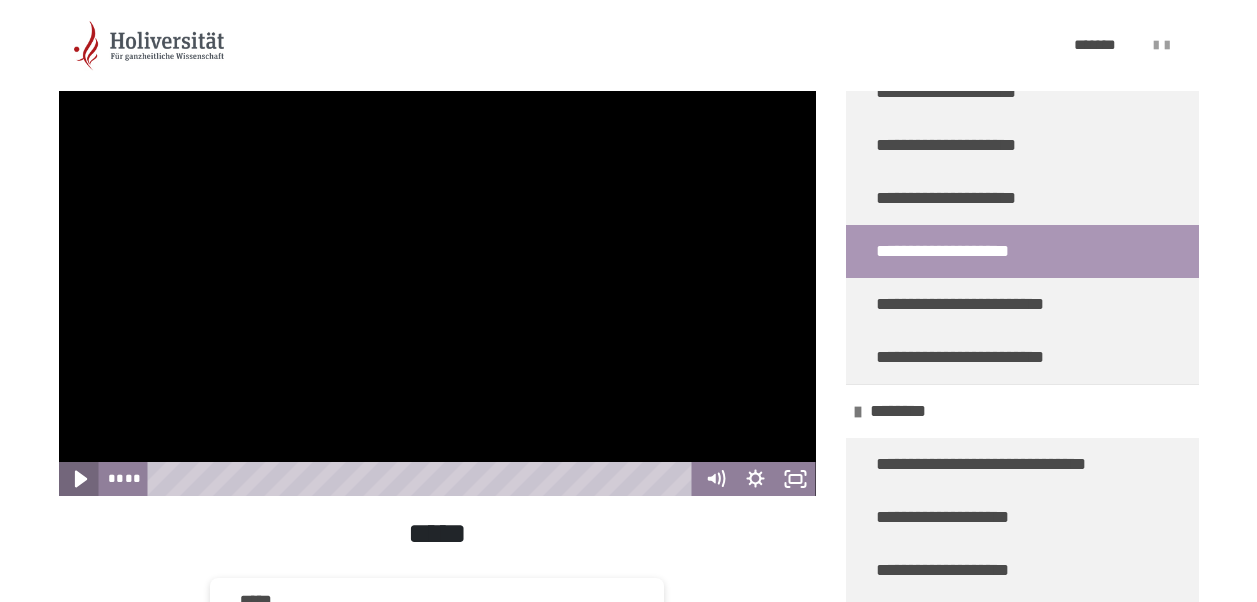 click 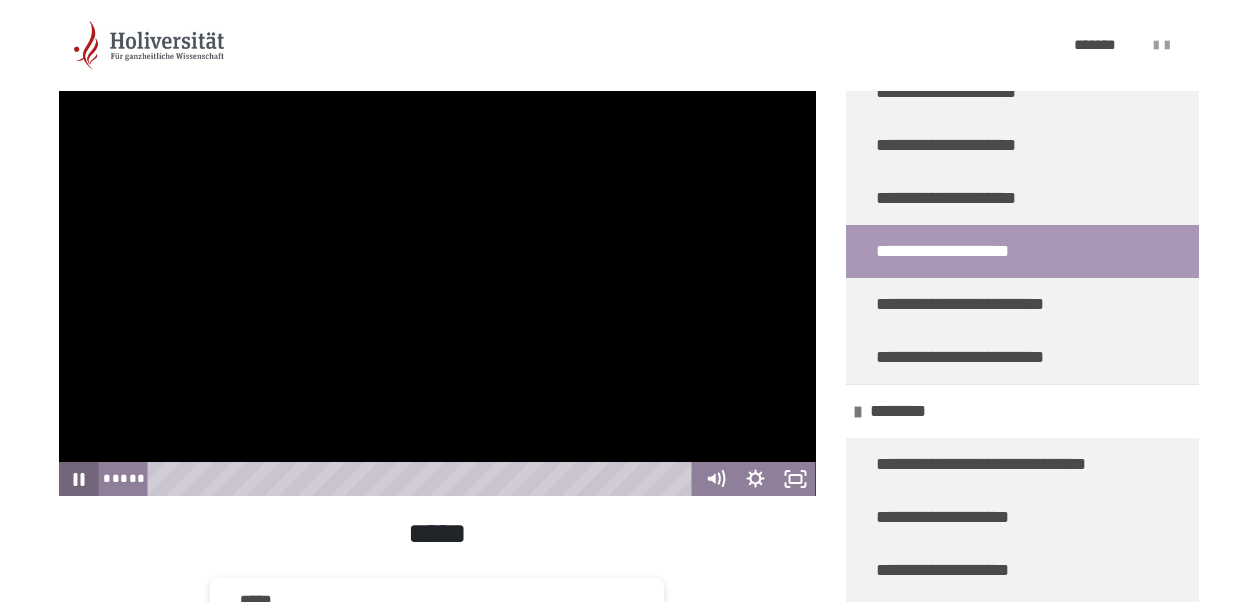 click 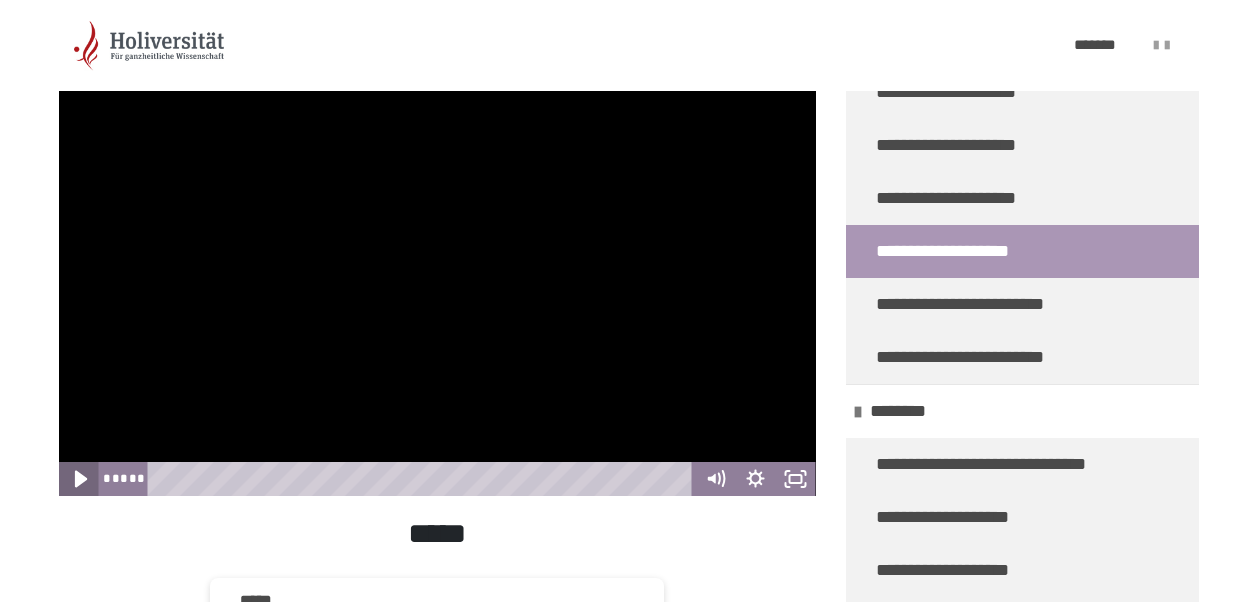 click 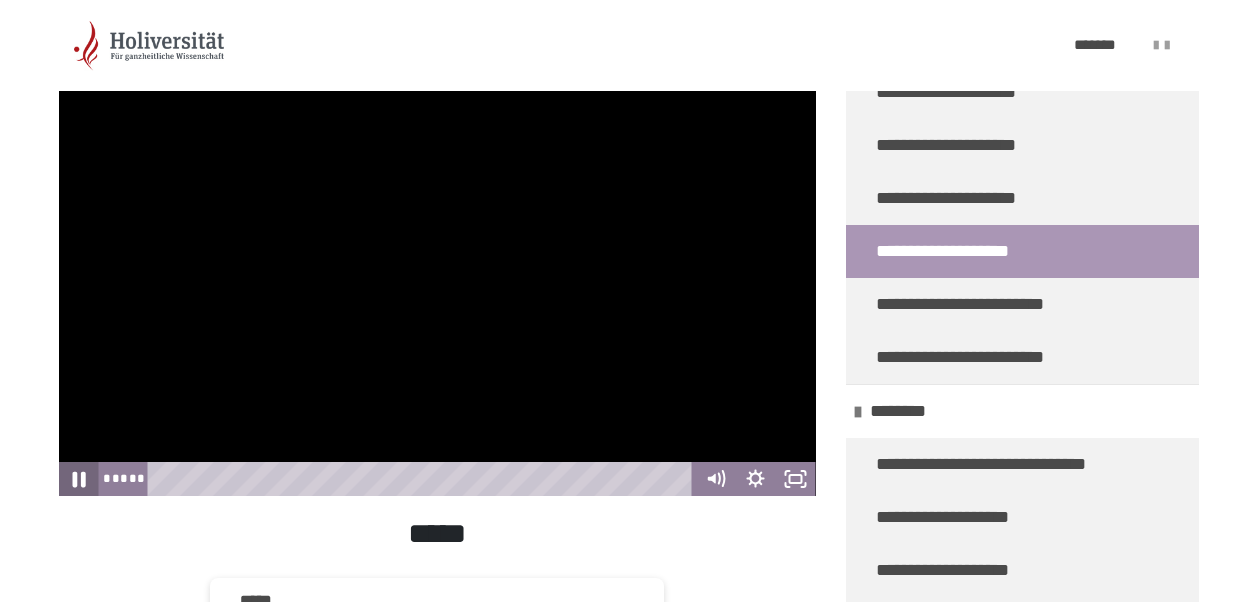 click 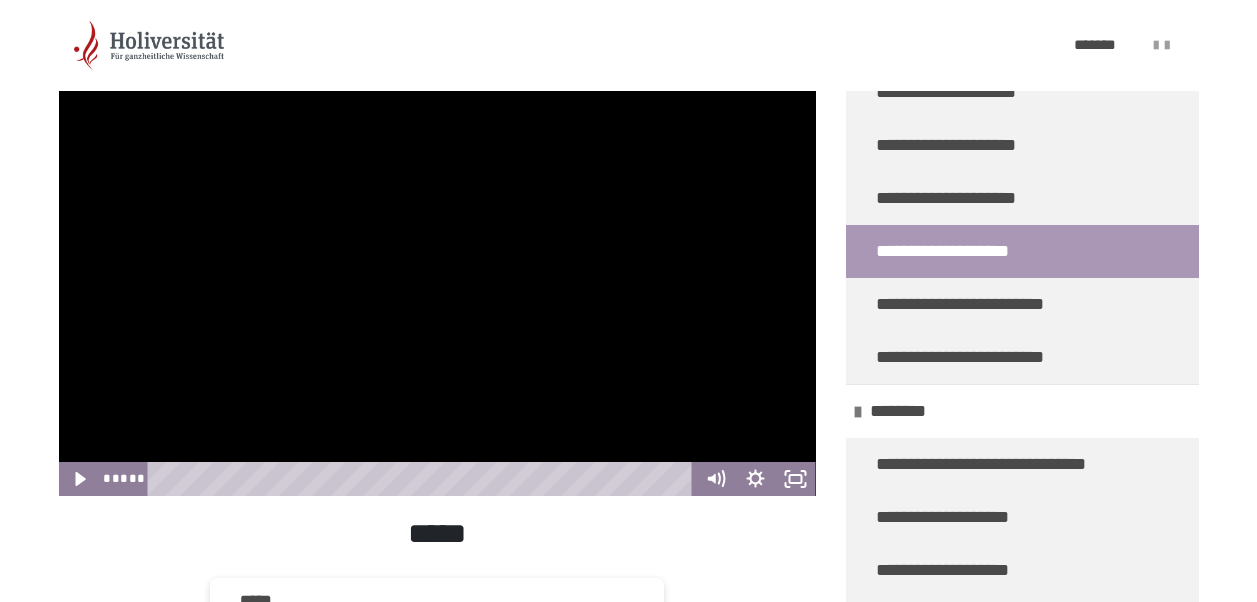 click at bounding box center (437, 283) 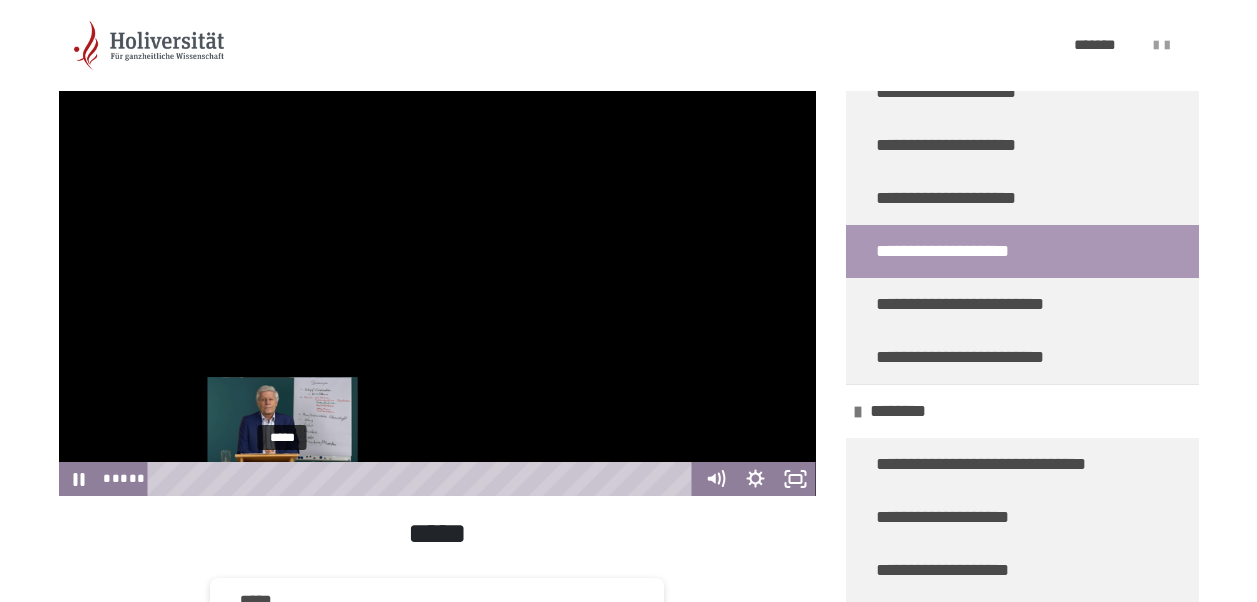 click on "*****" at bounding box center (423, 479) 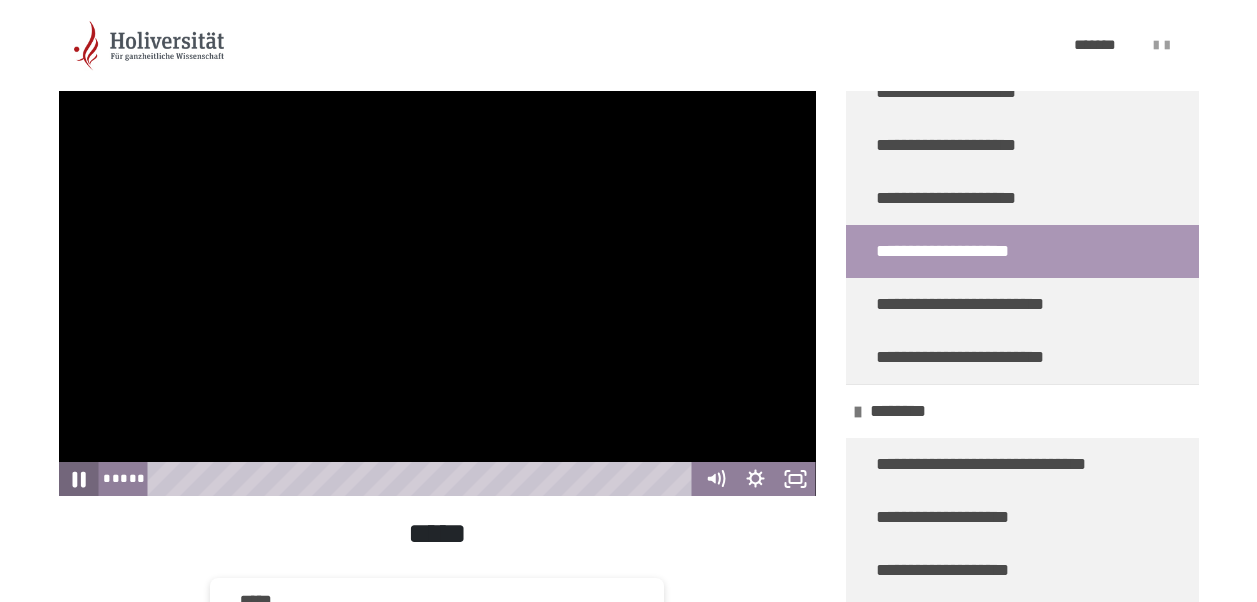 click 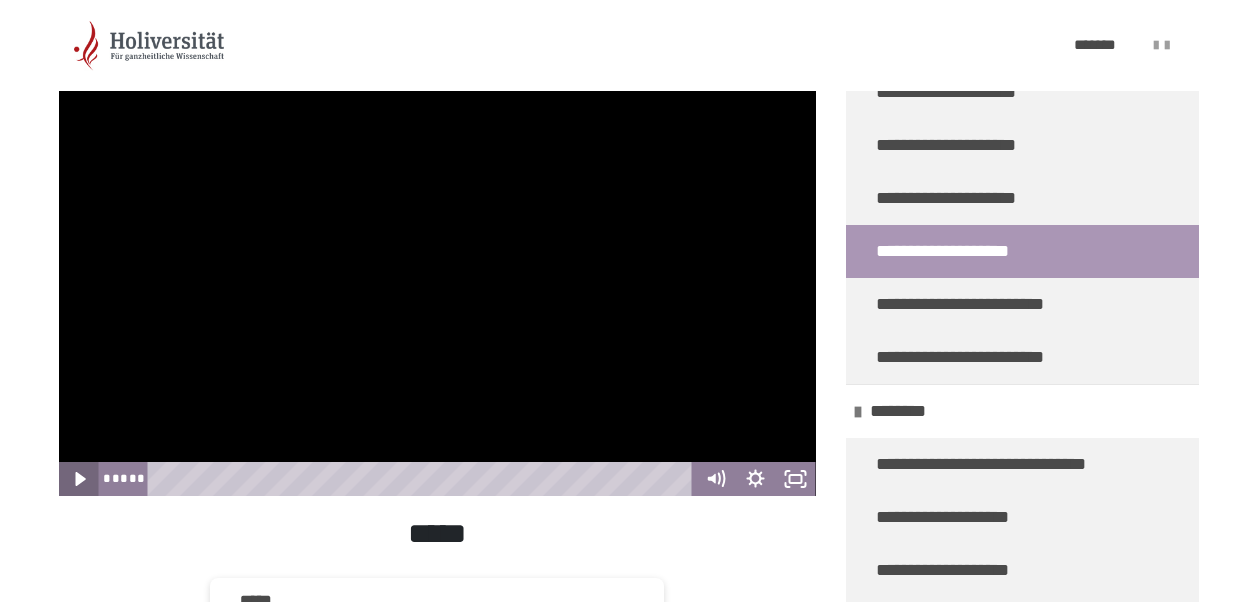 click 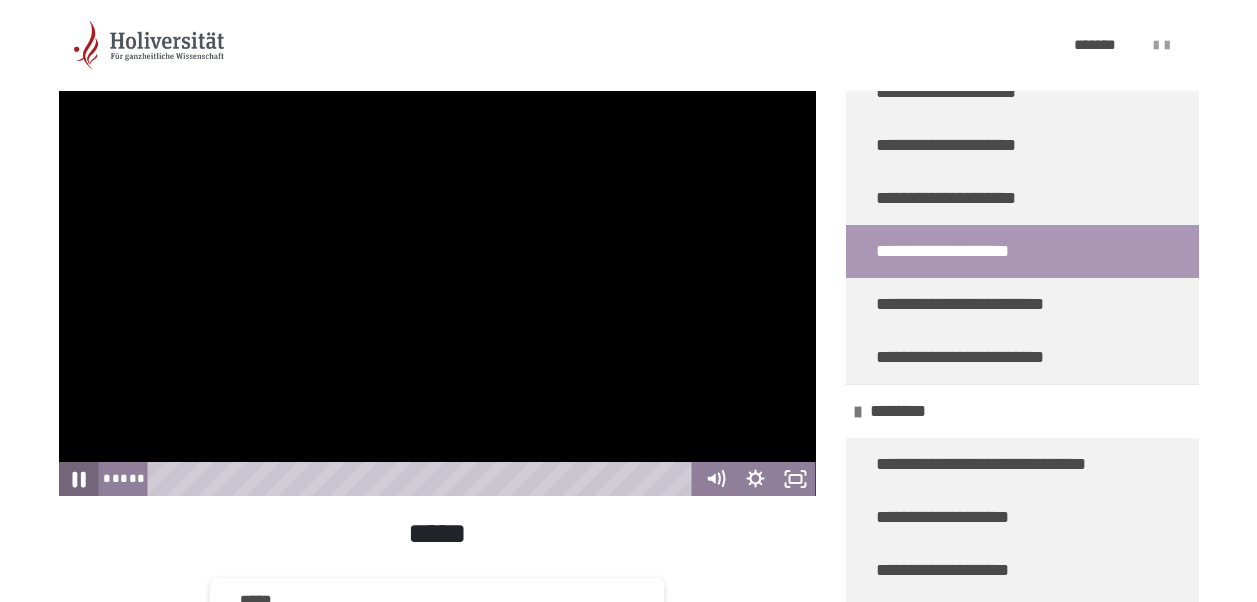 click 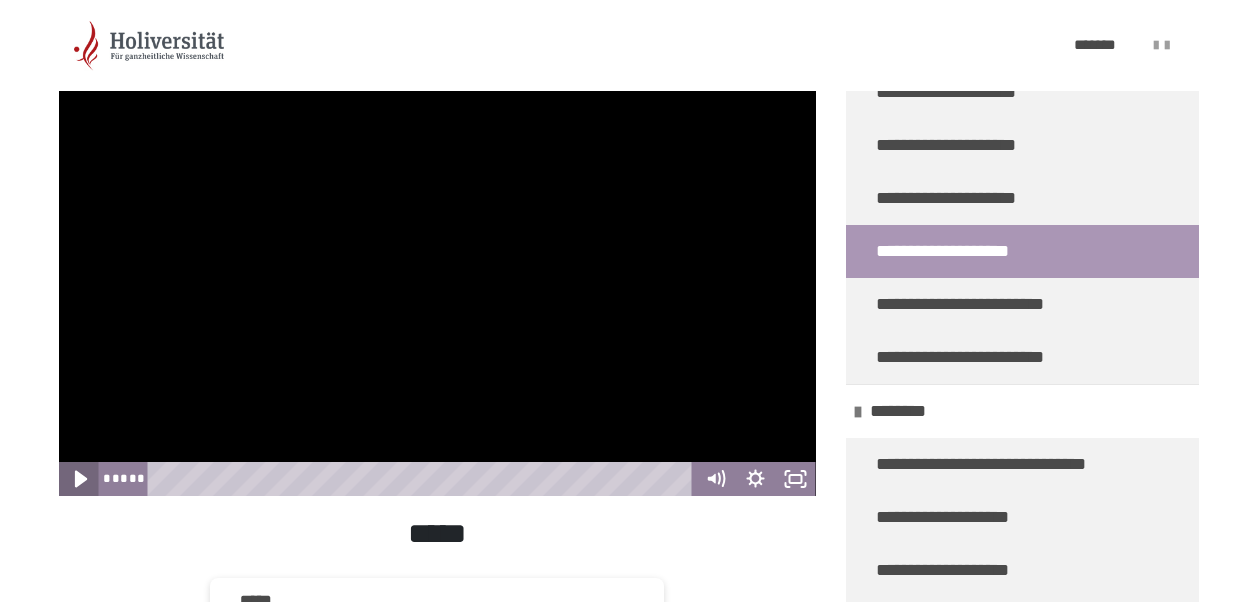 click 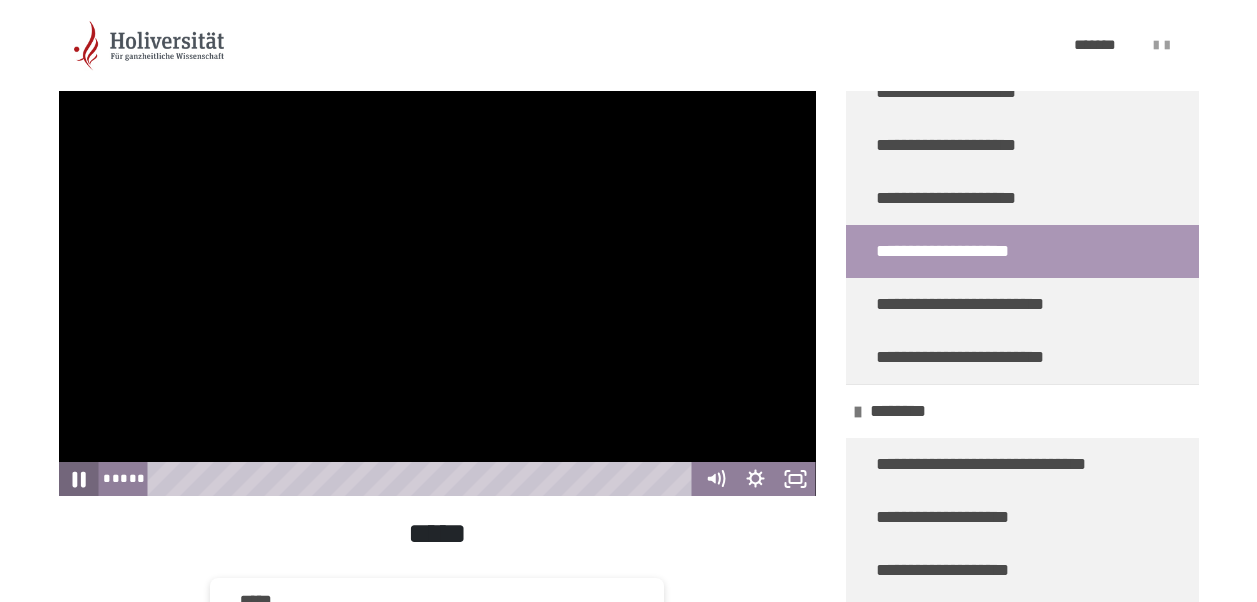 click 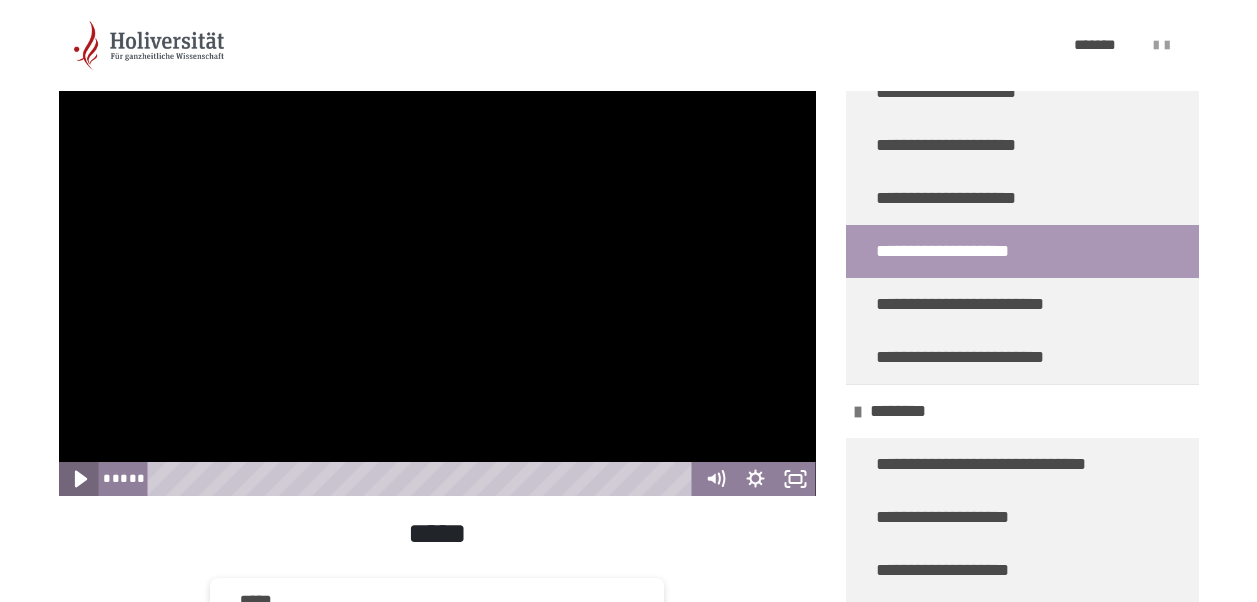 click 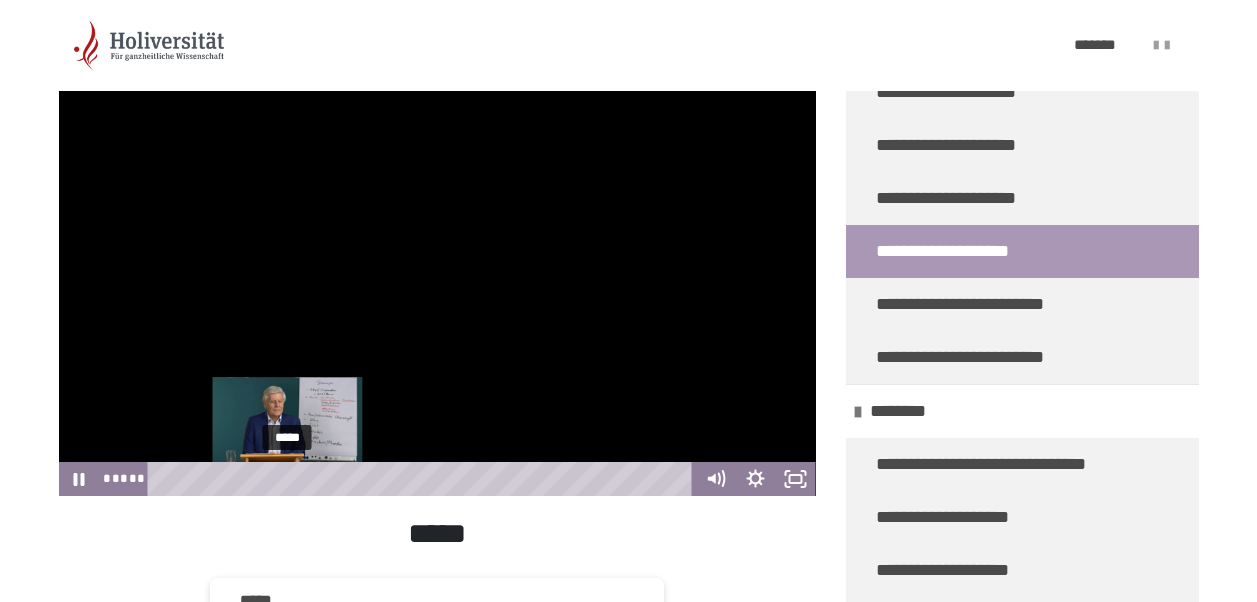 click on "*****" at bounding box center (423, 479) 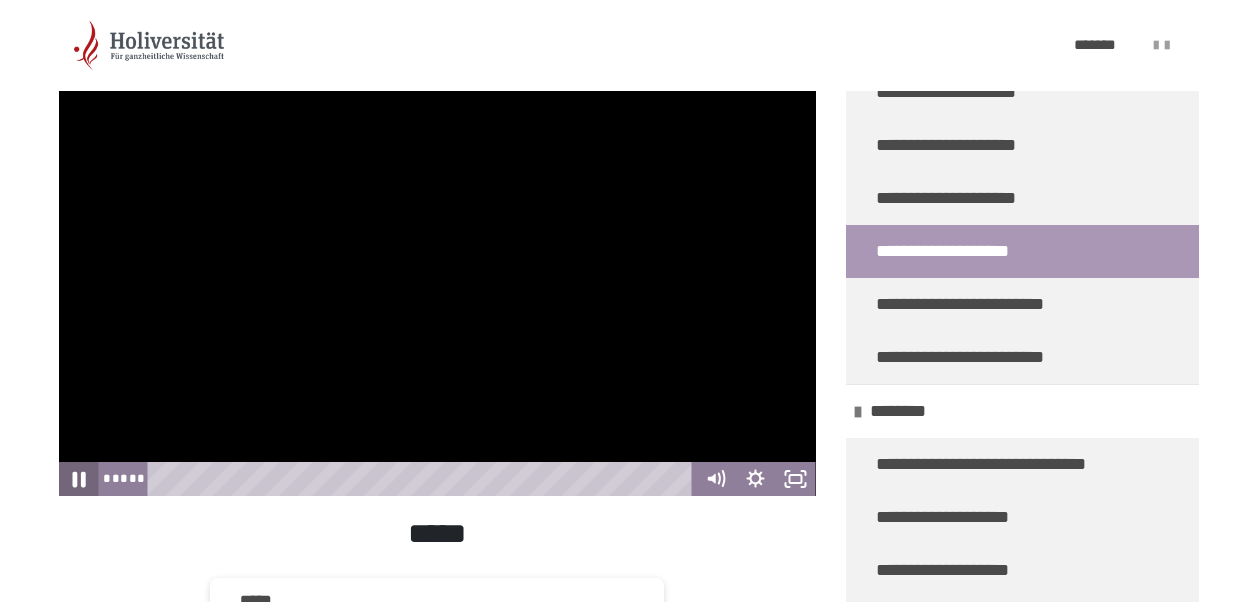 click 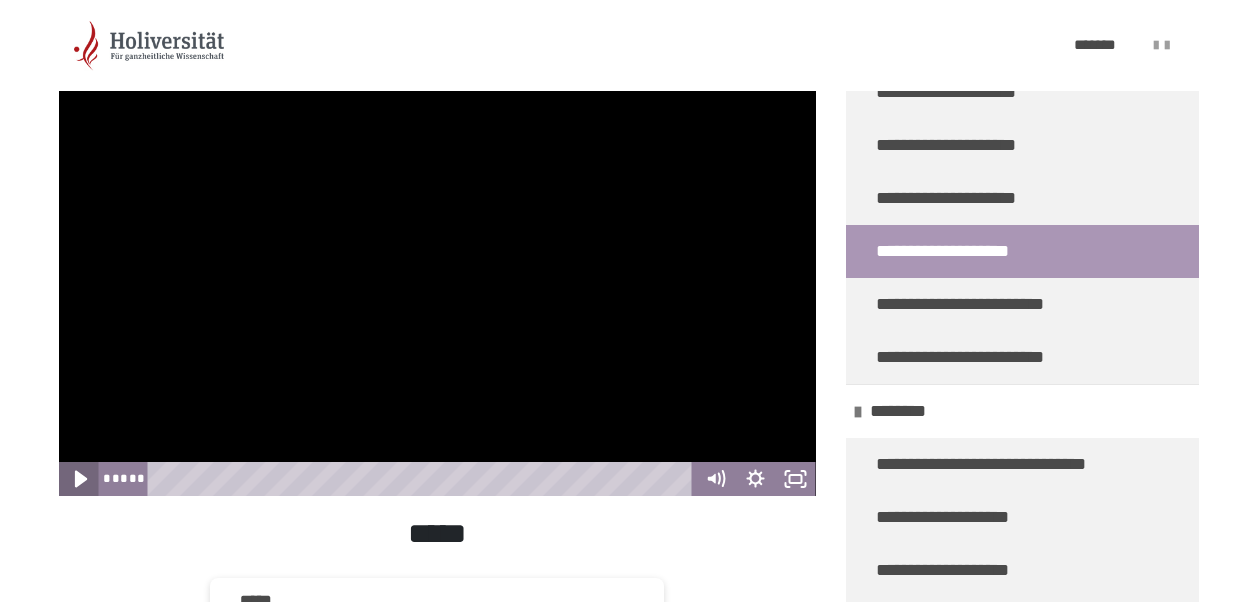 click 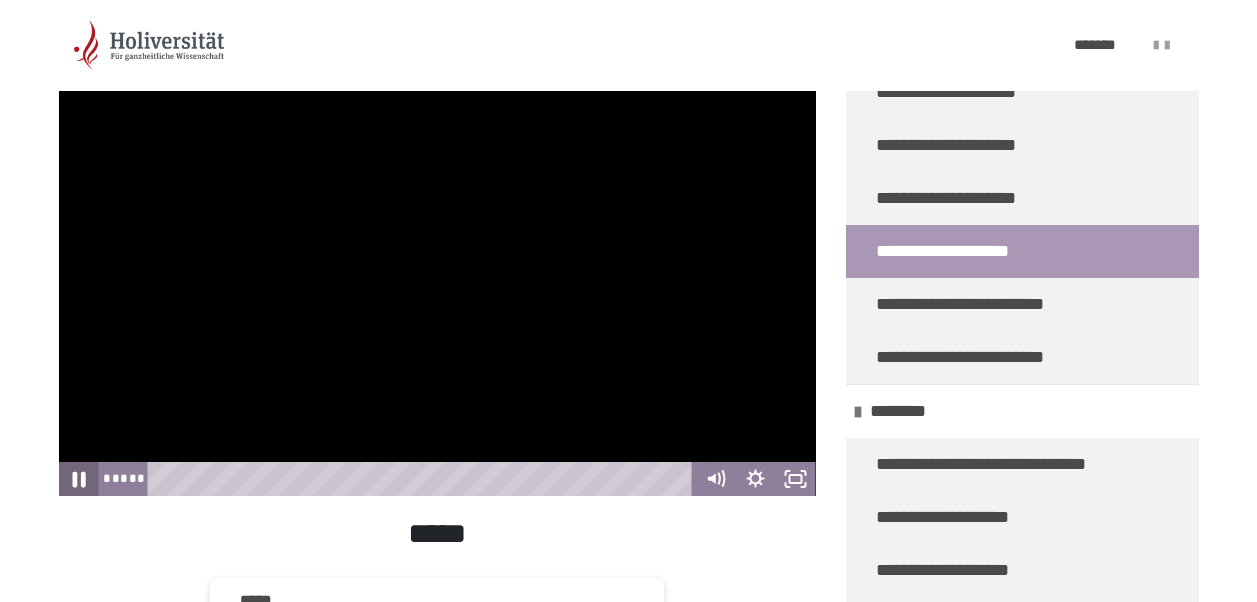 click 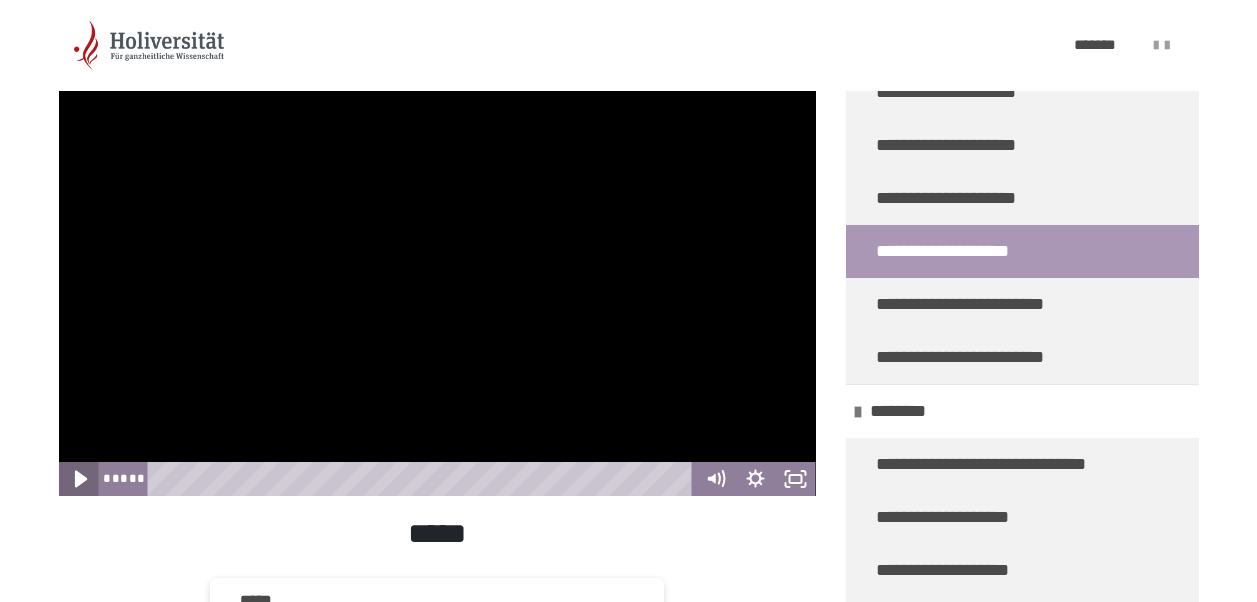 click 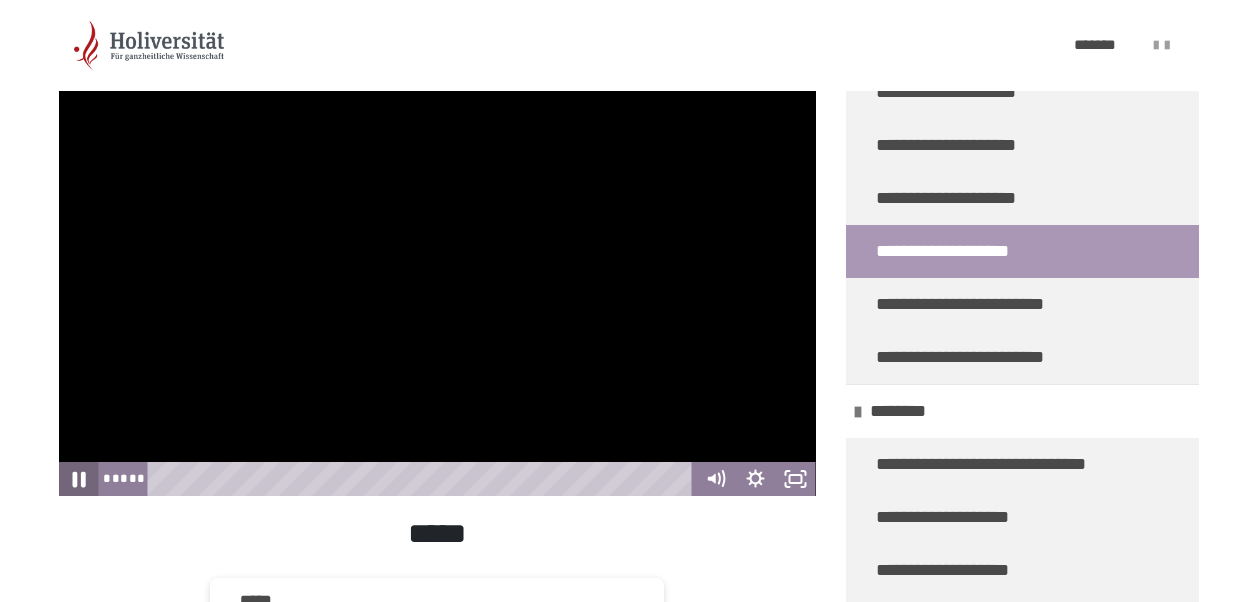 click 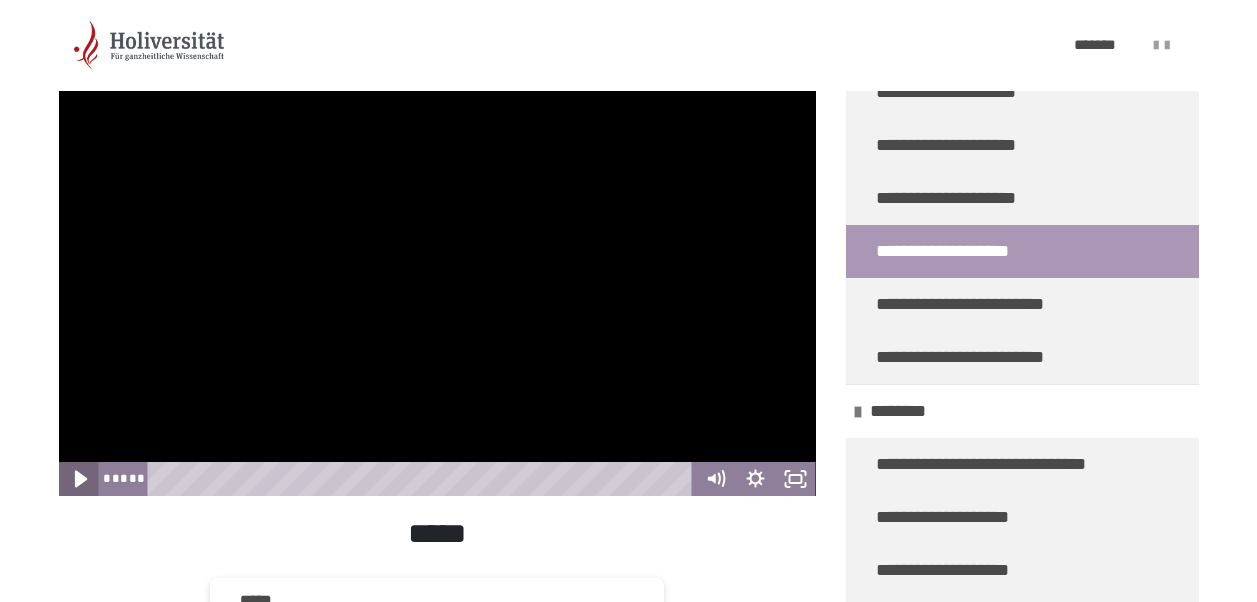 click 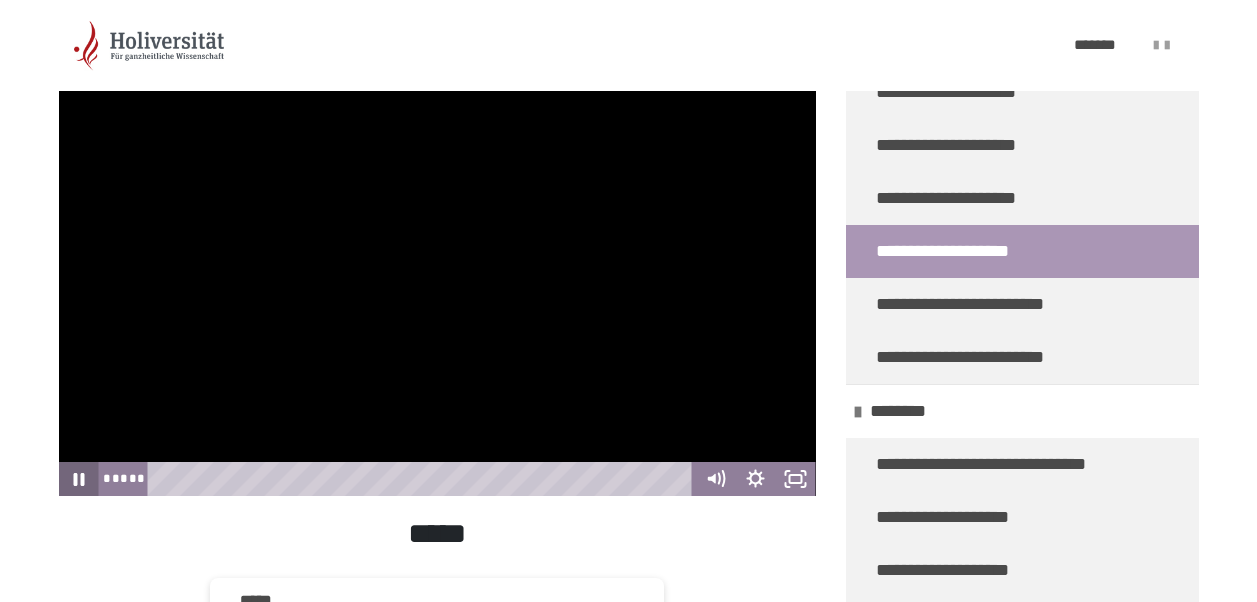 click 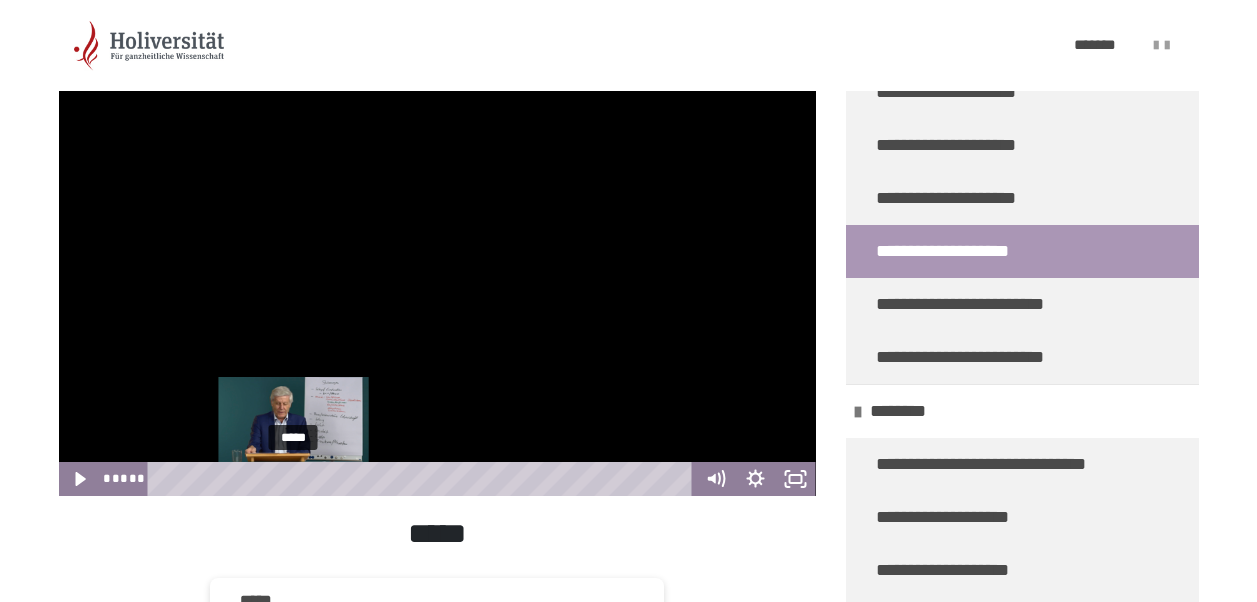 click at bounding box center (292, 478) 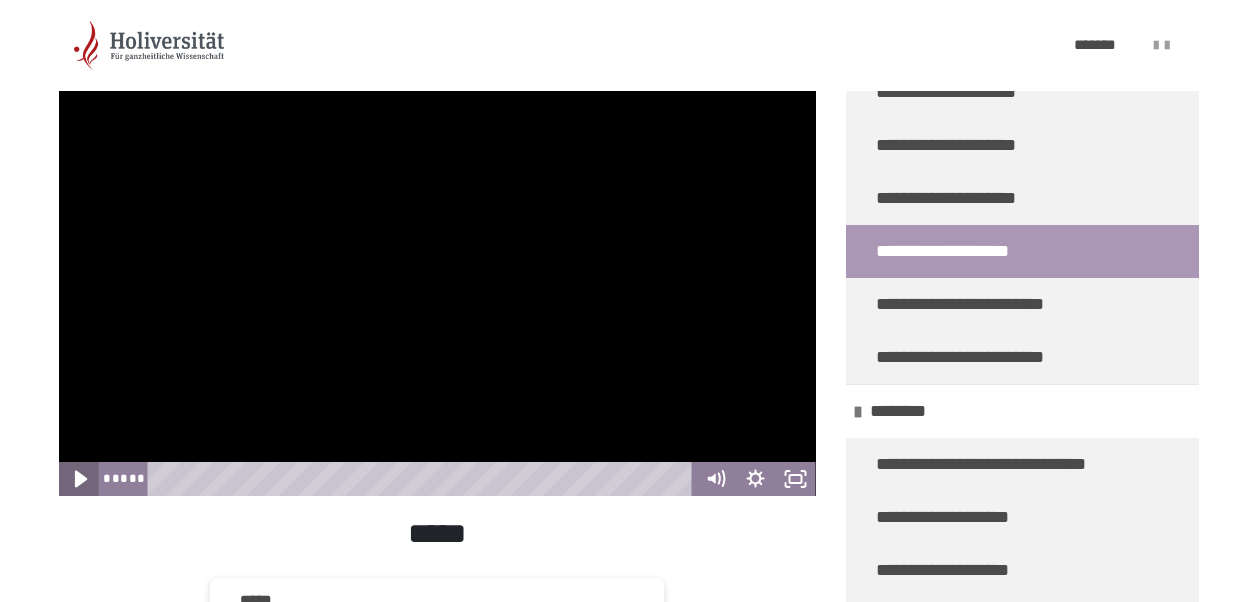 click 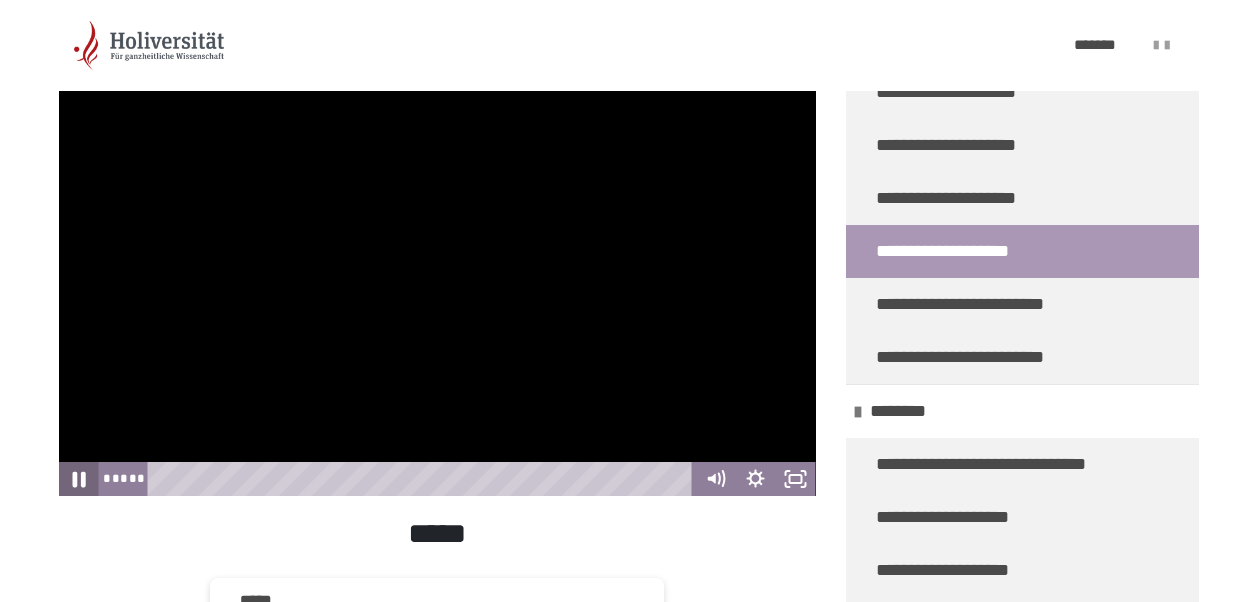 click 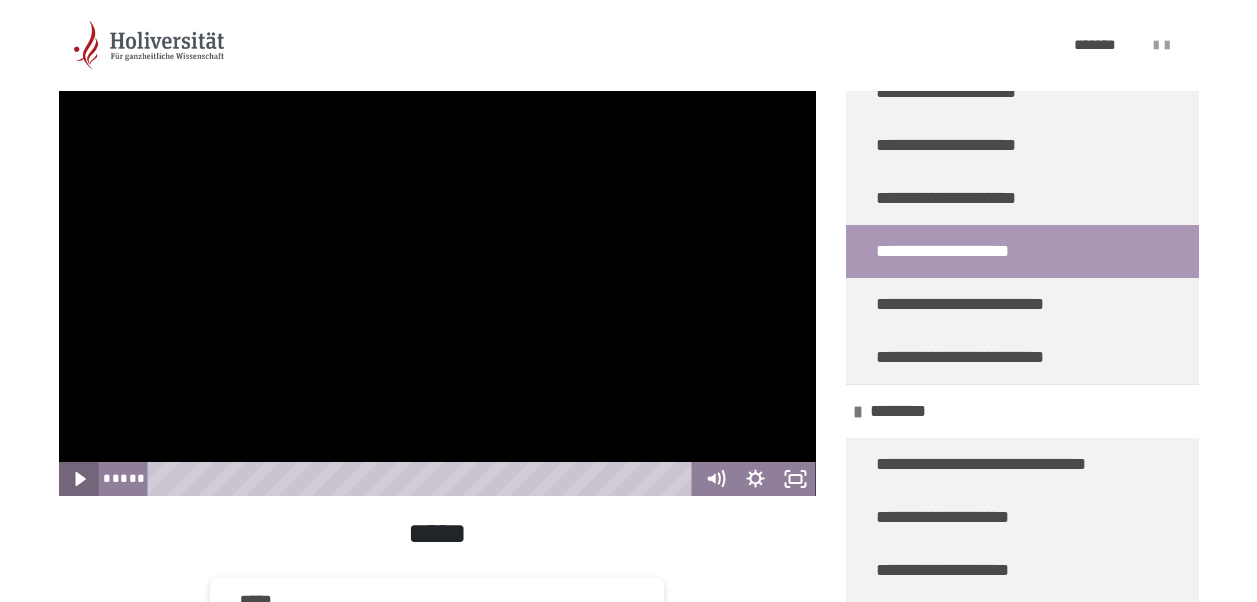 click 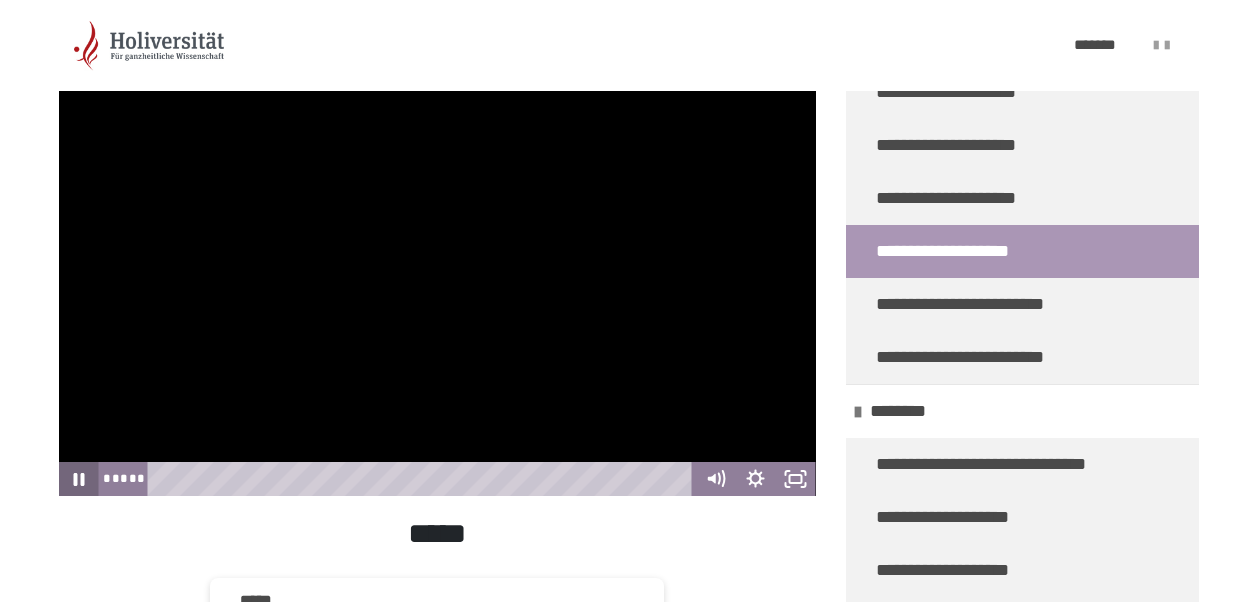 click 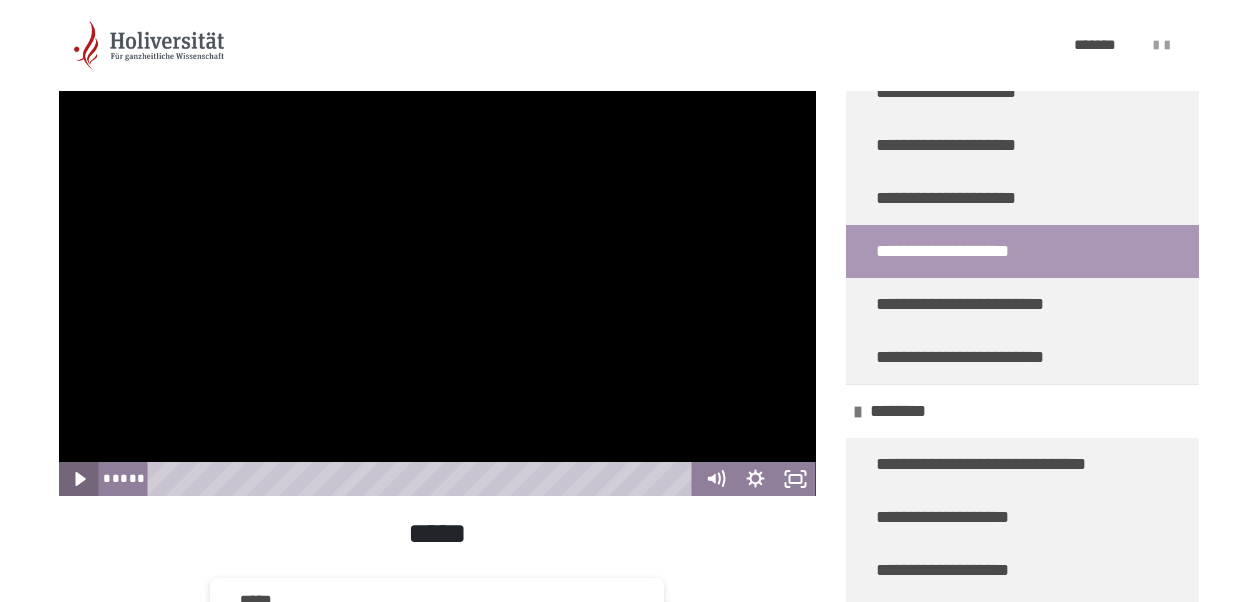 click 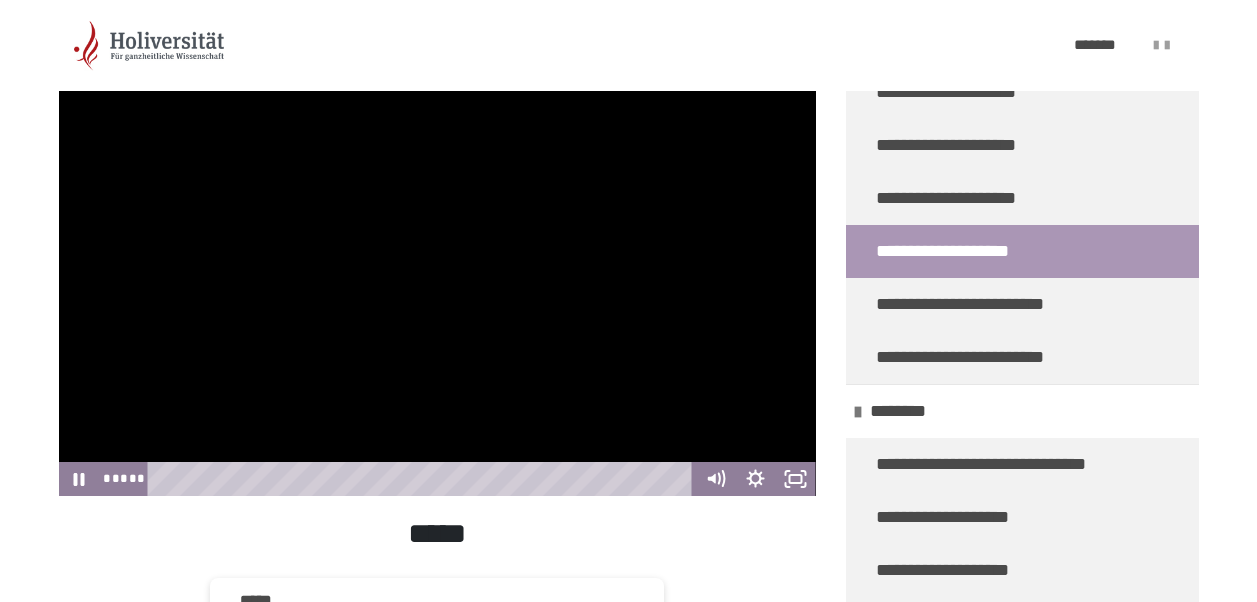 click at bounding box center (437, 283) 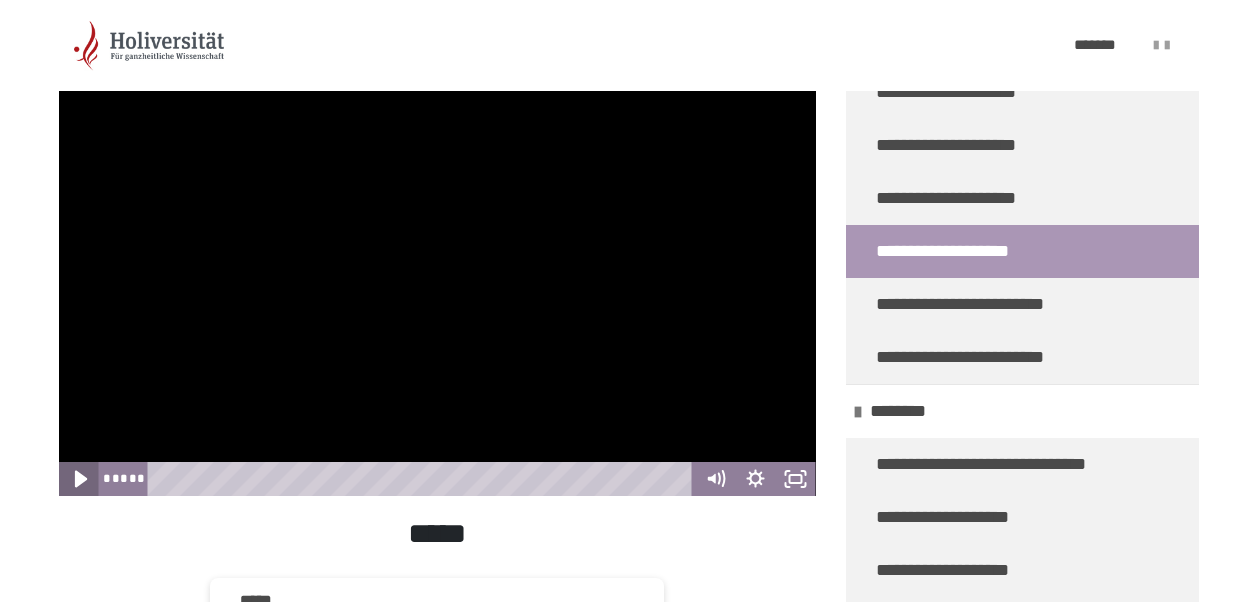 click 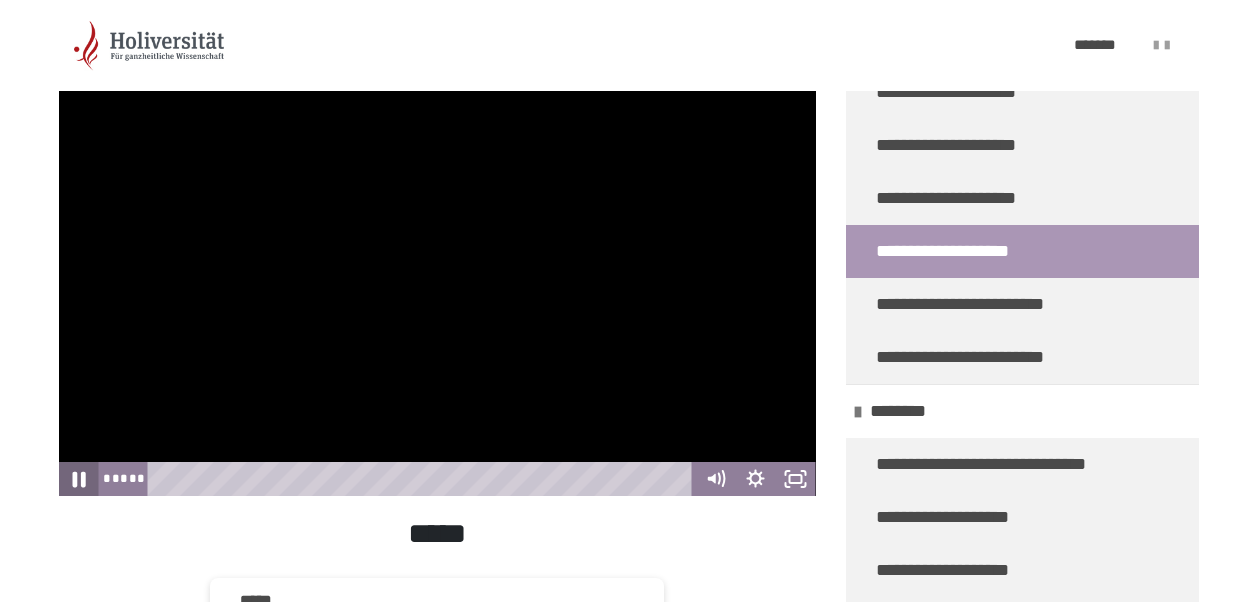 click 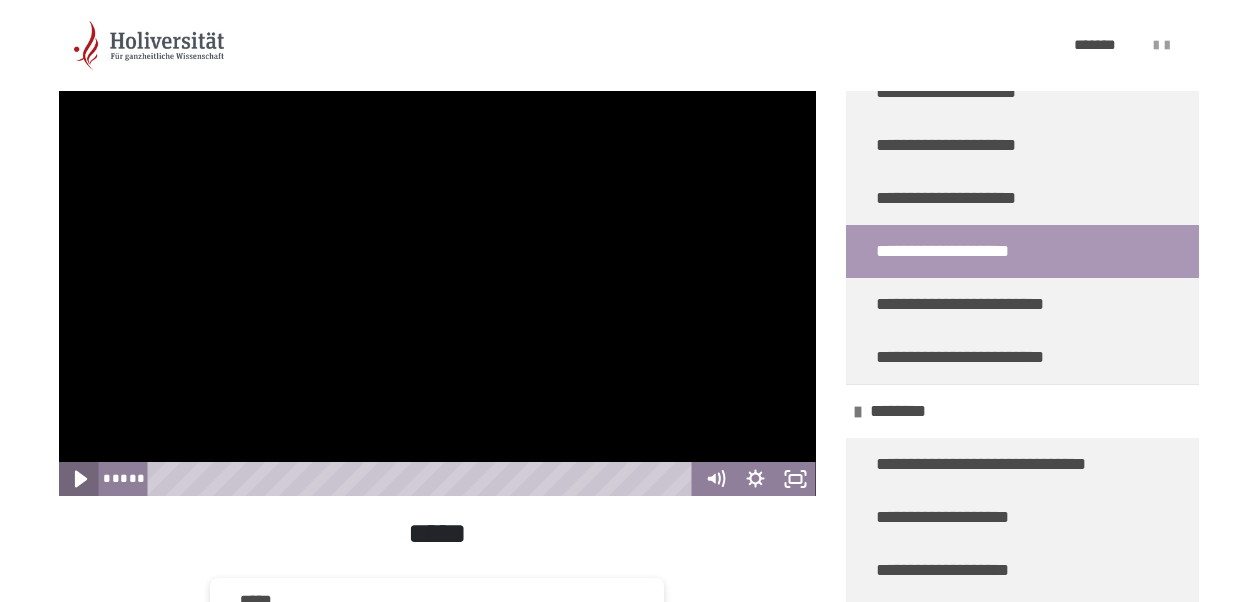 click 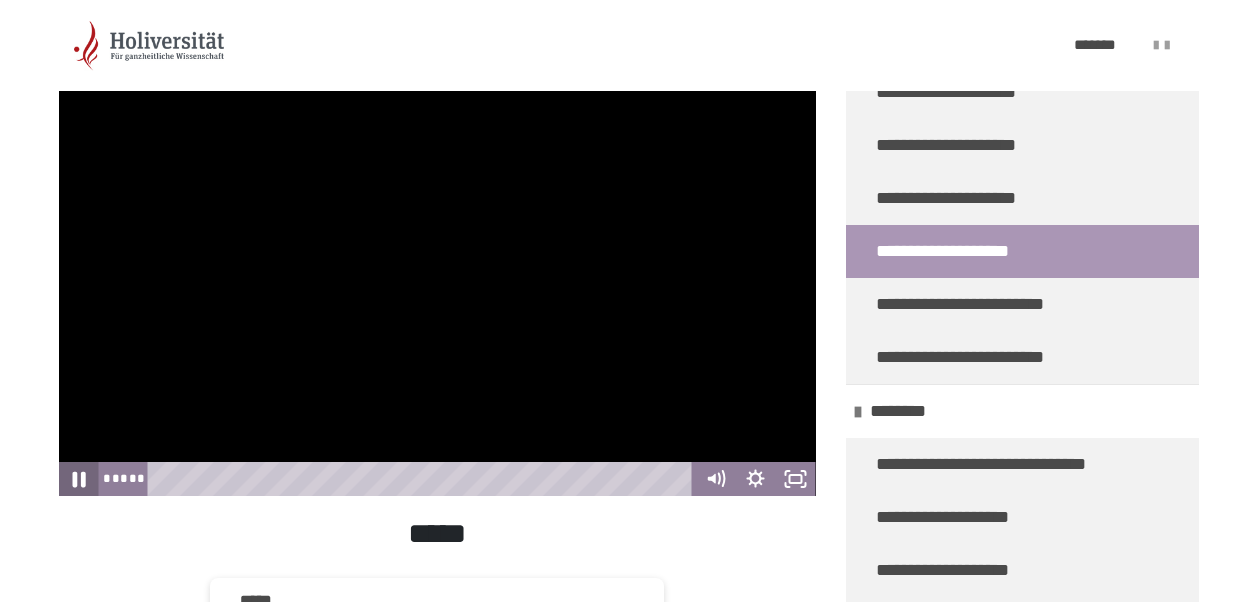 click 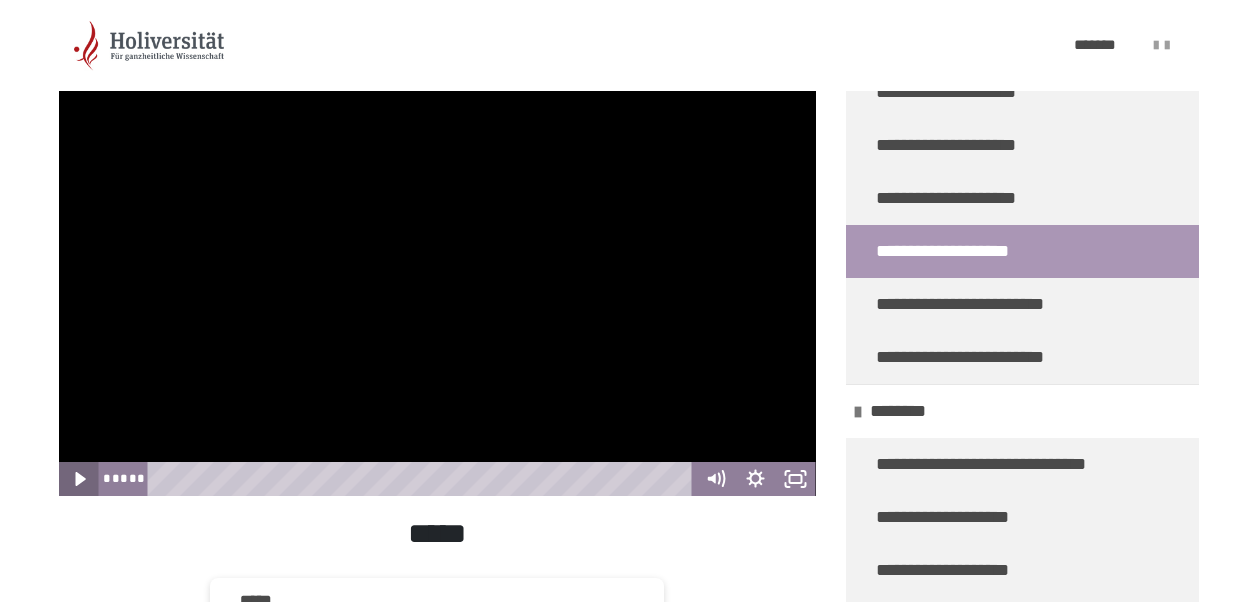 click 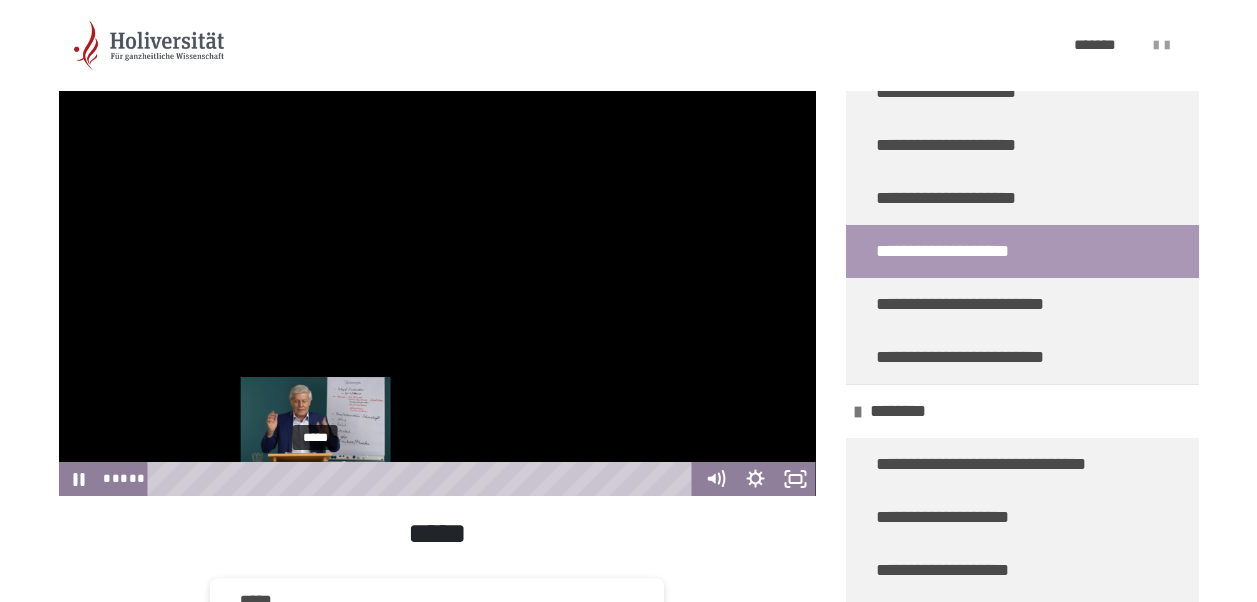 click at bounding box center [315, 478] 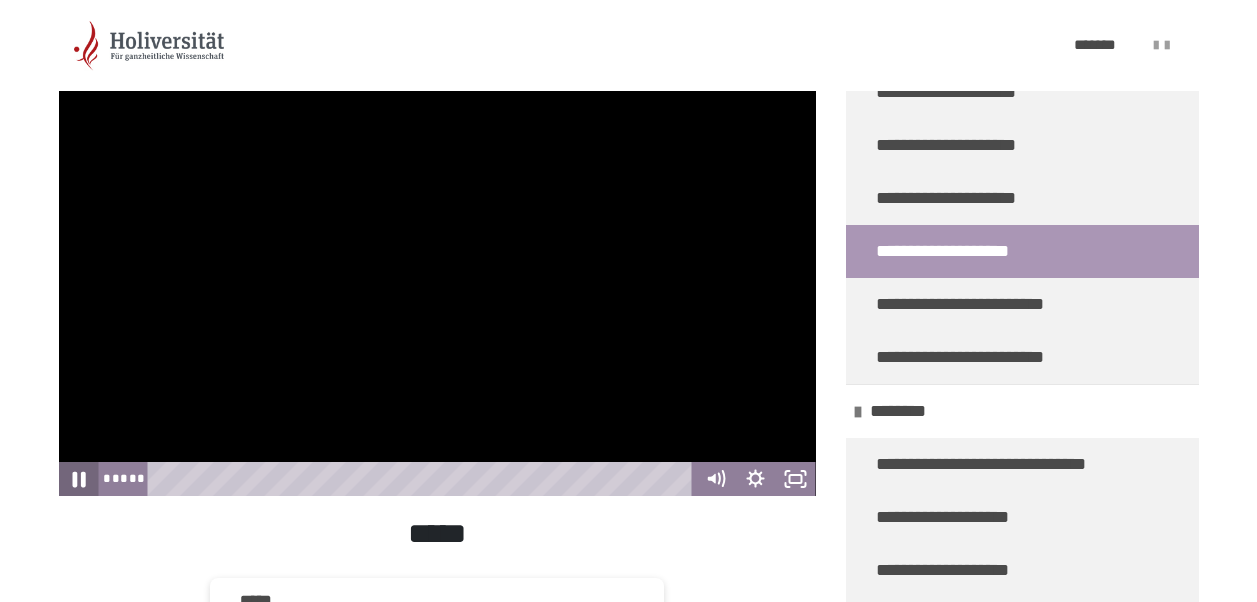 click 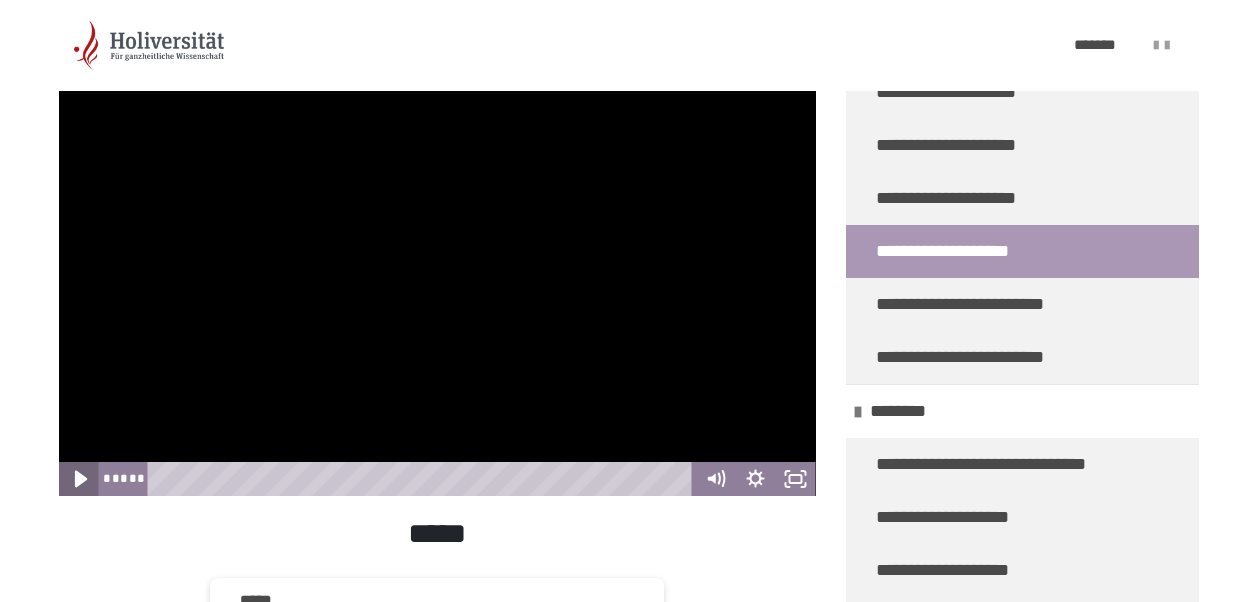 click 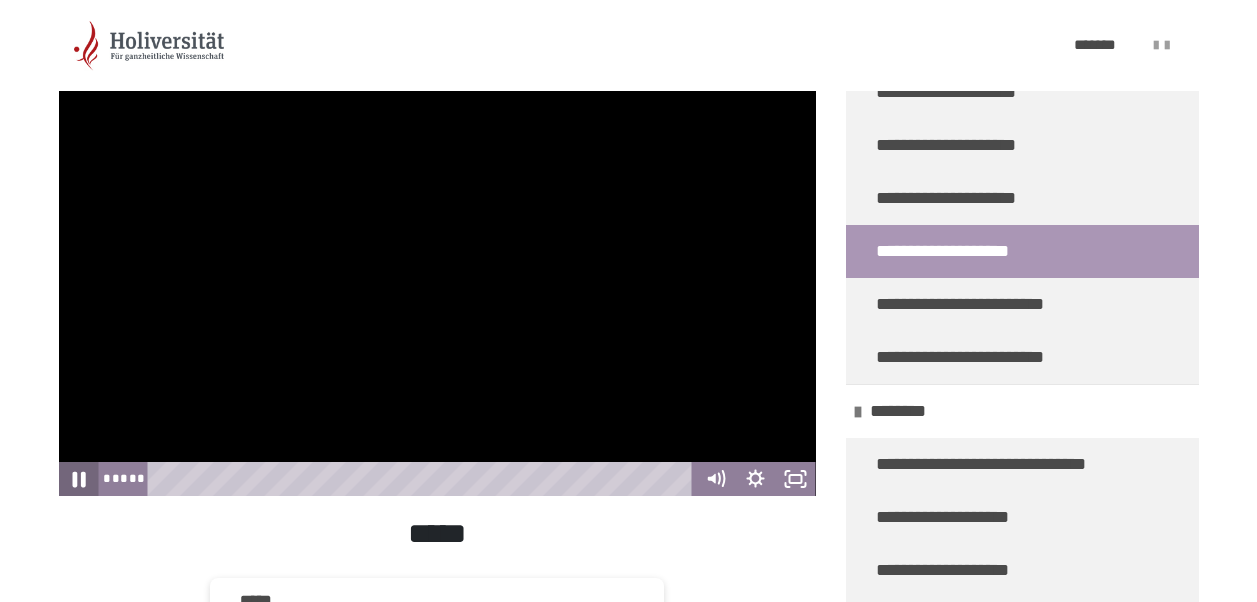 click 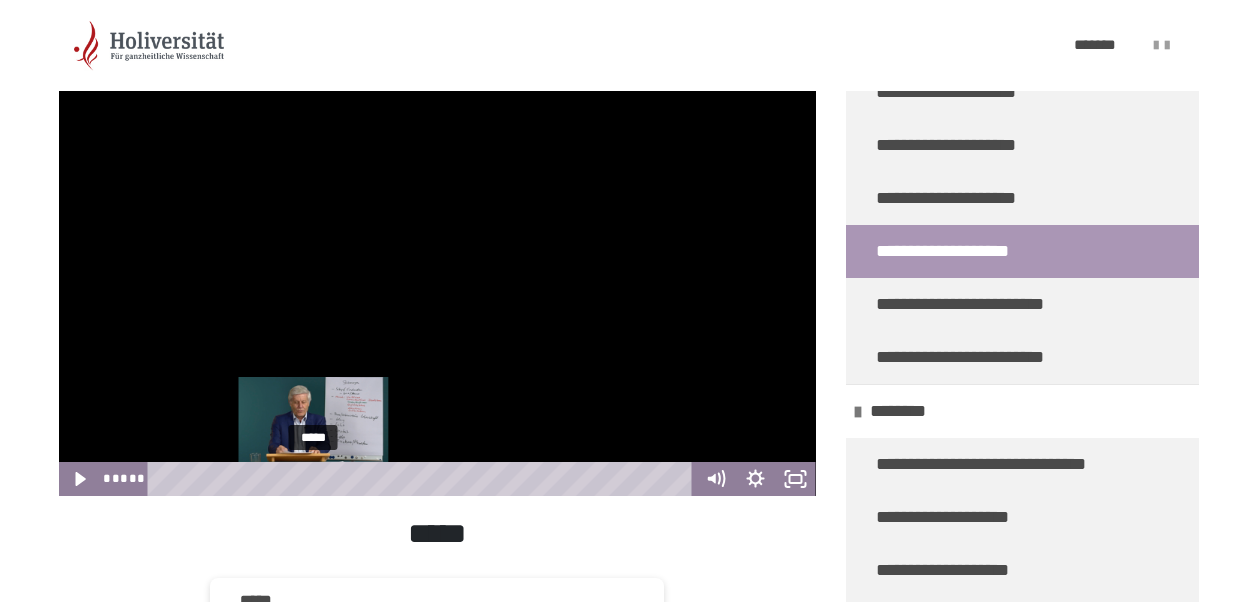 click at bounding box center [313, 478] 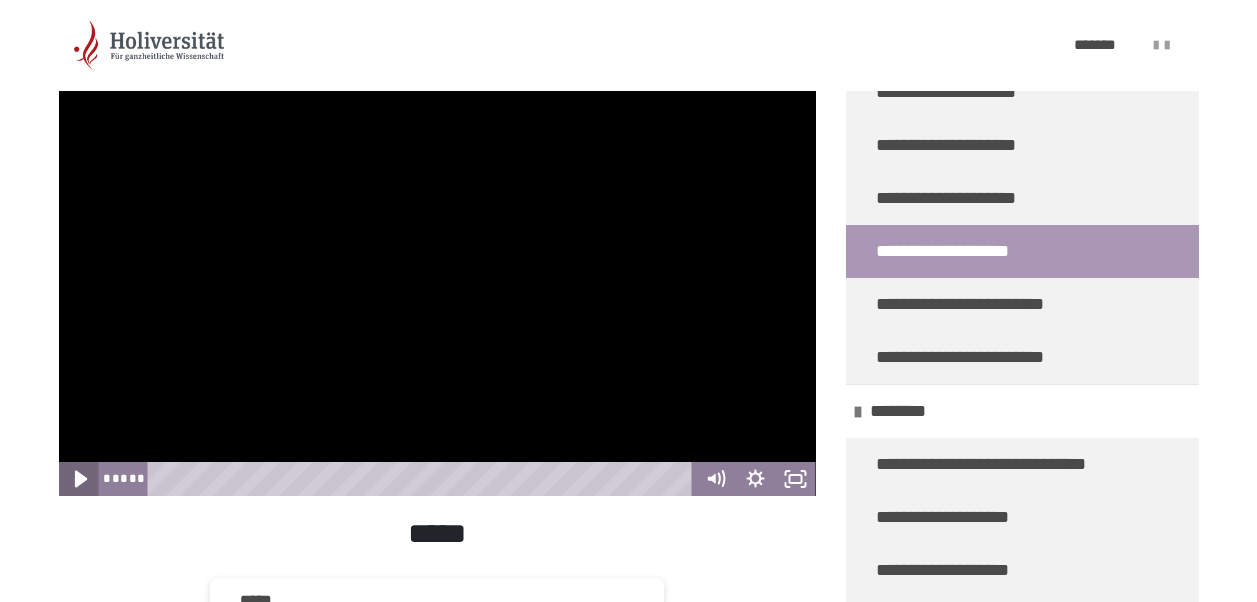 click 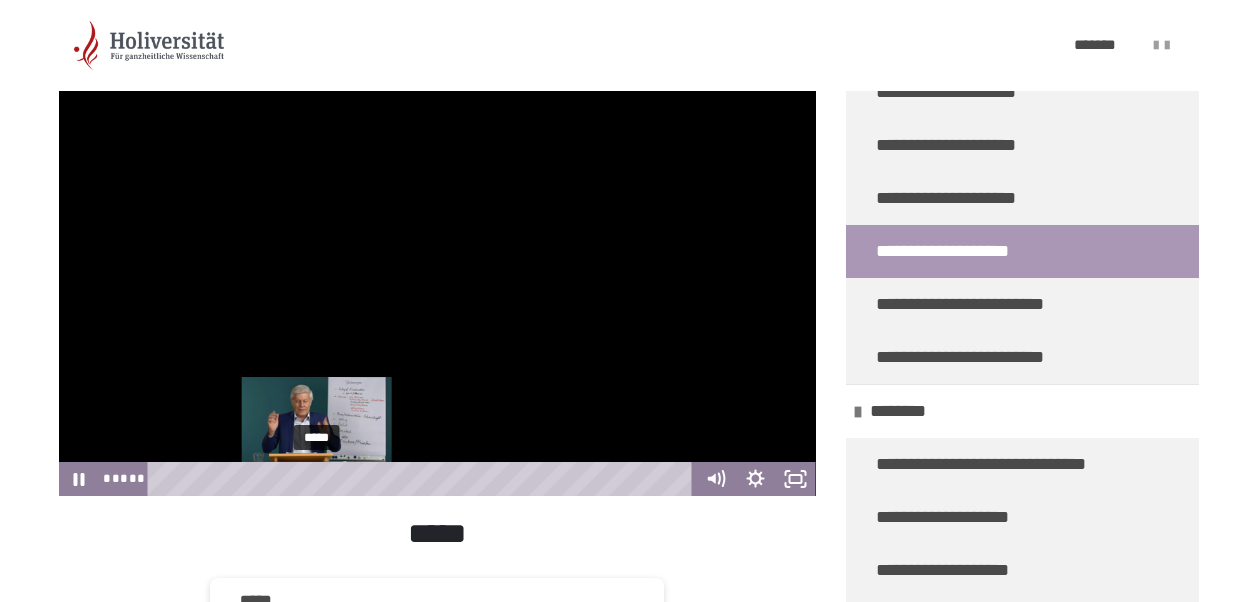 click at bounding box center (316, 478) 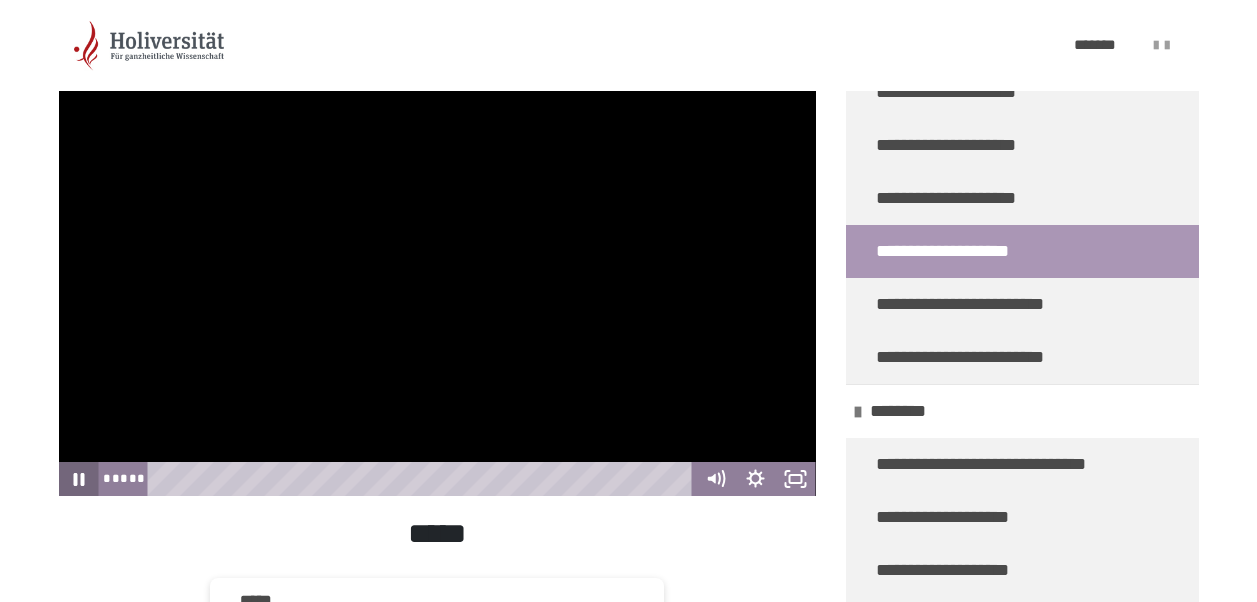 click 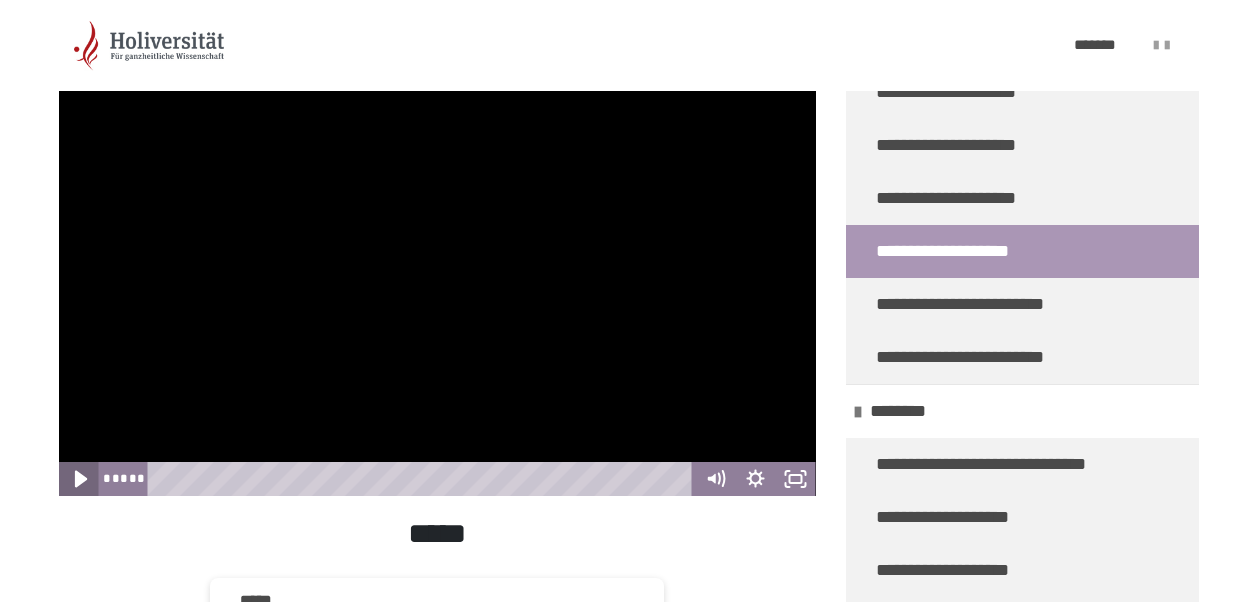 click 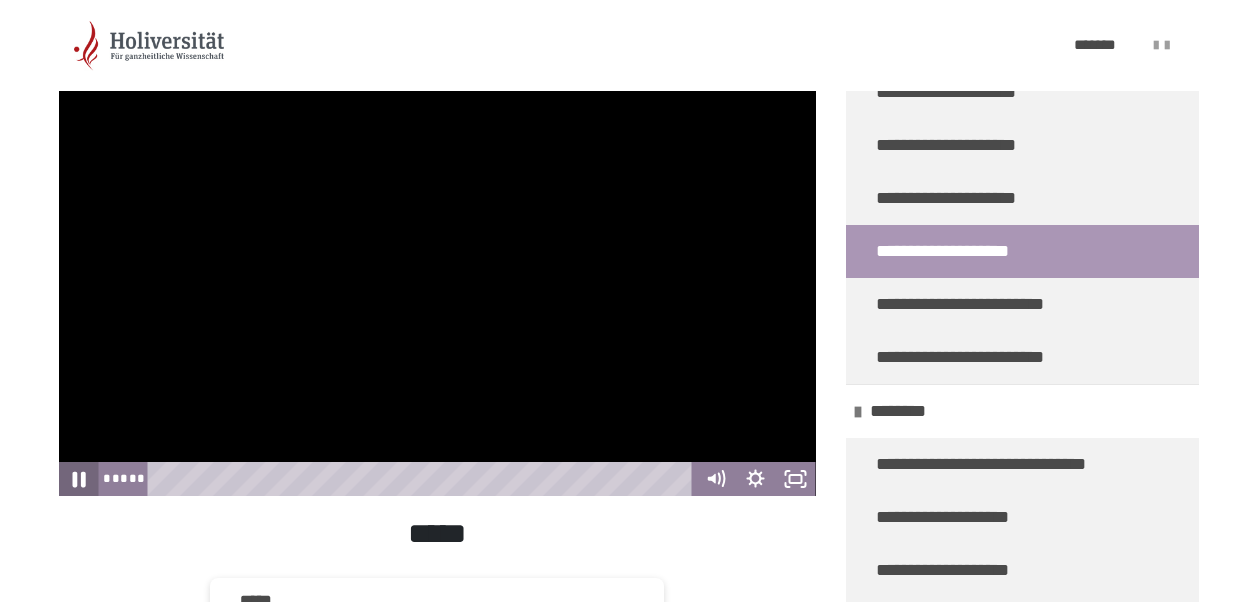 click 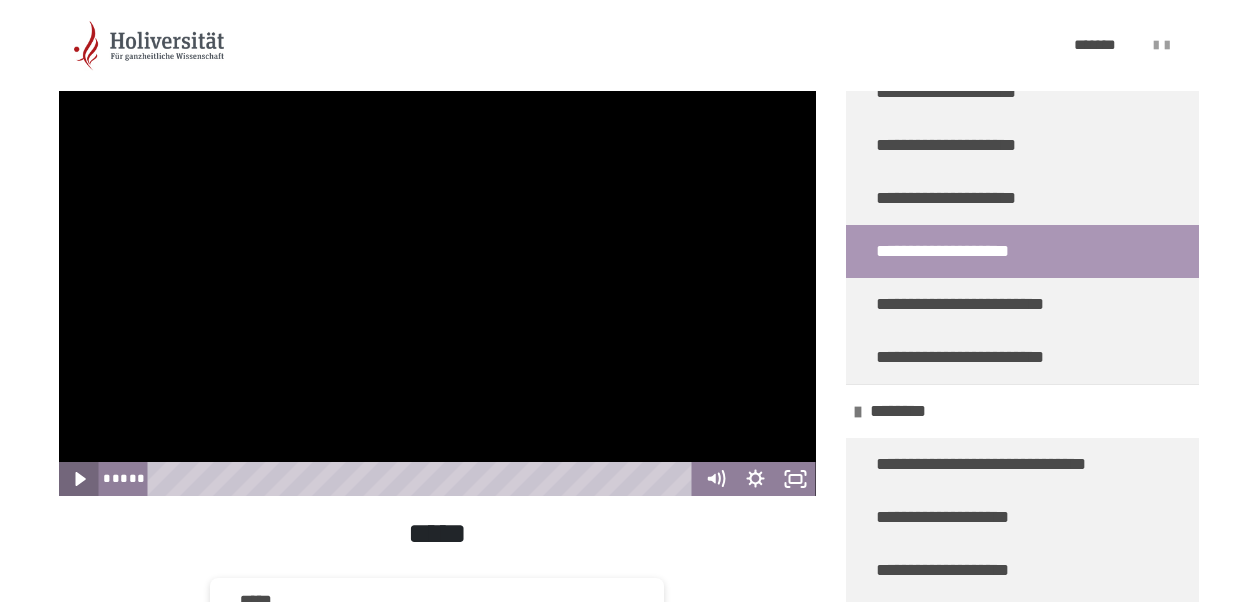click 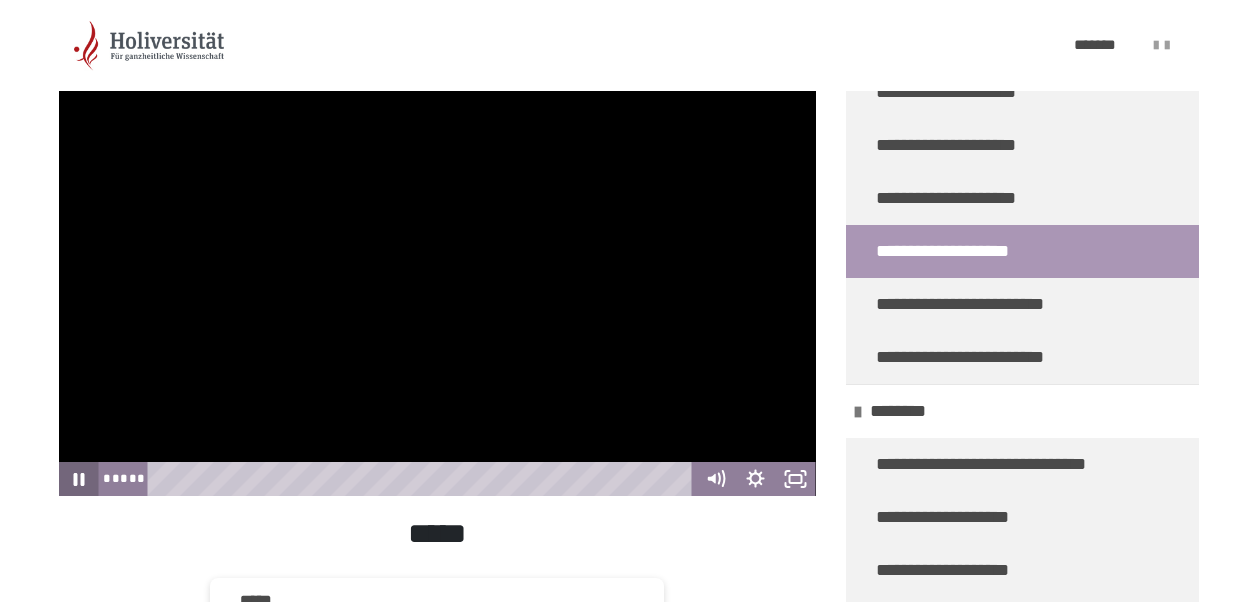 click 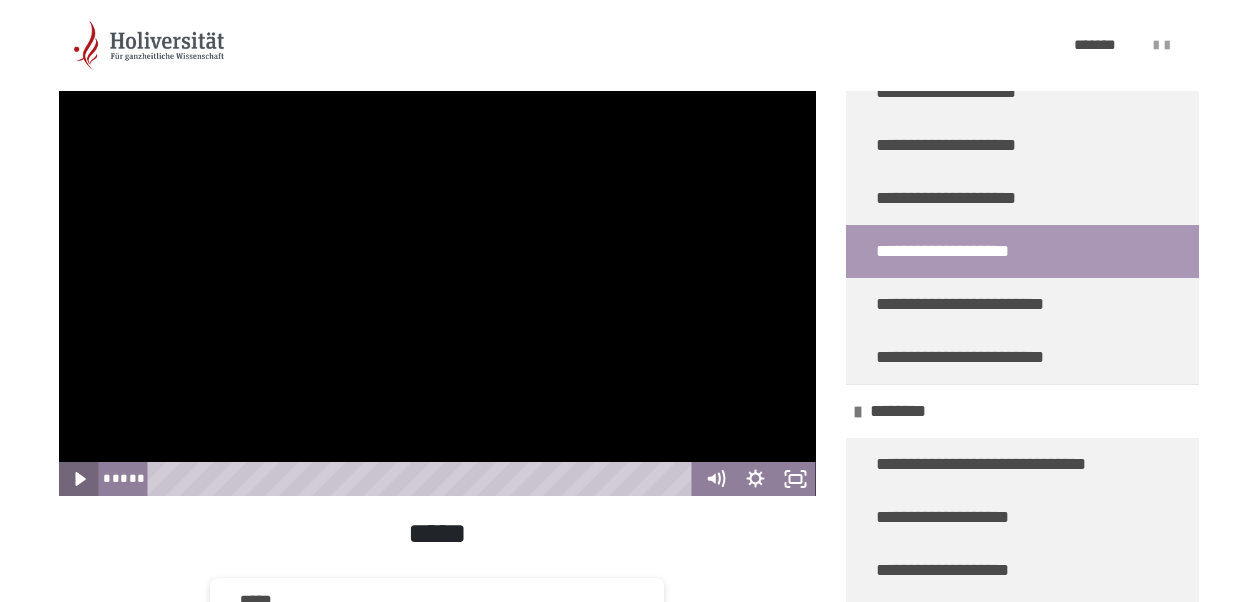 click 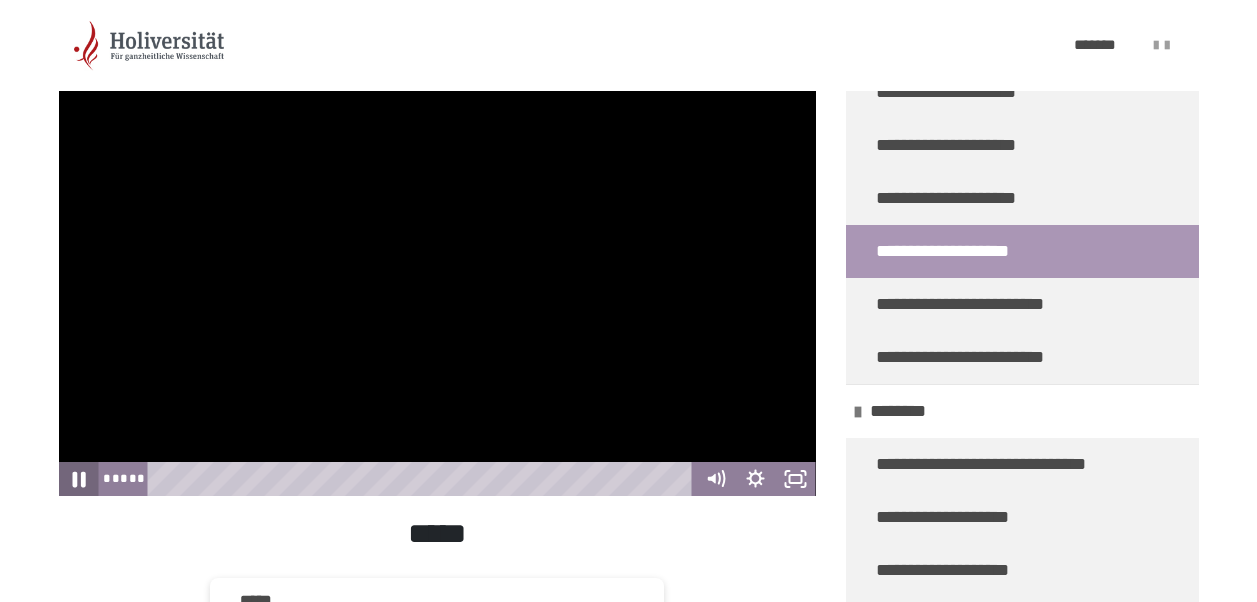 click 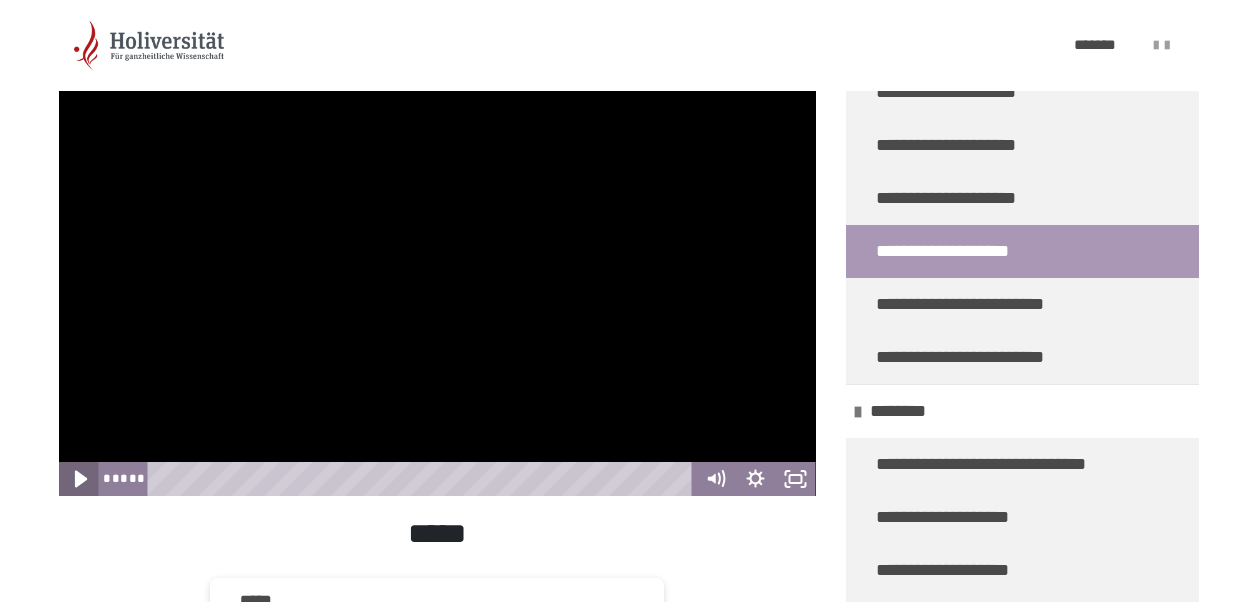 click 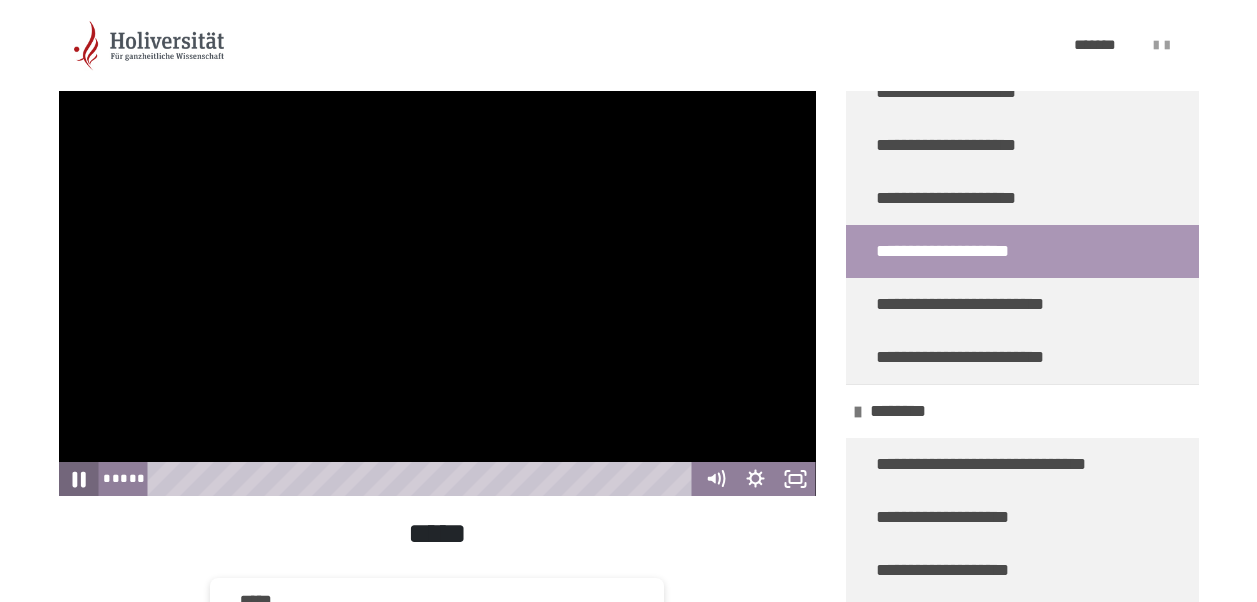 click 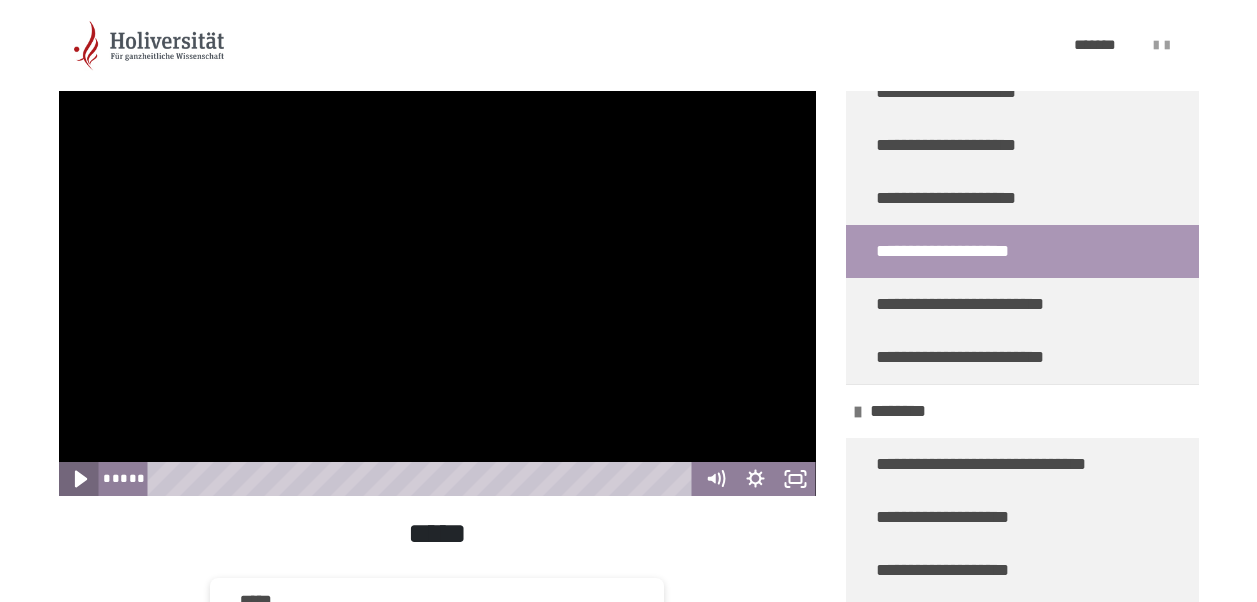 click 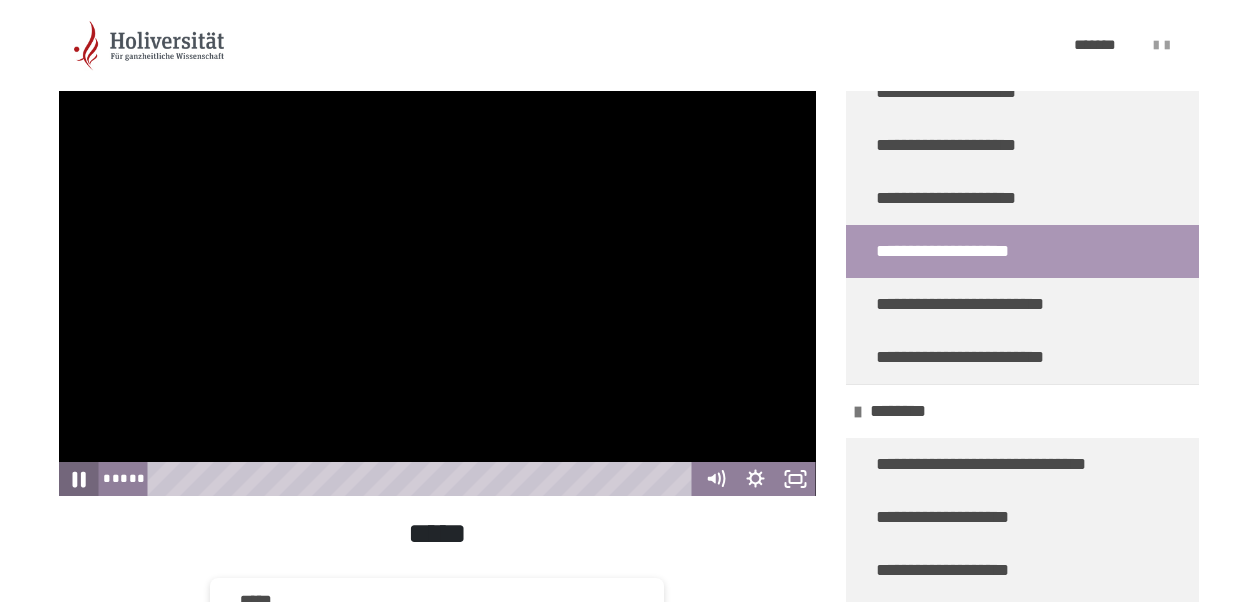 click 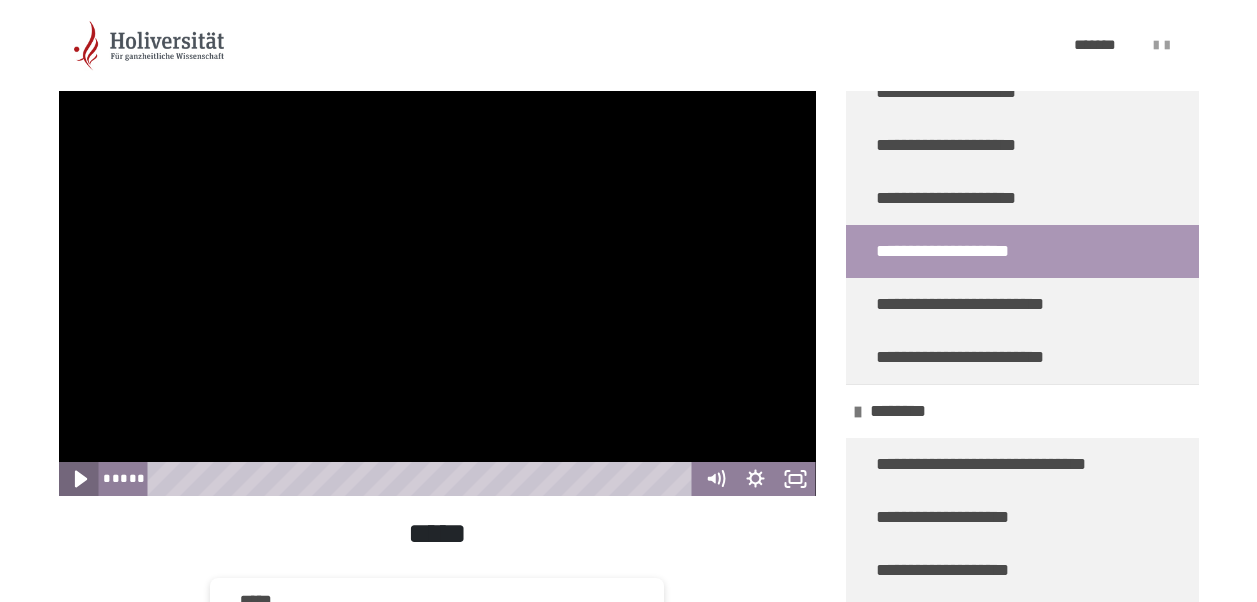 click 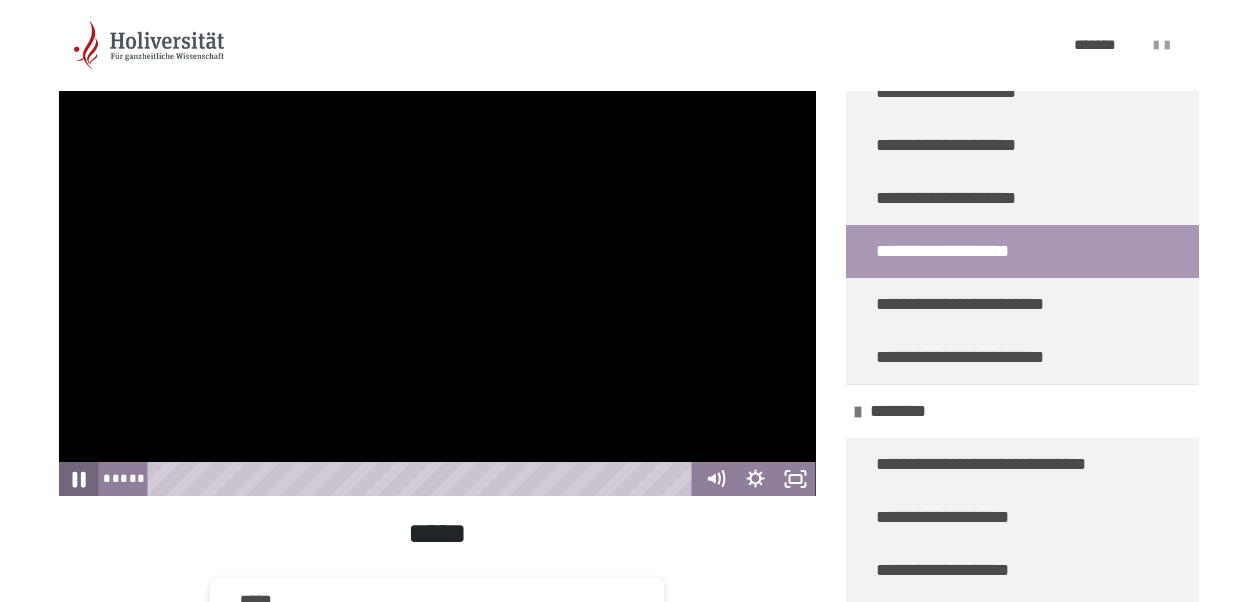click 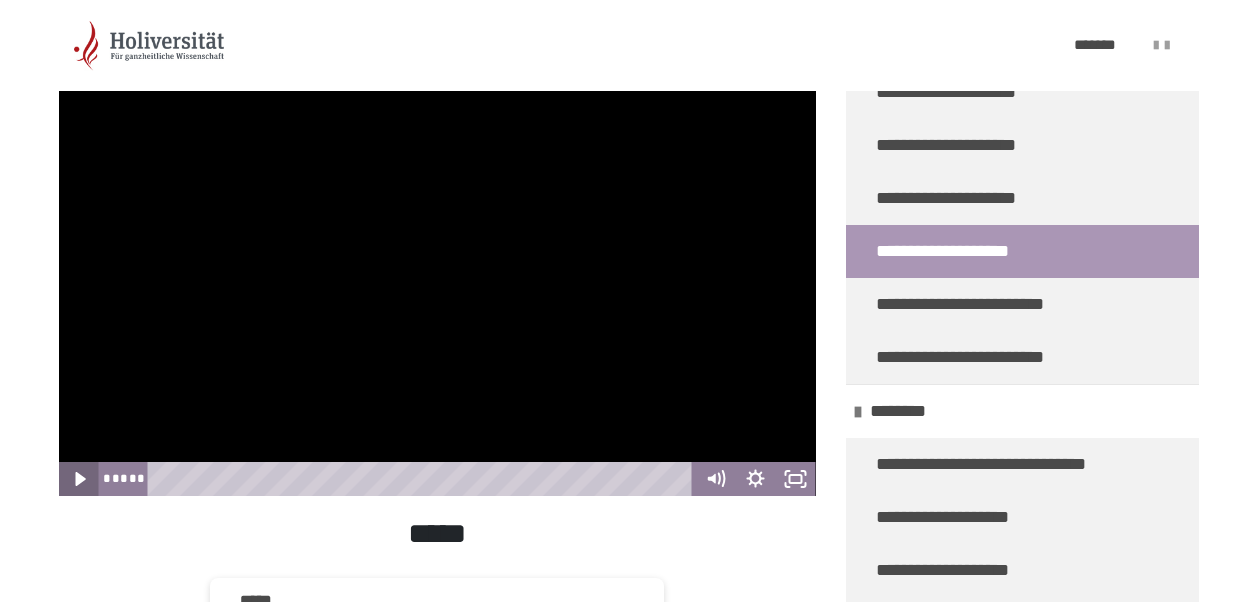 click 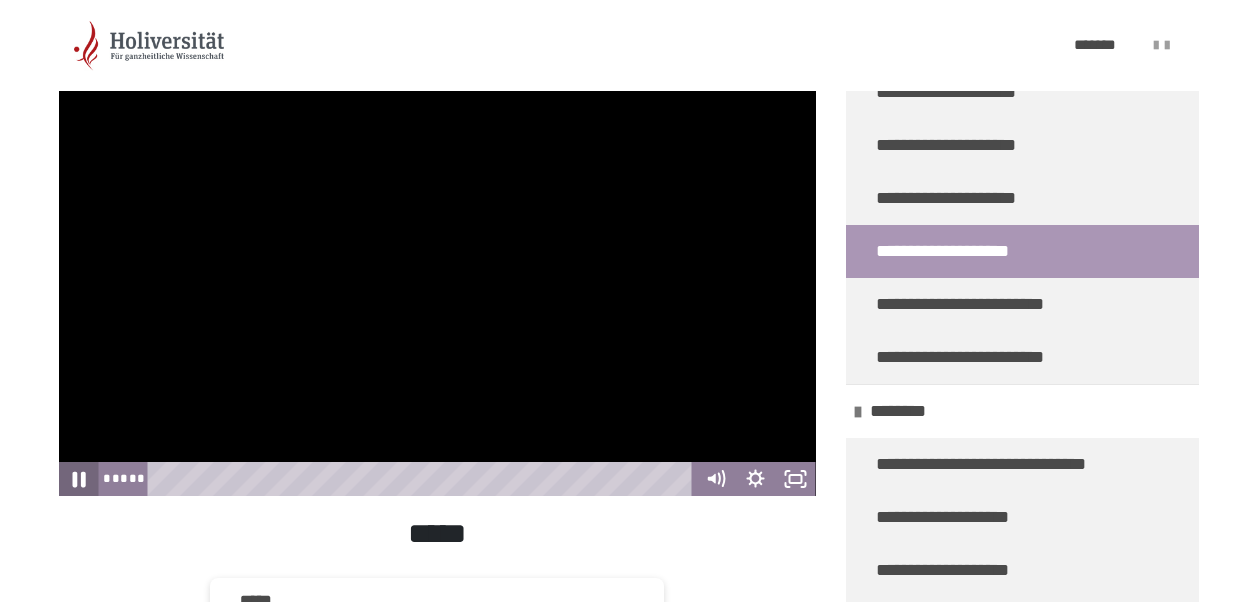 click 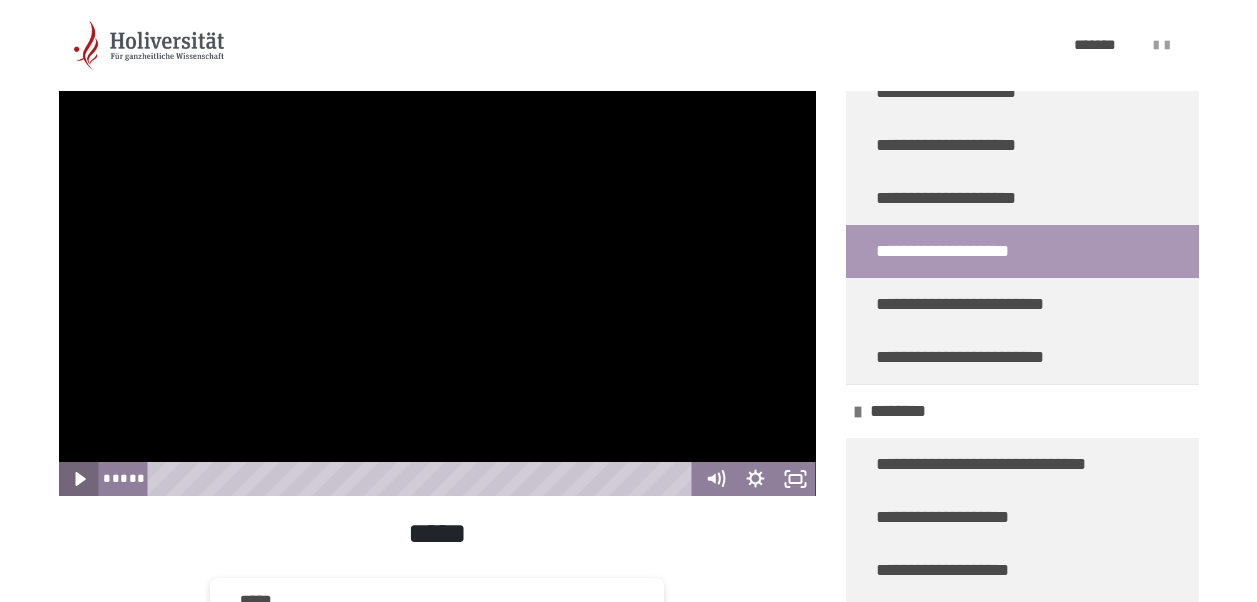 click 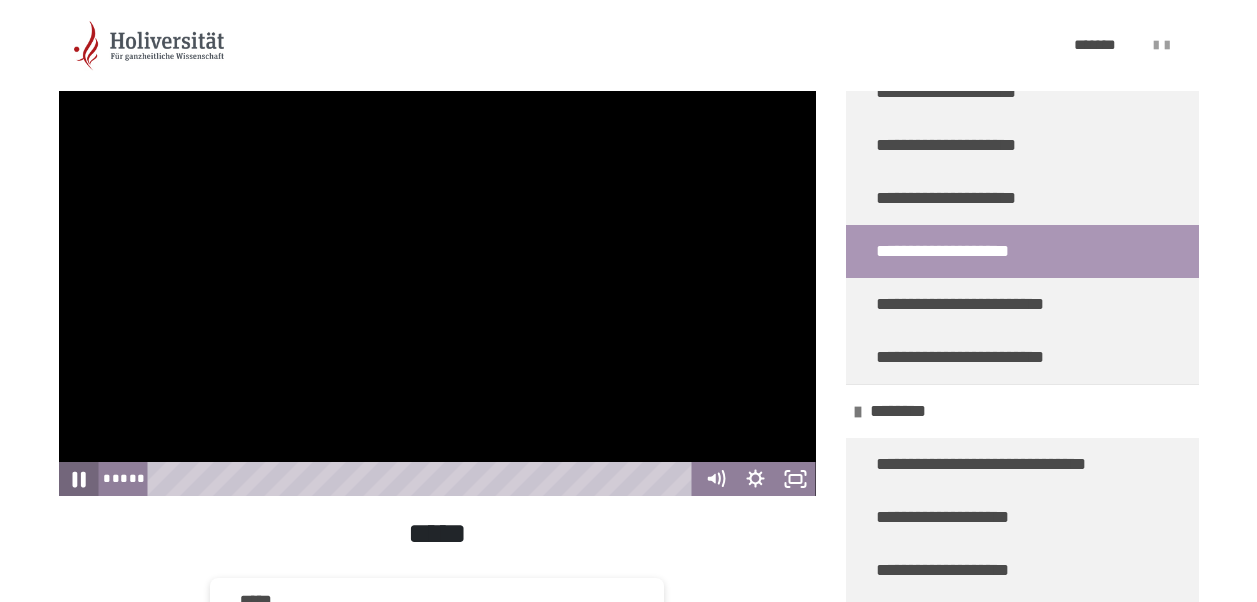click 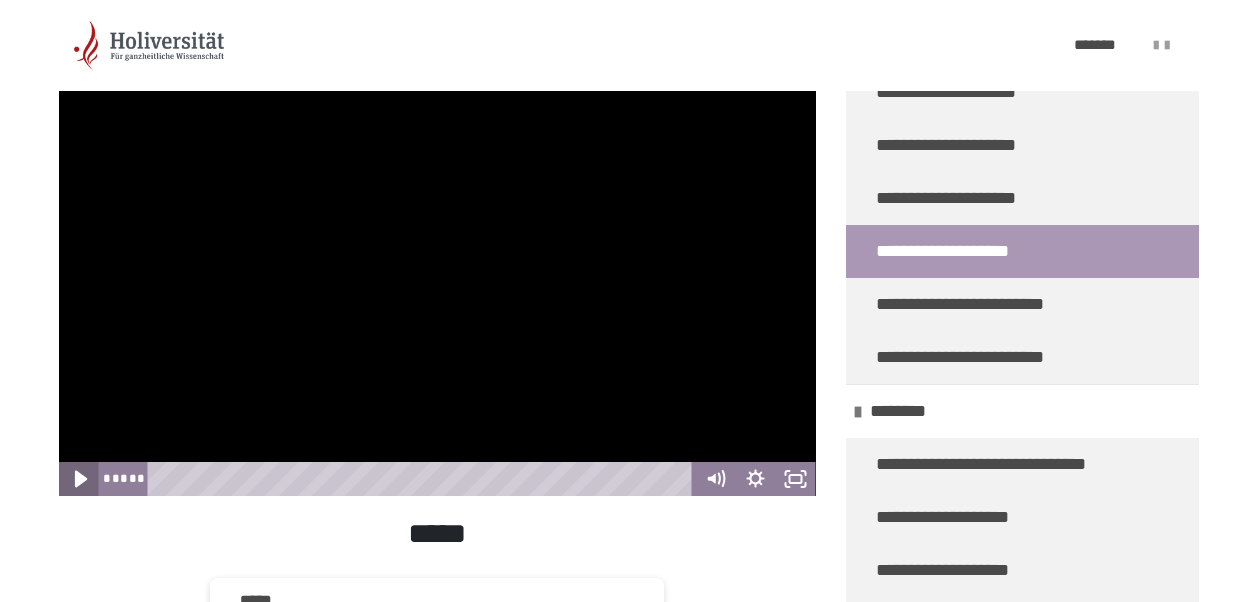 click 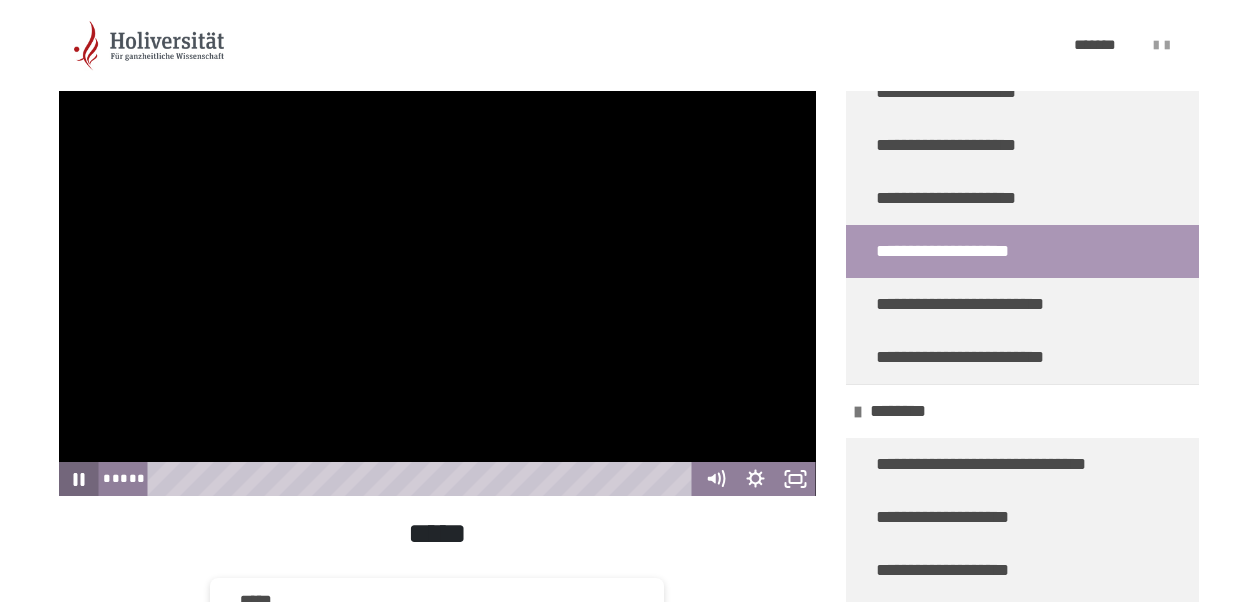 click 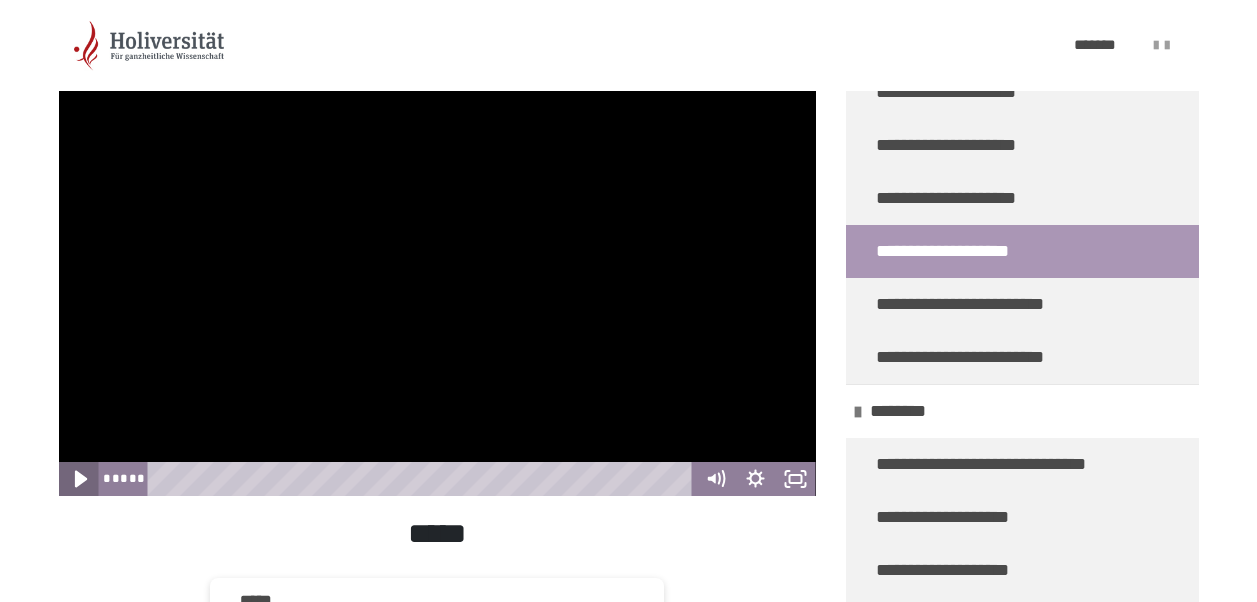 click 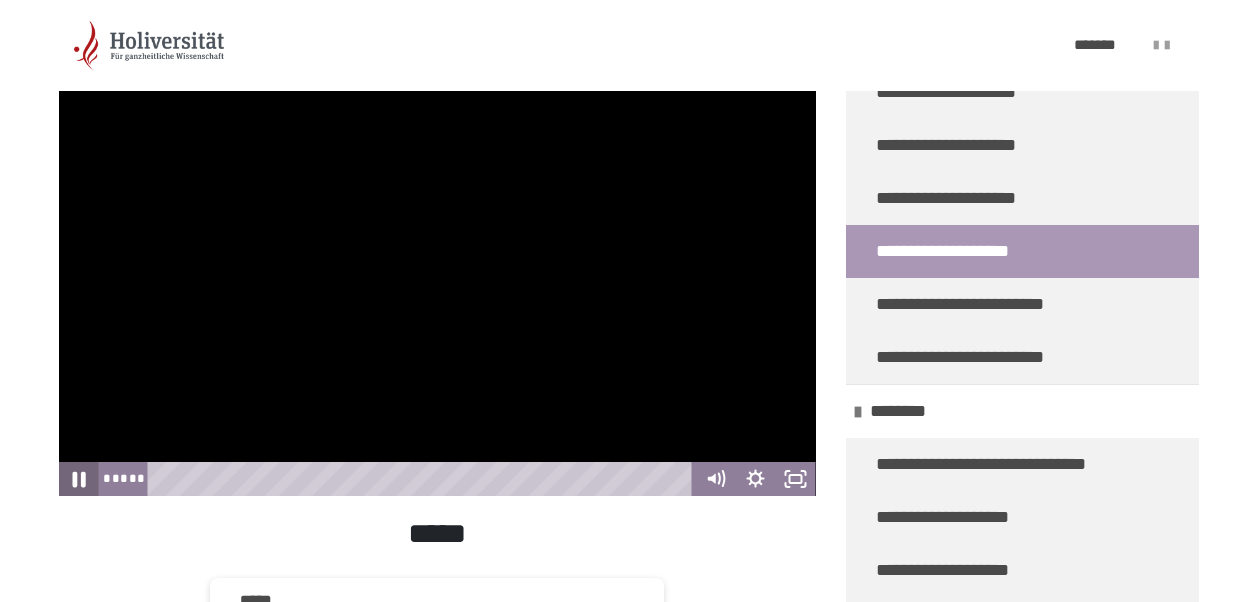 click 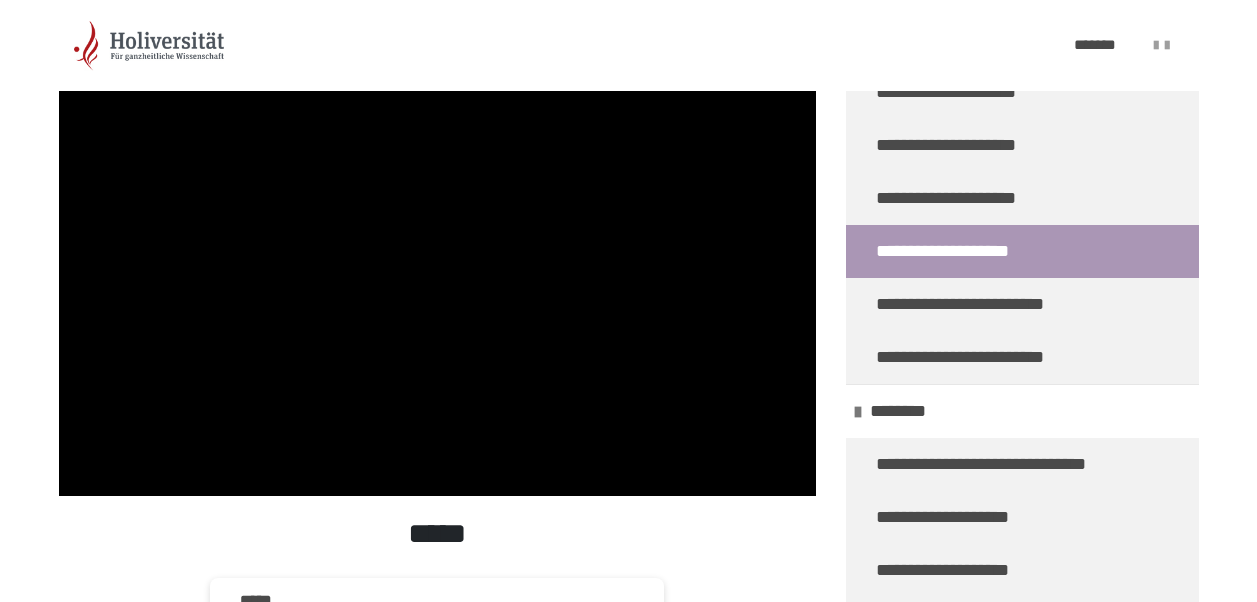 click on "**********" at bounding box center [628, 338] 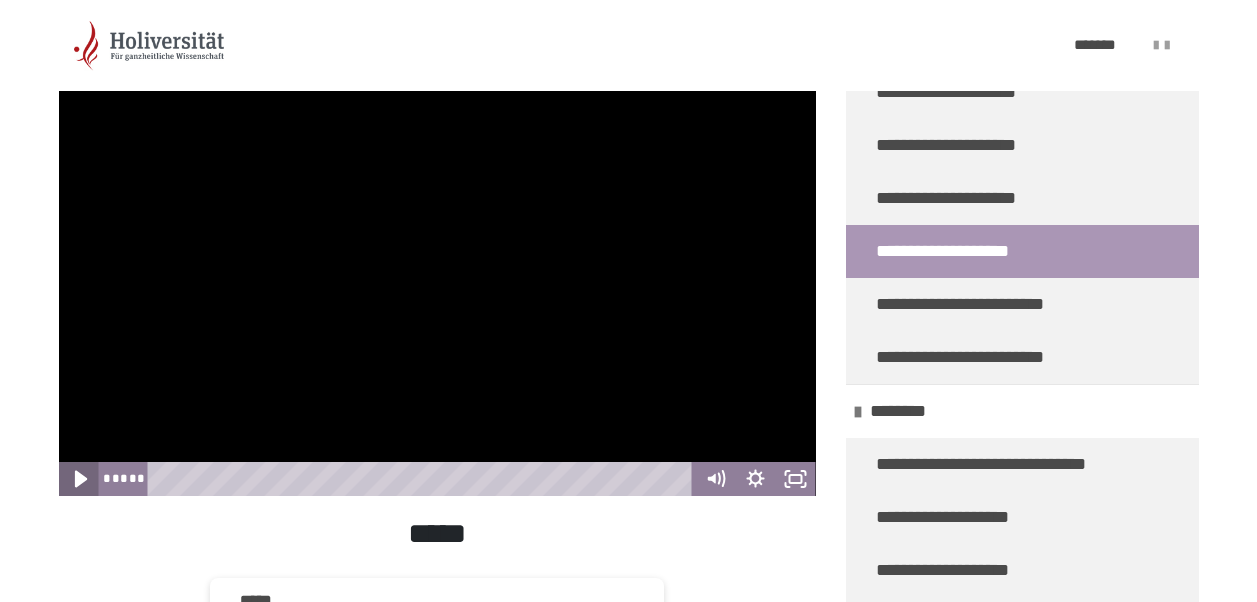 click 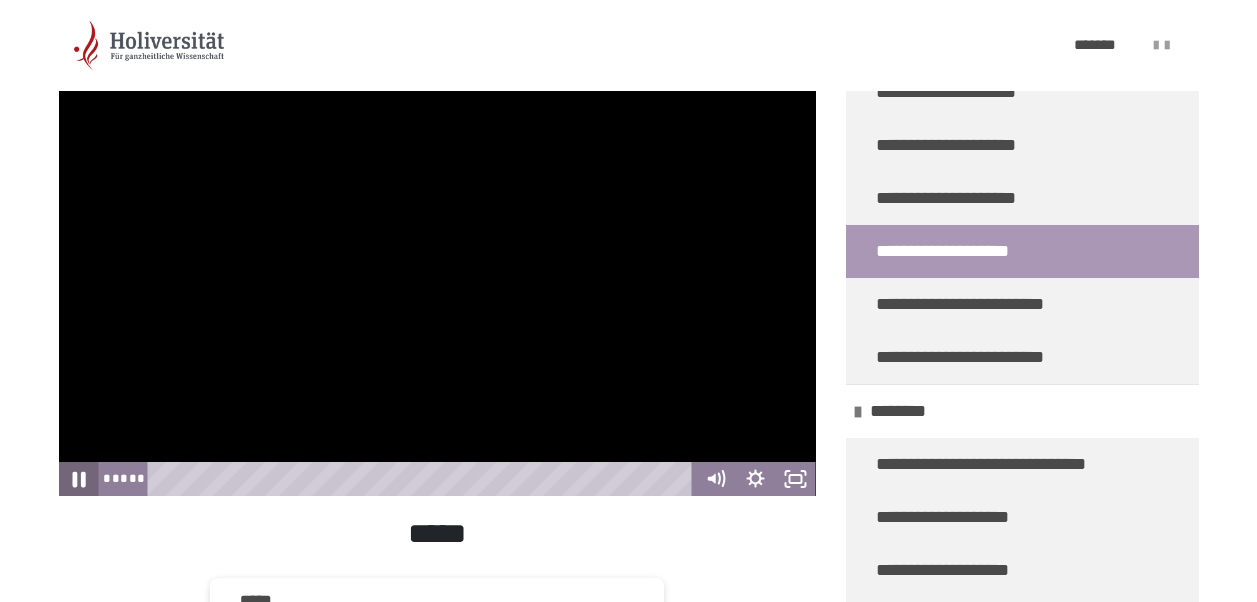 click 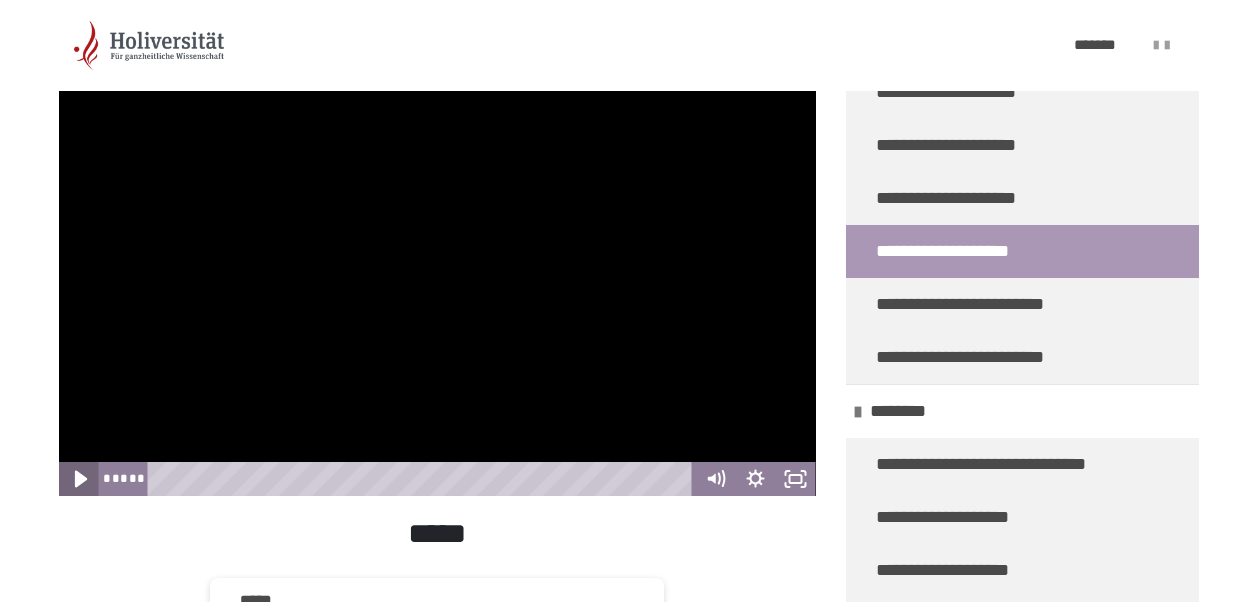 click 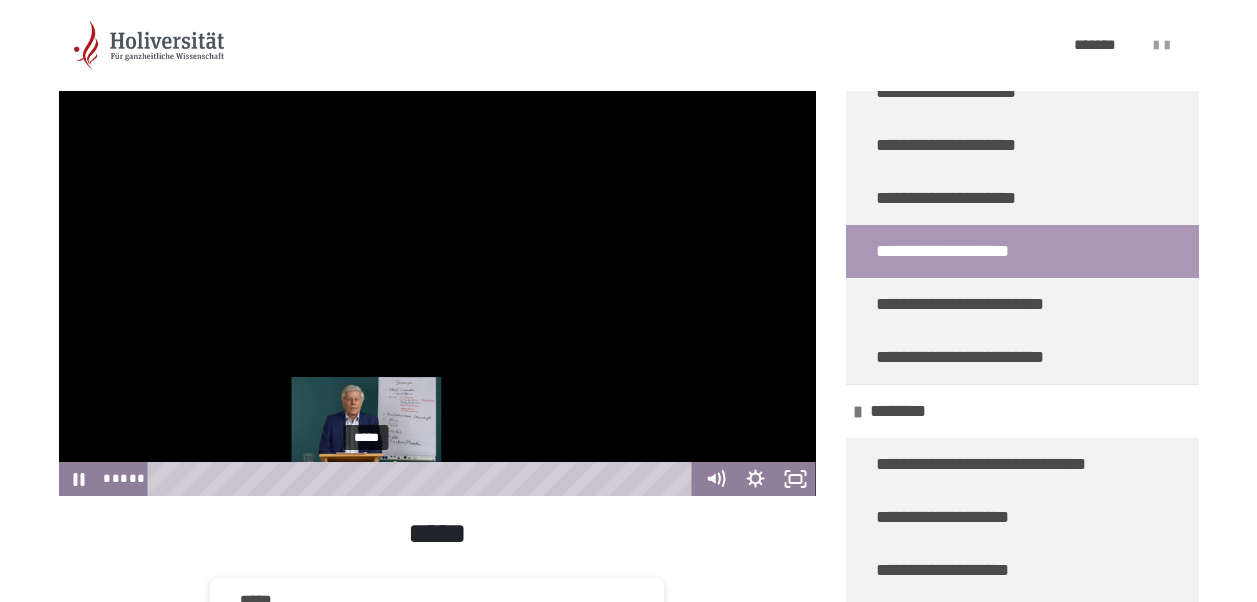click on "*****" at bounding box center (423, 479) 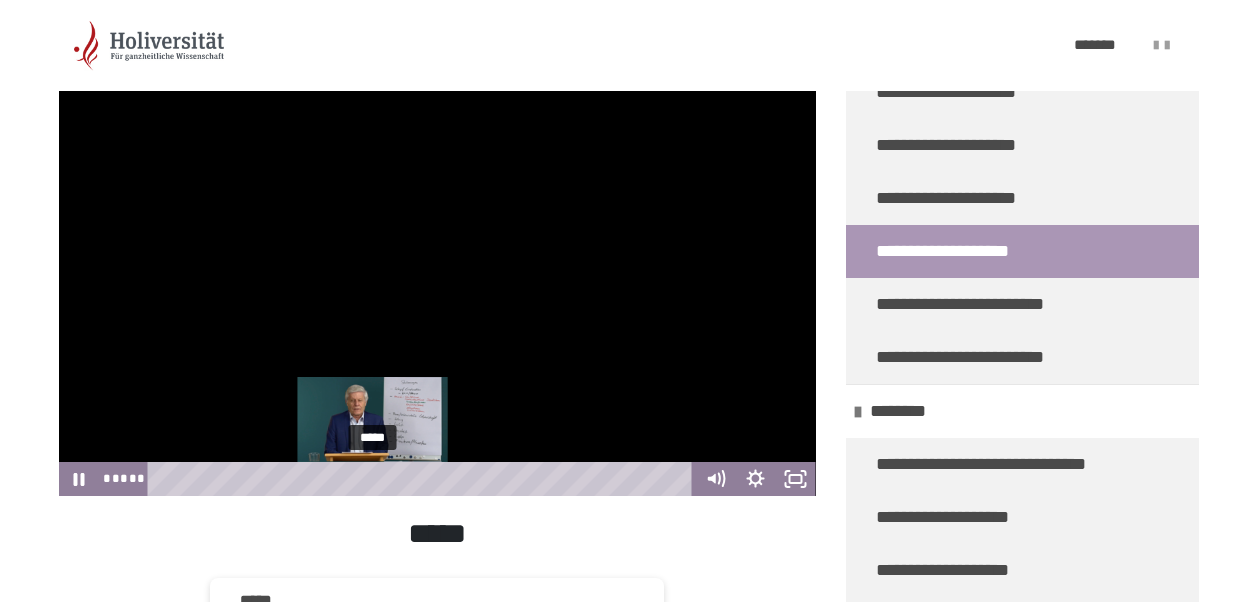 click on "*****" at bounding box center (423, 479) 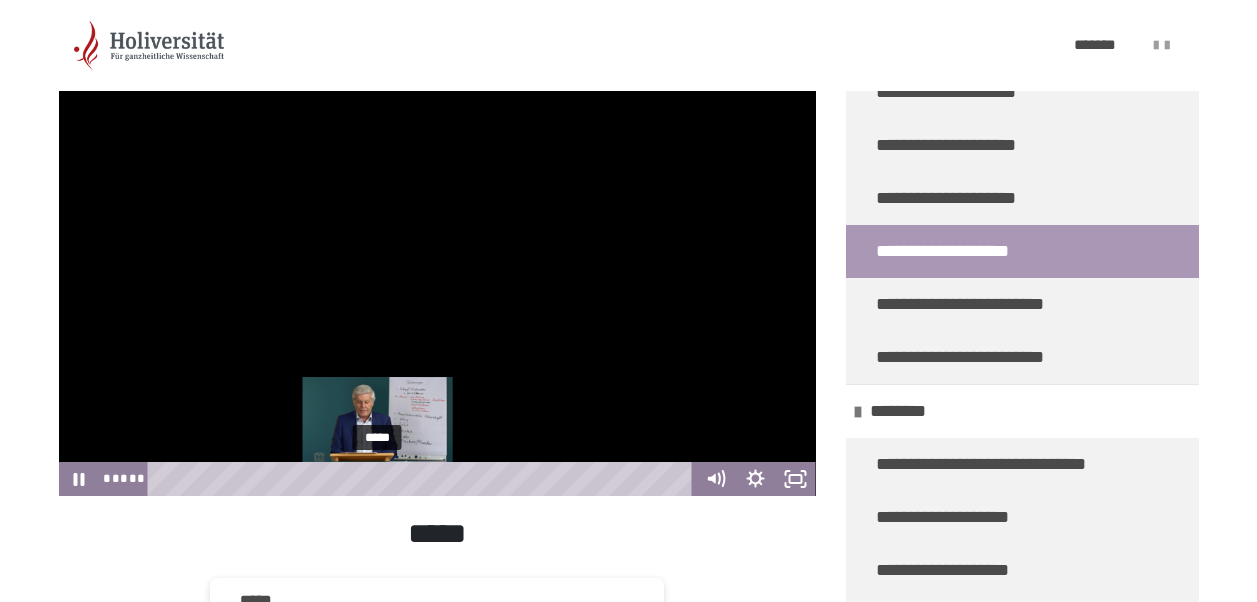 click at bounding box center (377, 478) 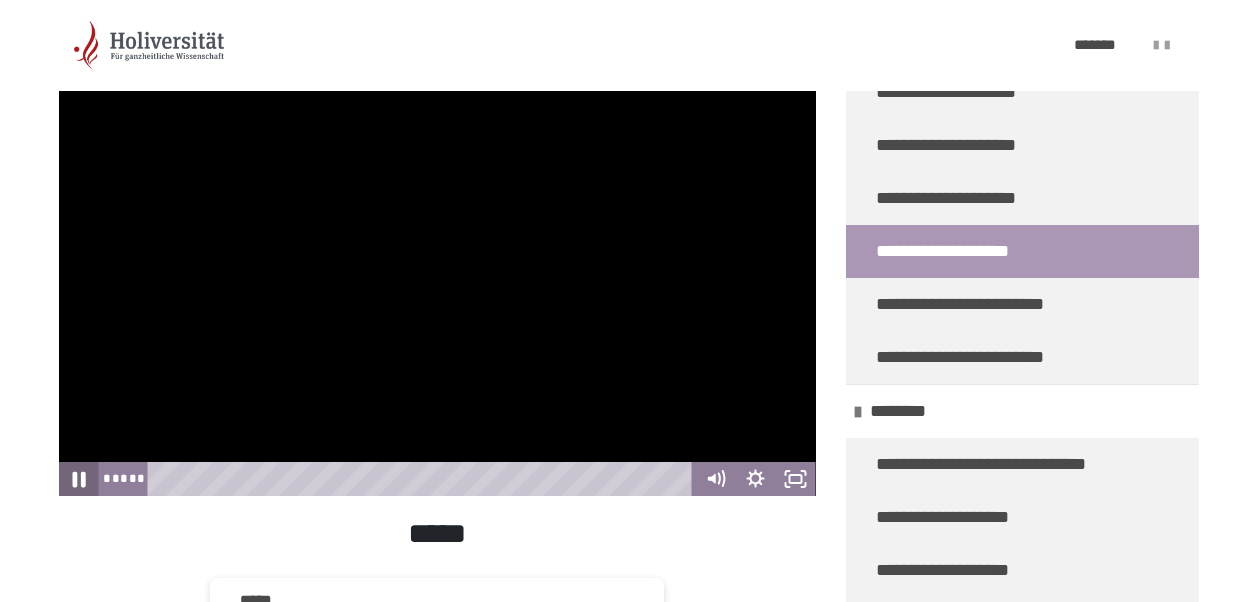 click 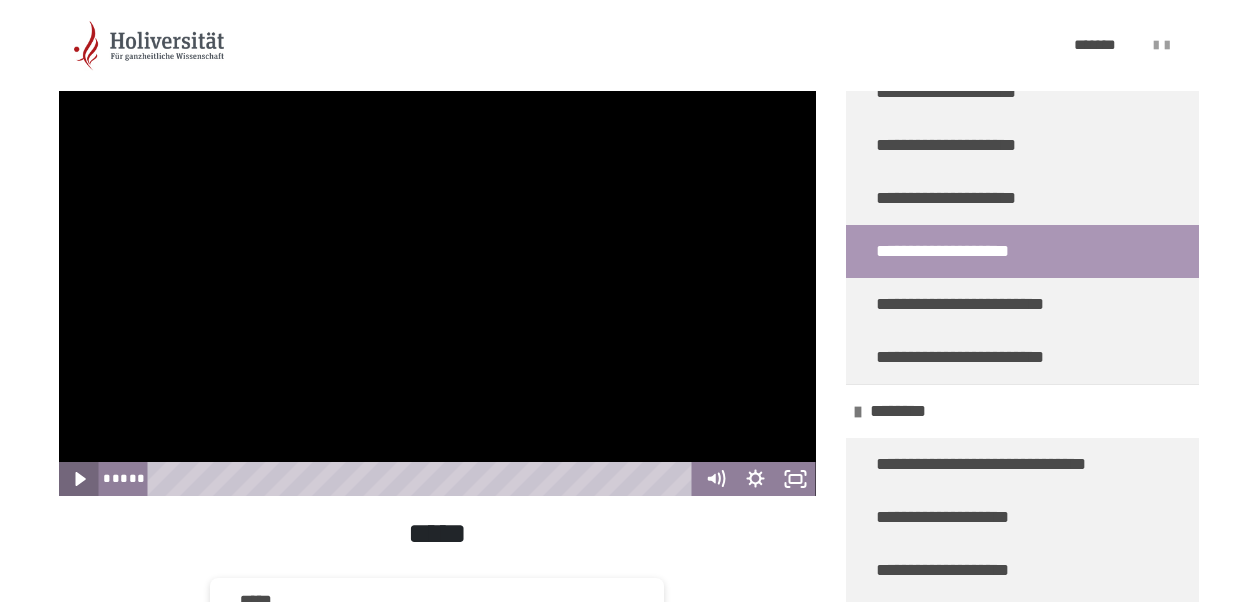 click 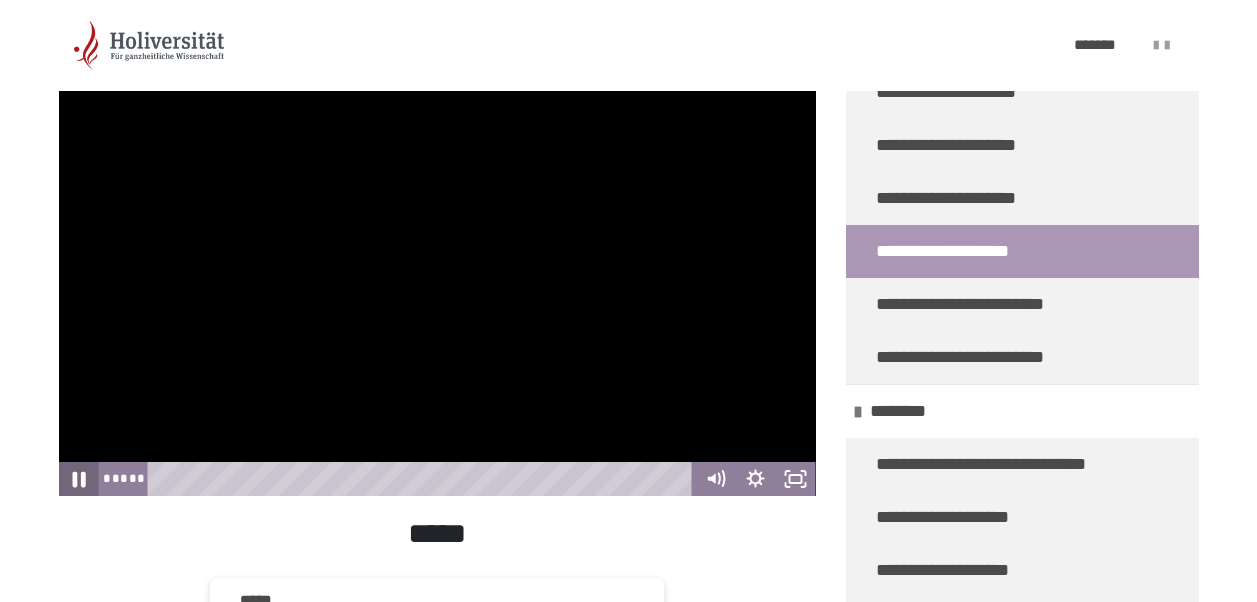 click 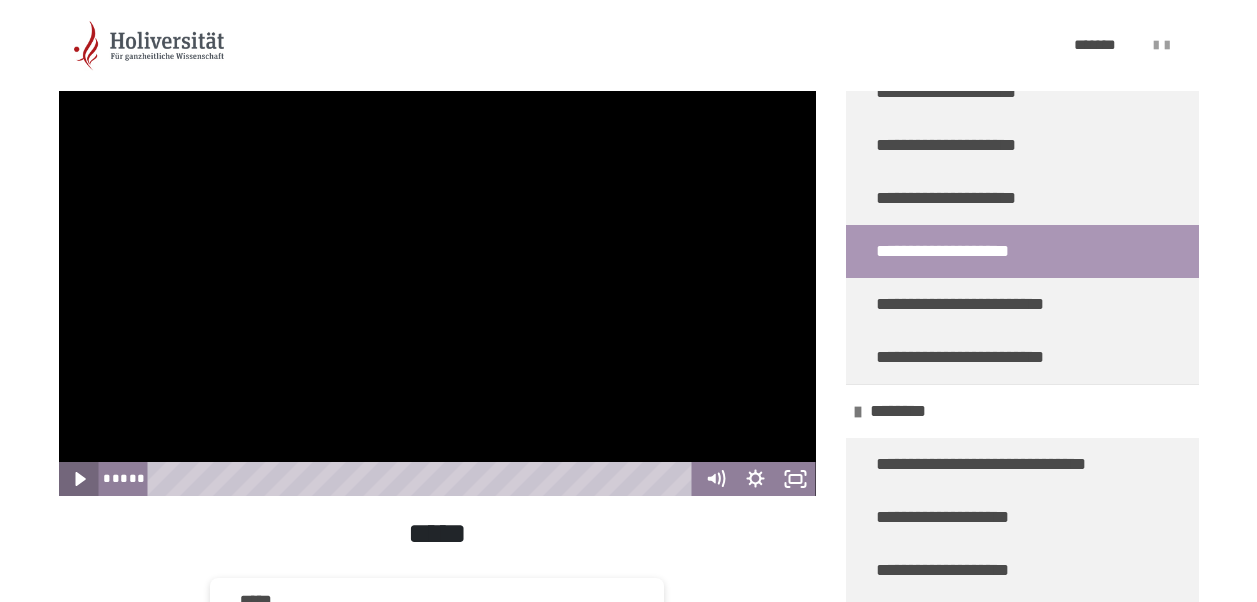 click 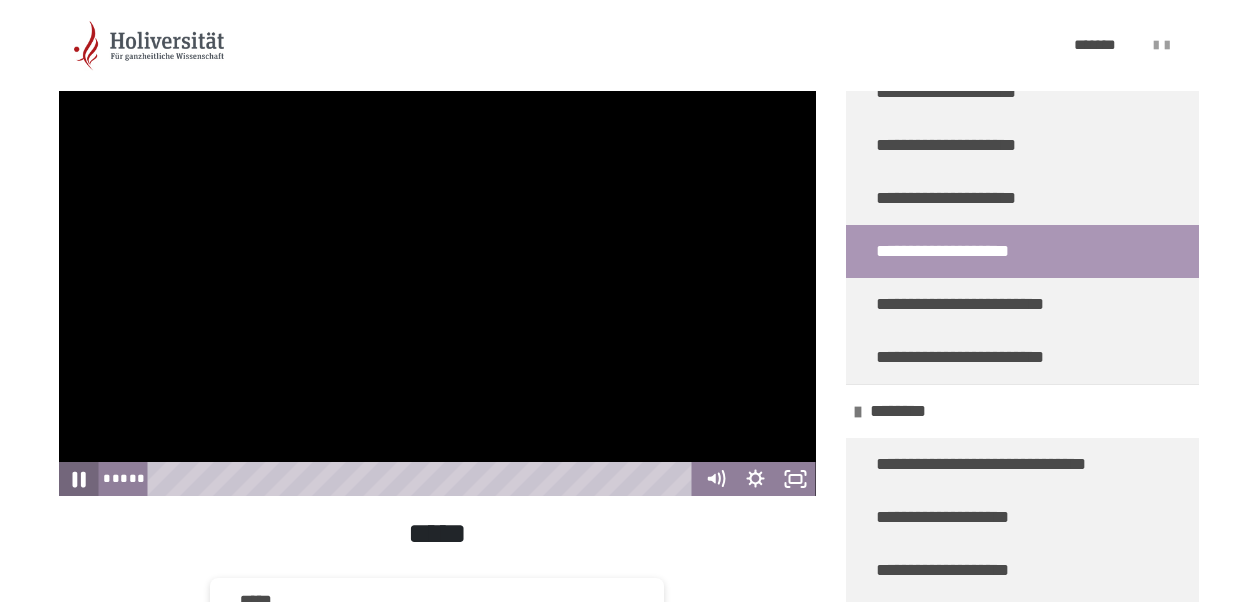 click 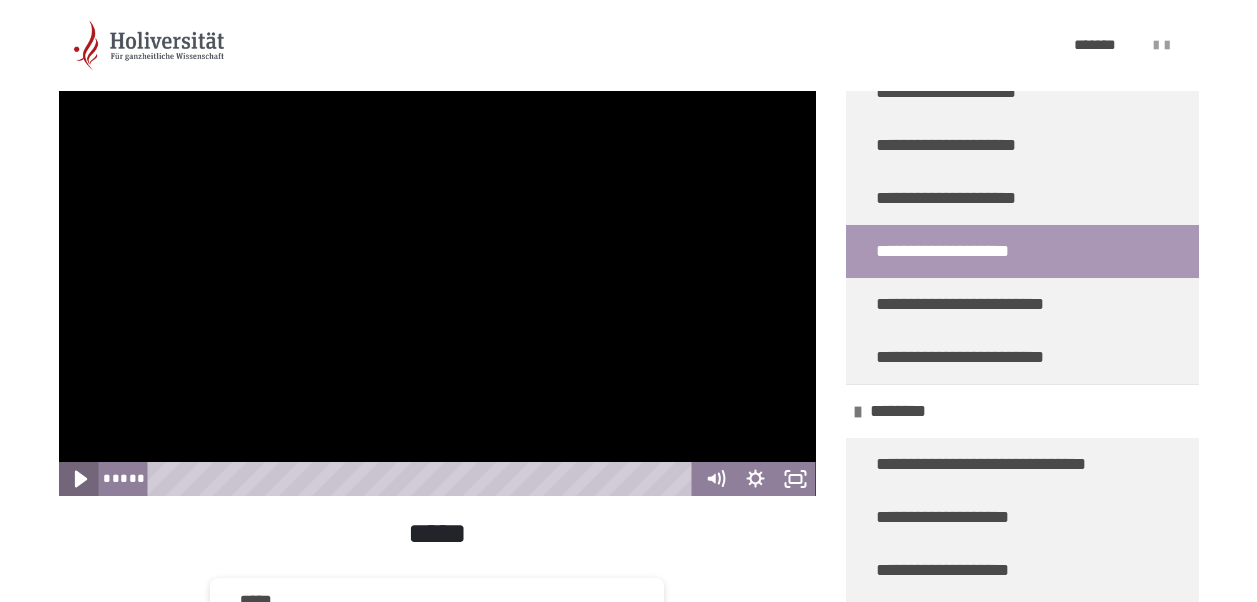 click 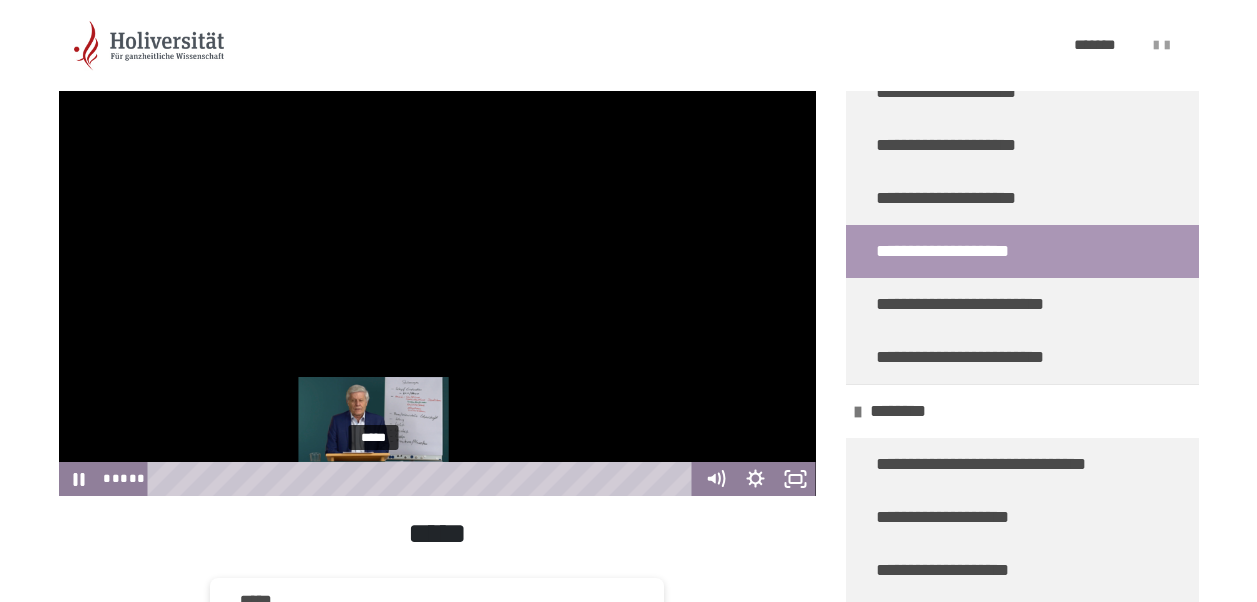 click on "*****" at bounding box center (423, 479) 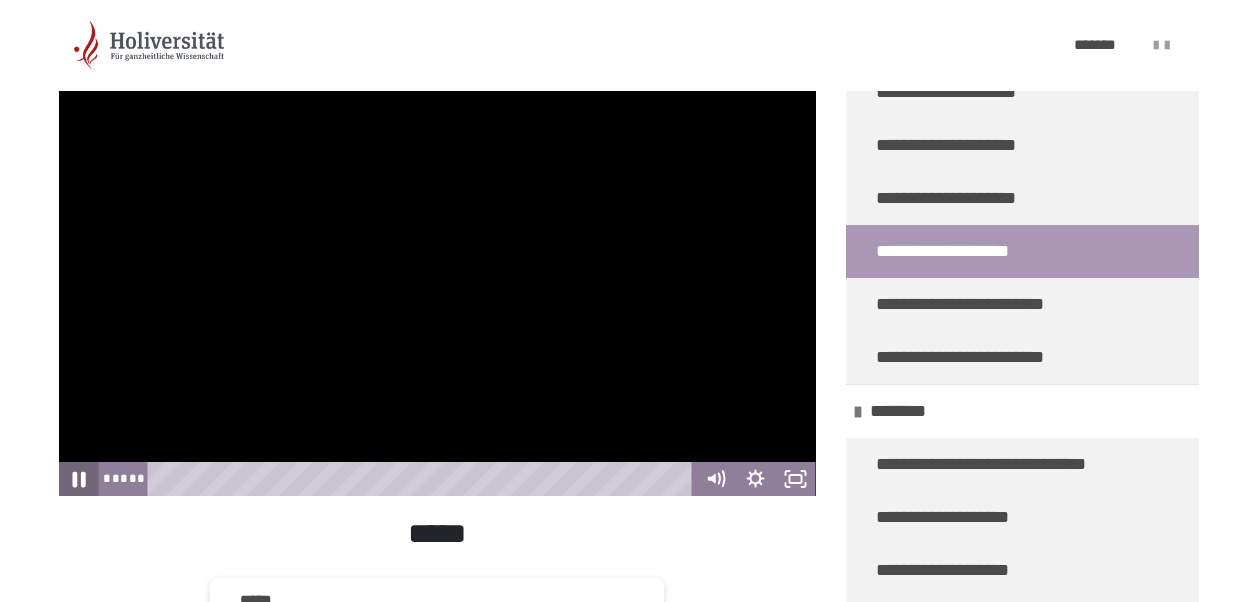 click 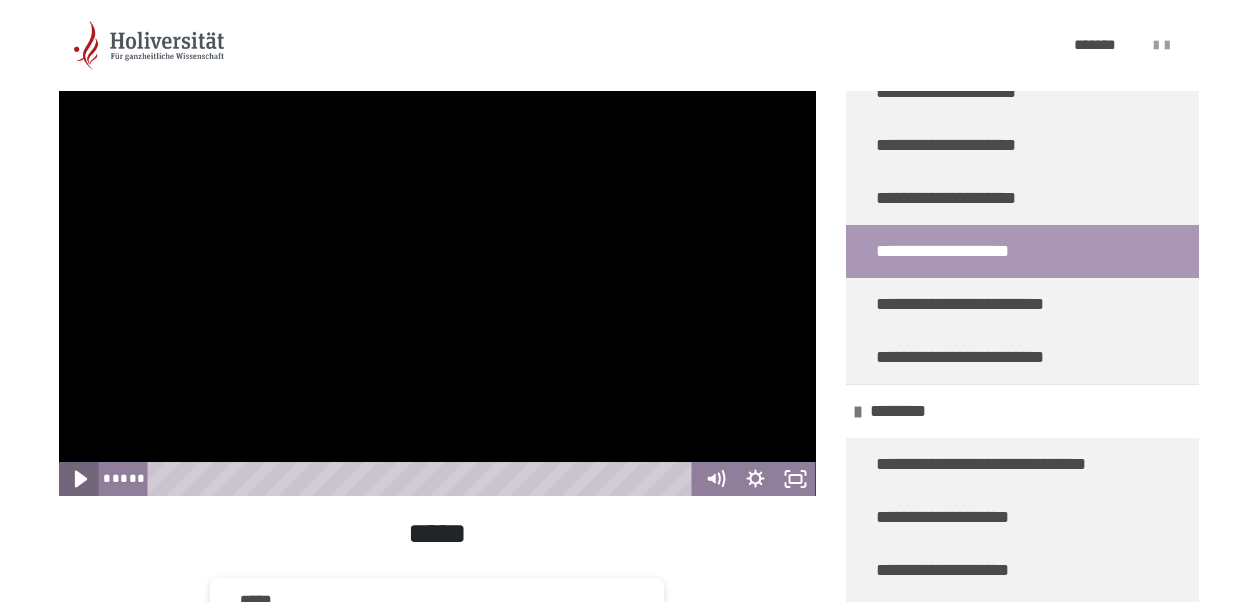 click 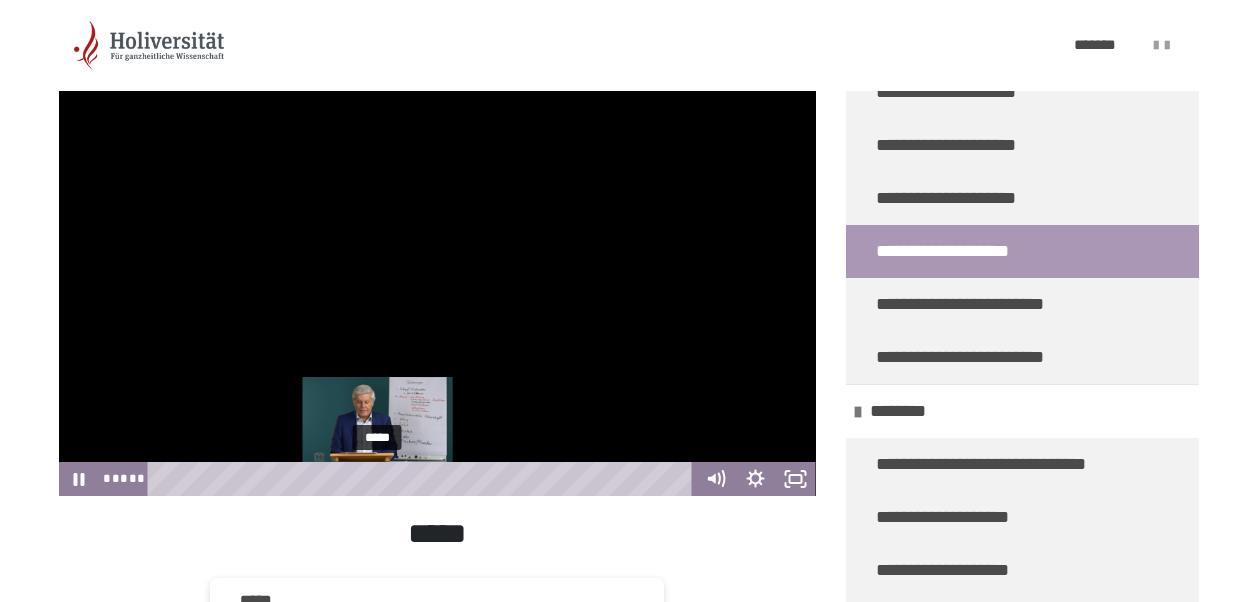 click at bounding box center (380, 478) 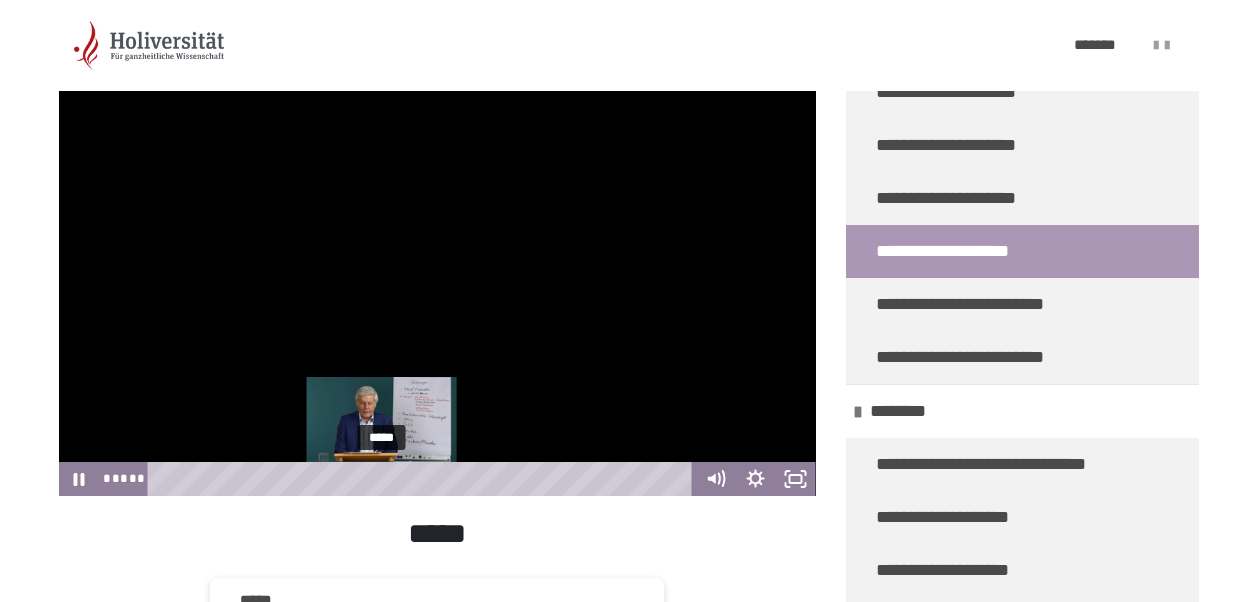 click at bounding box center [381, 478] 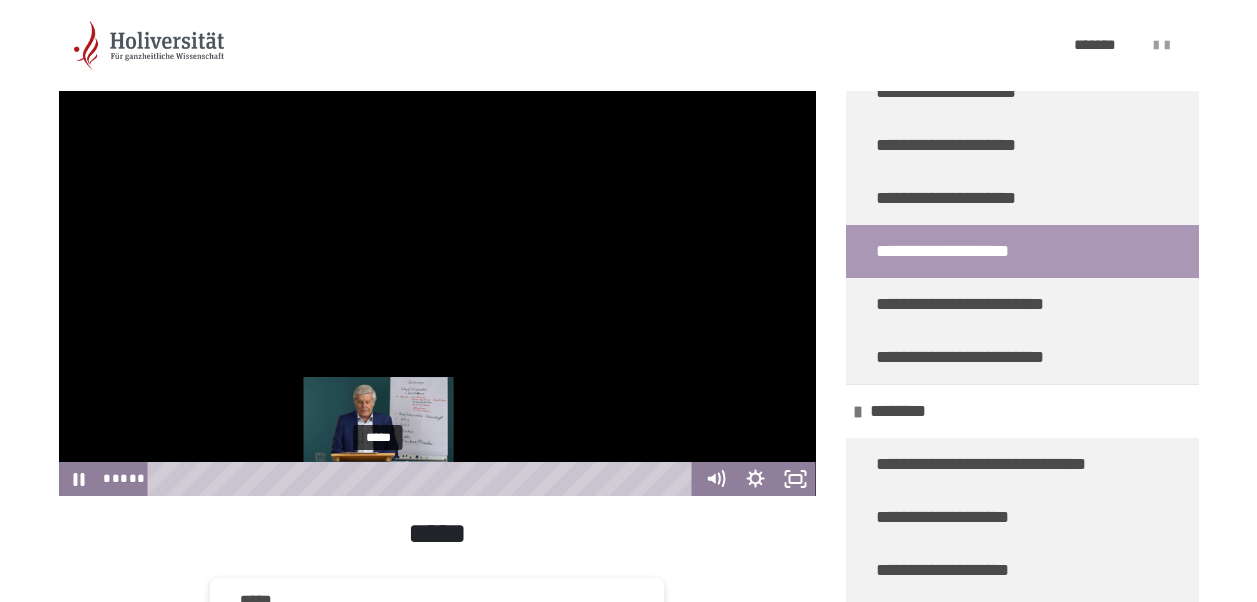 click on "*****" at bounding box center (423, 479) 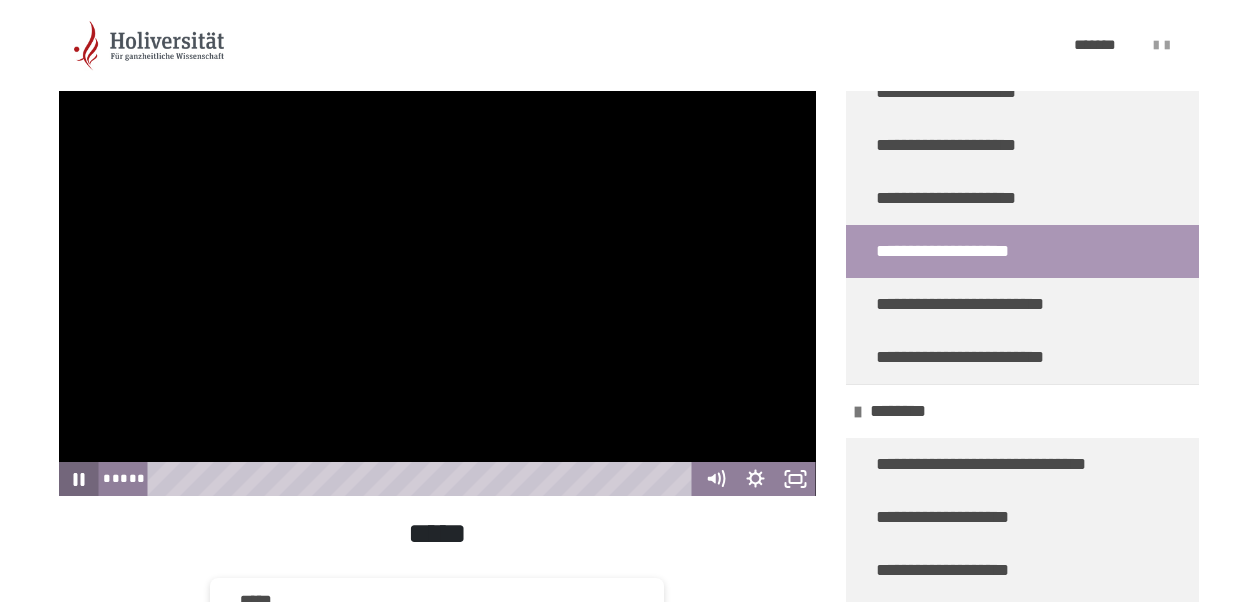 click 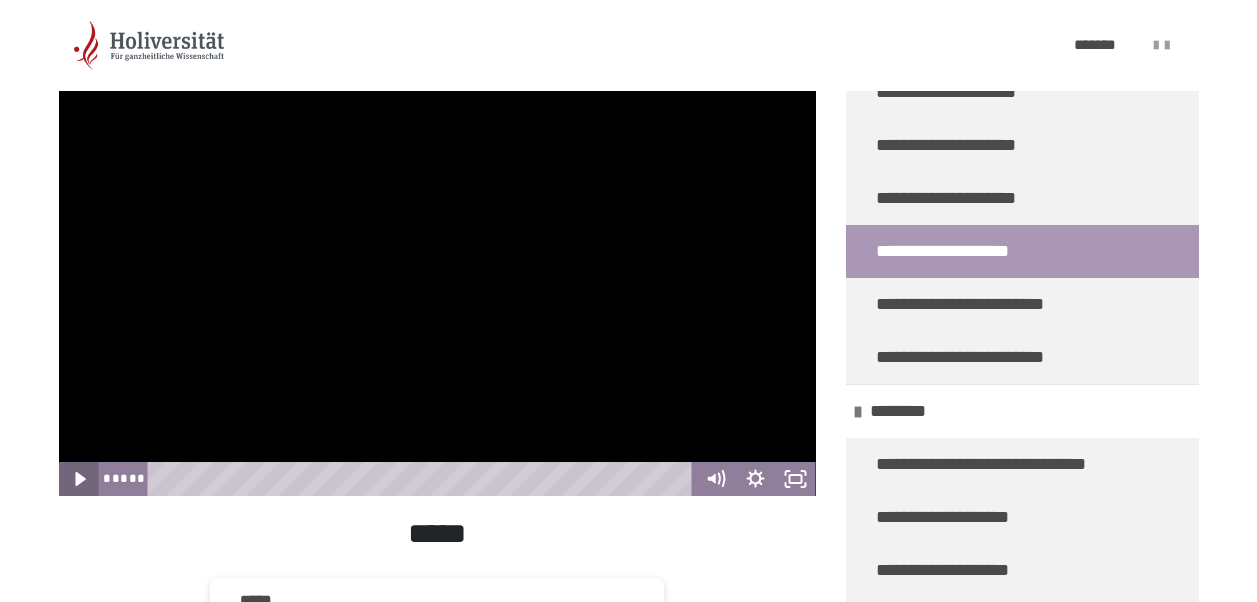 click 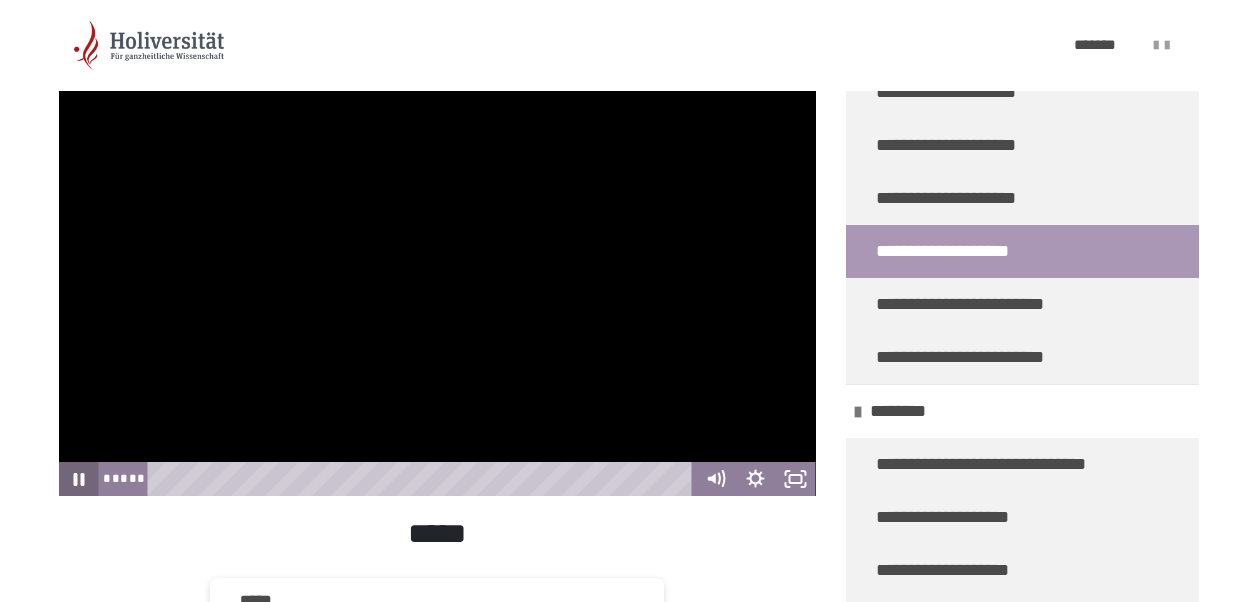 click 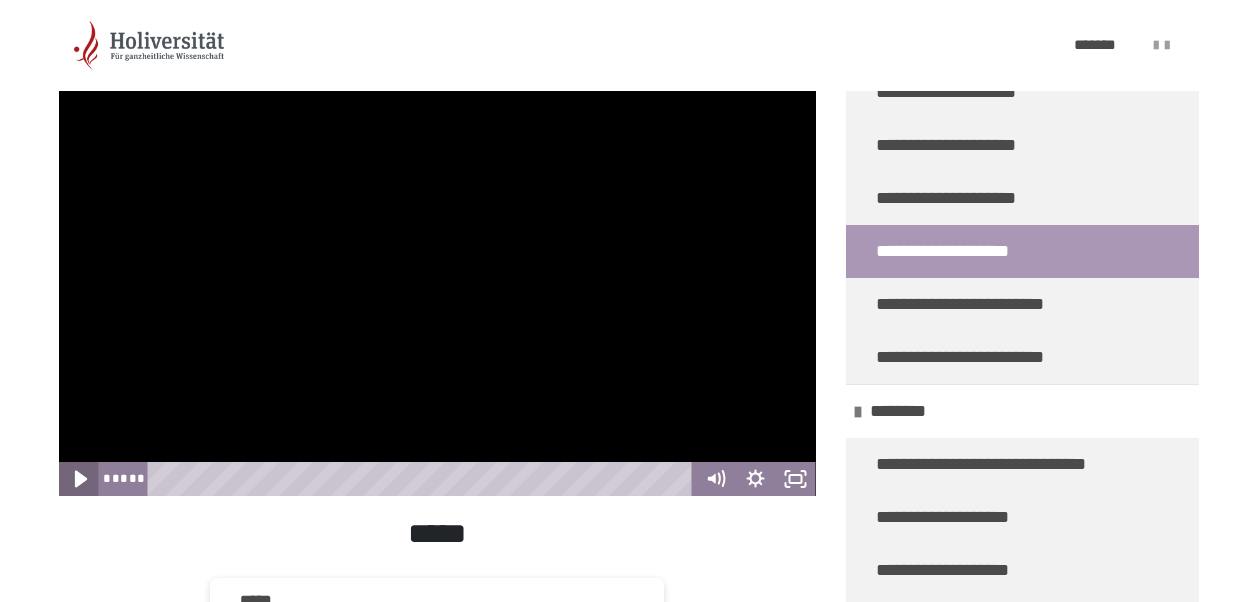 click 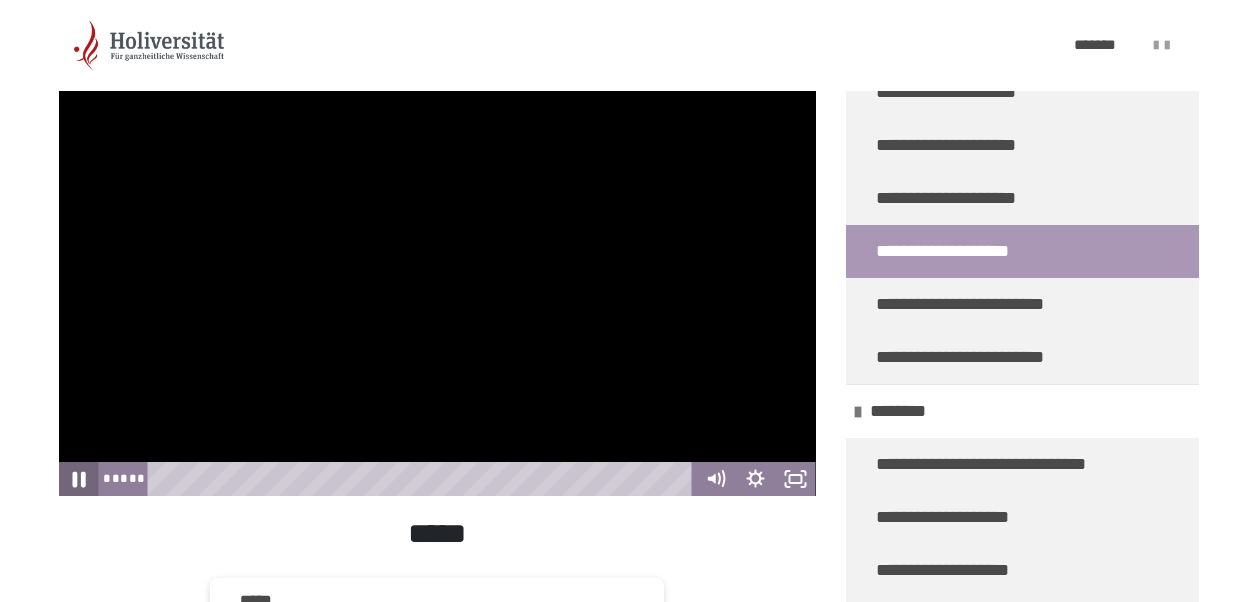 click 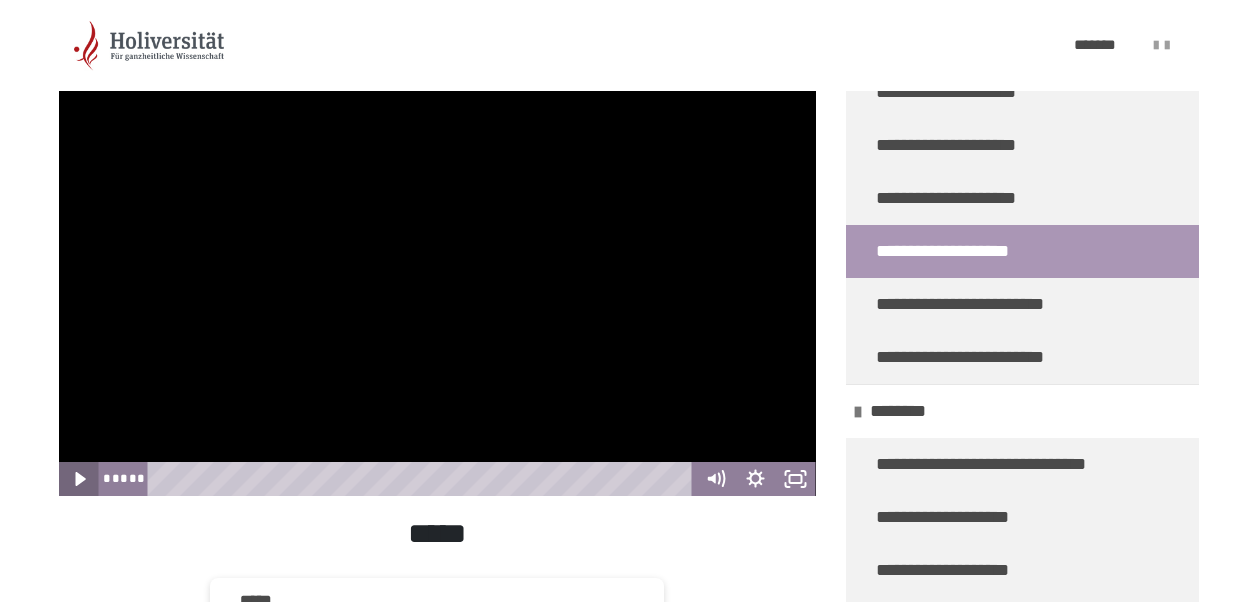 click 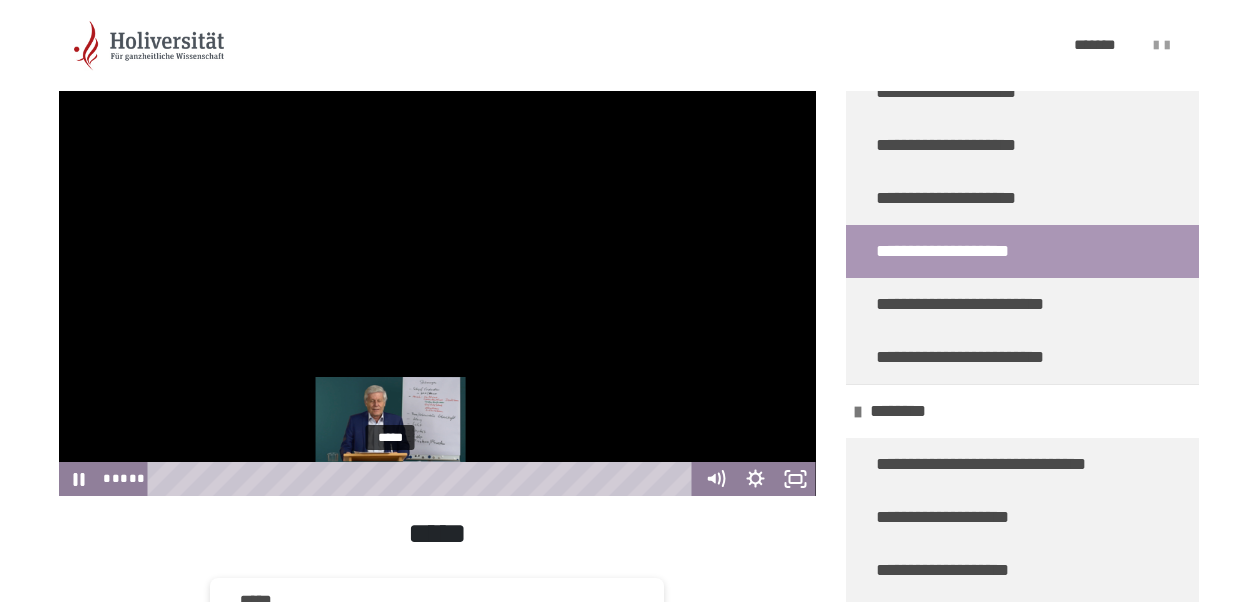 click on "*****" at bounding box center (423, 479) 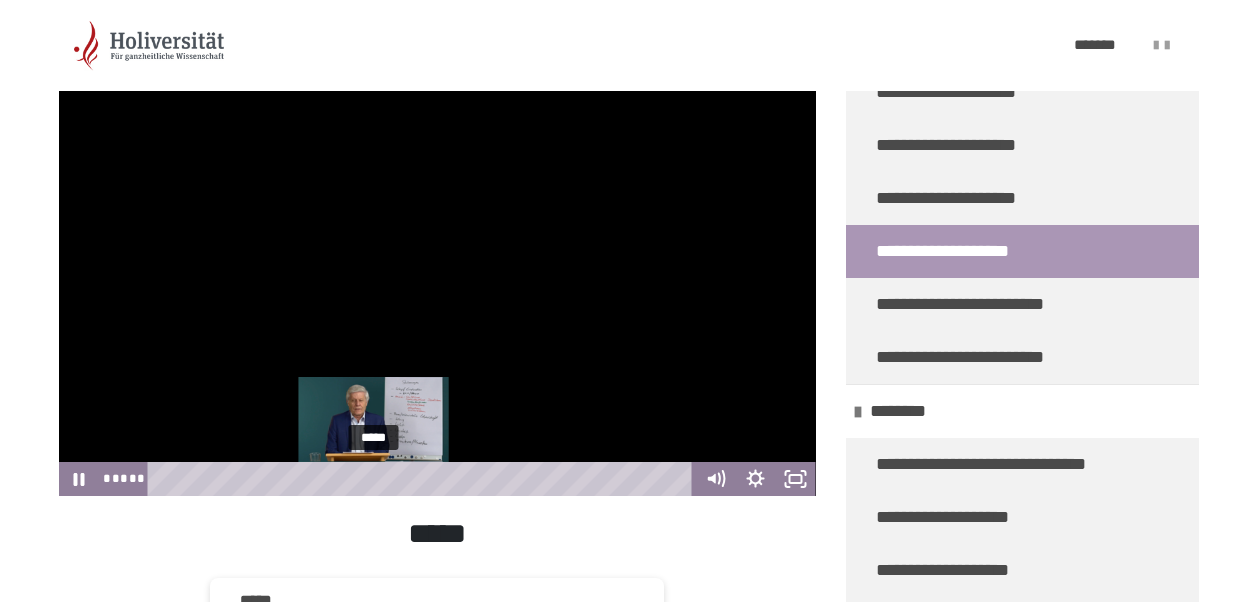 click on "*****" at bounding box center (423, 479) 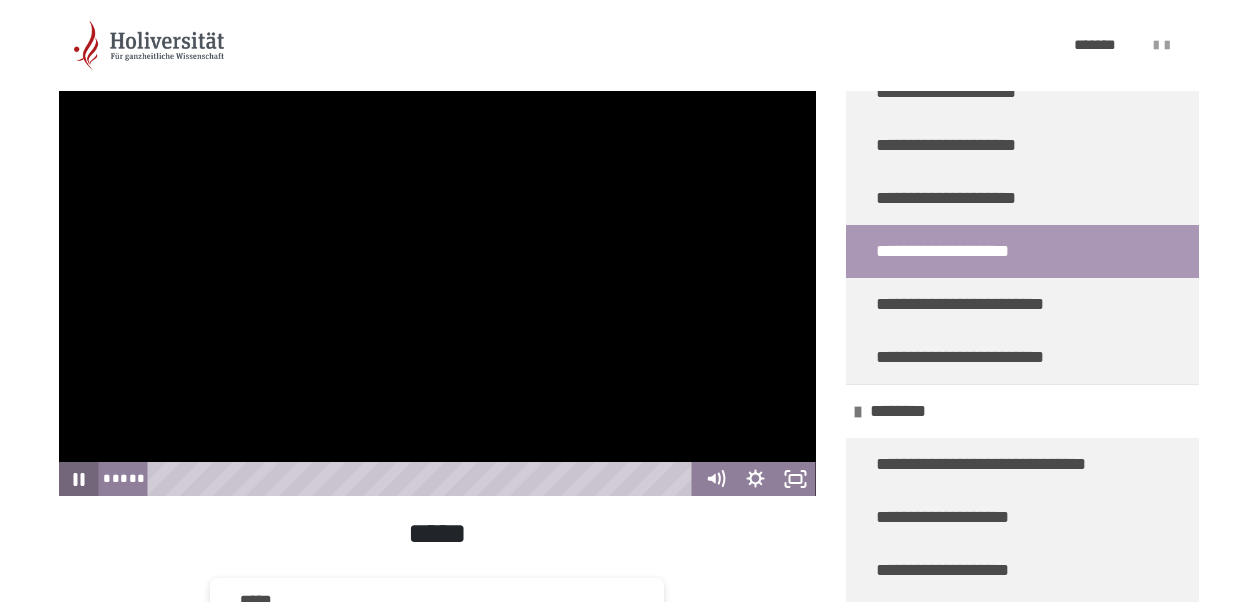 click 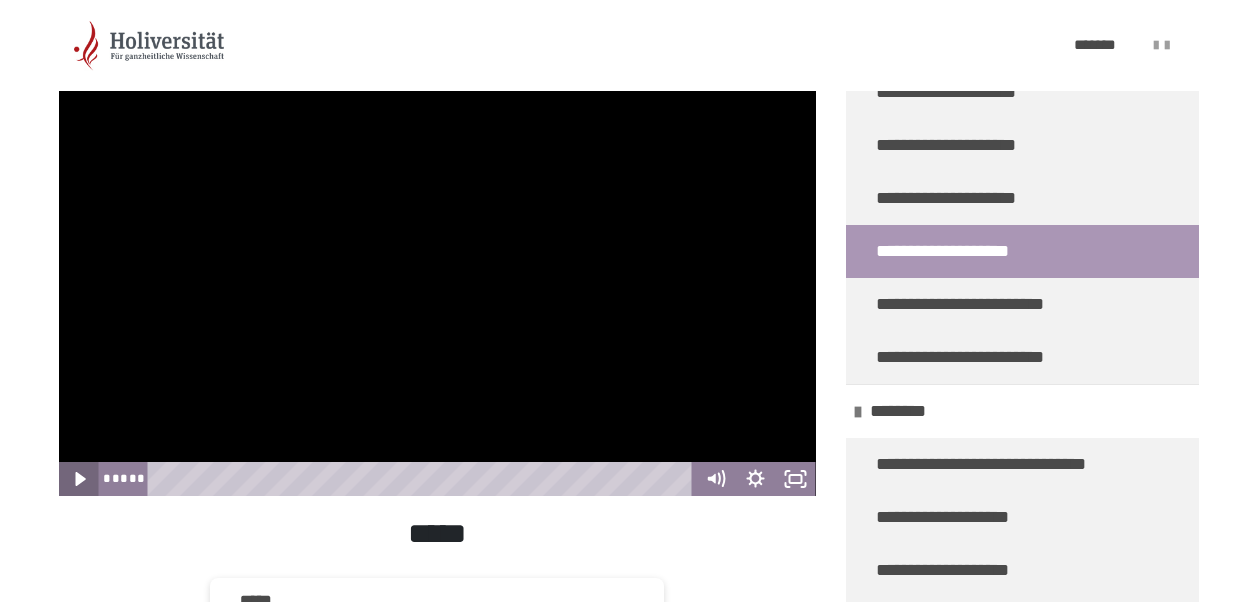 click 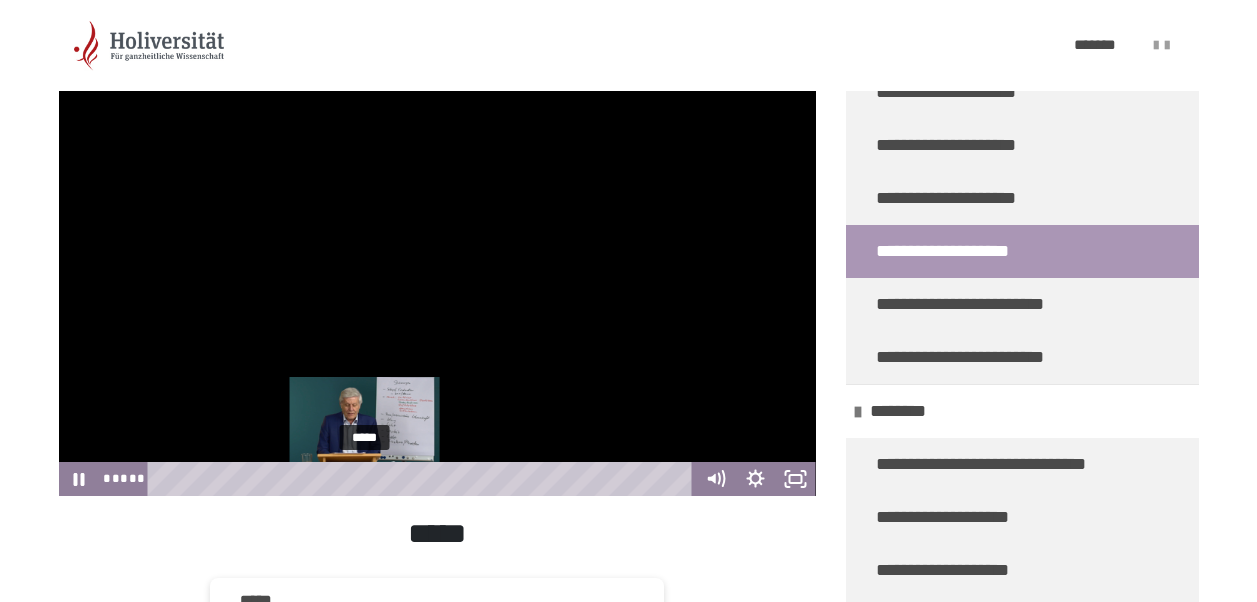 click on "*****" at bounding box center (423, 479) 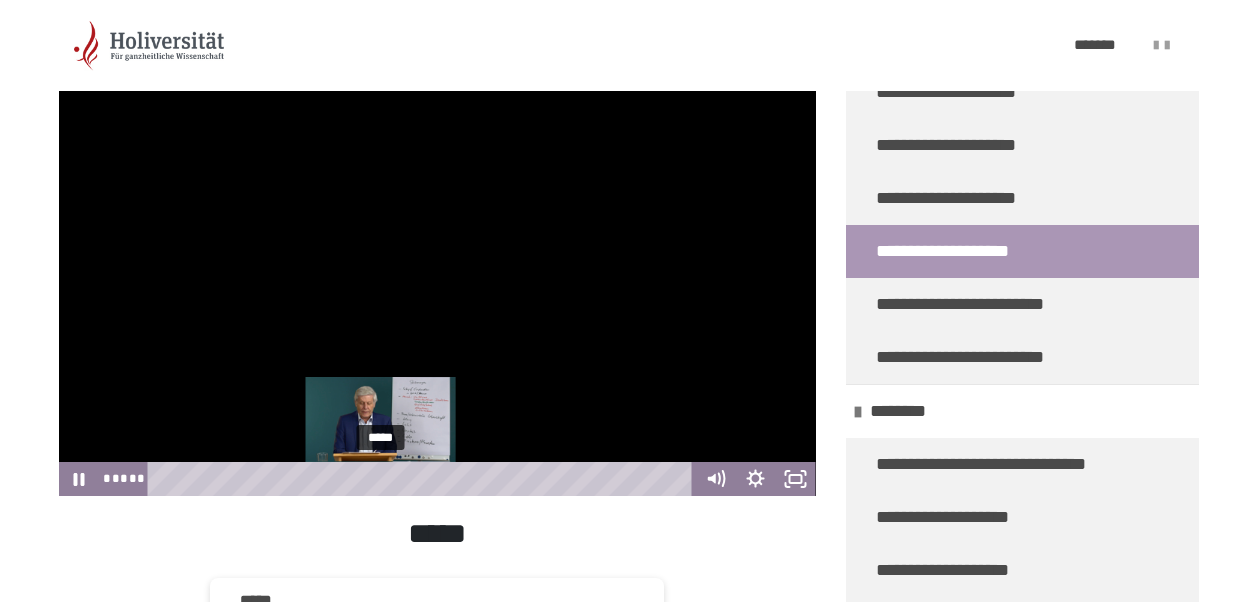 click on "*****" at bounding box center (423, 479) 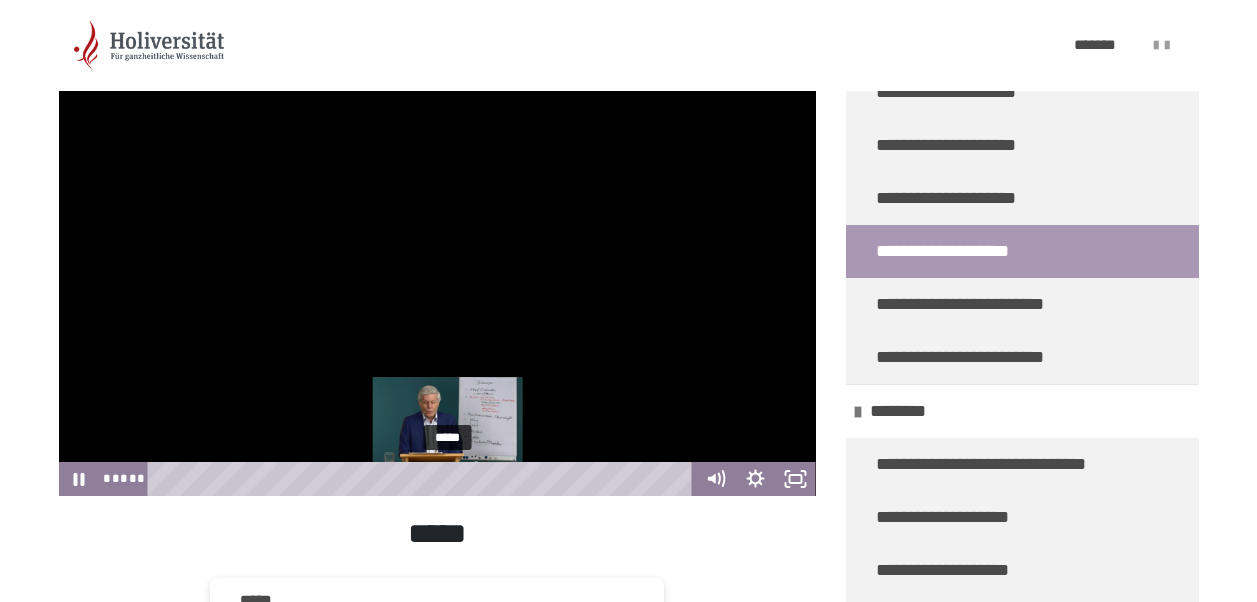 click on "*****" at bounding box center (423, 479) 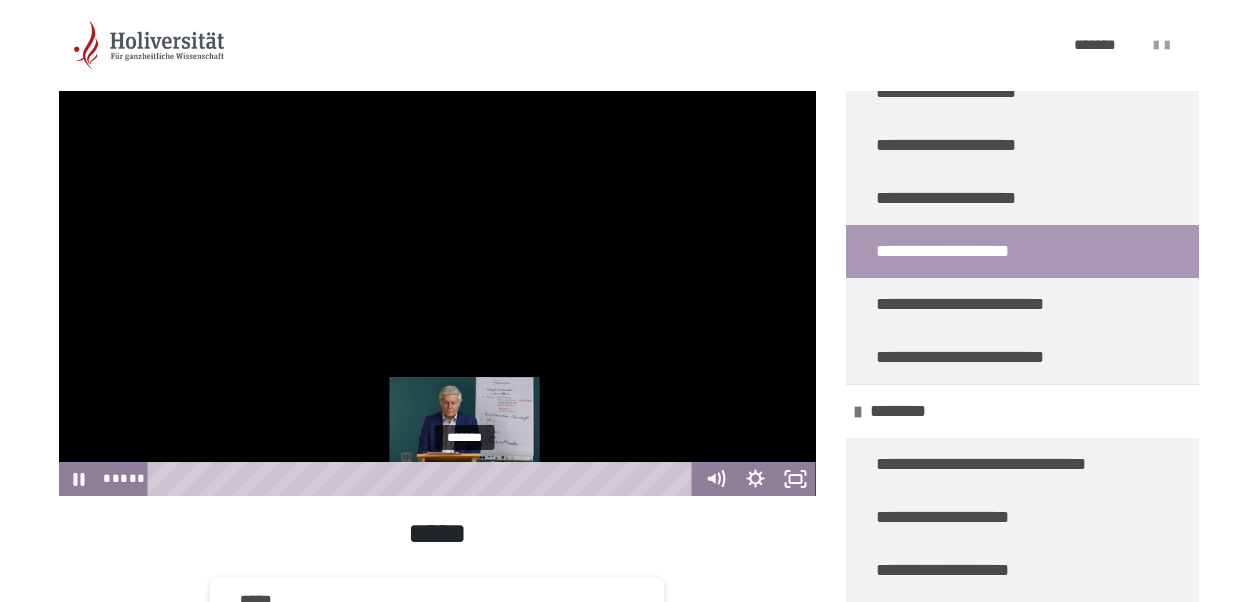 click on "*******" at bounding box center [423, 479] 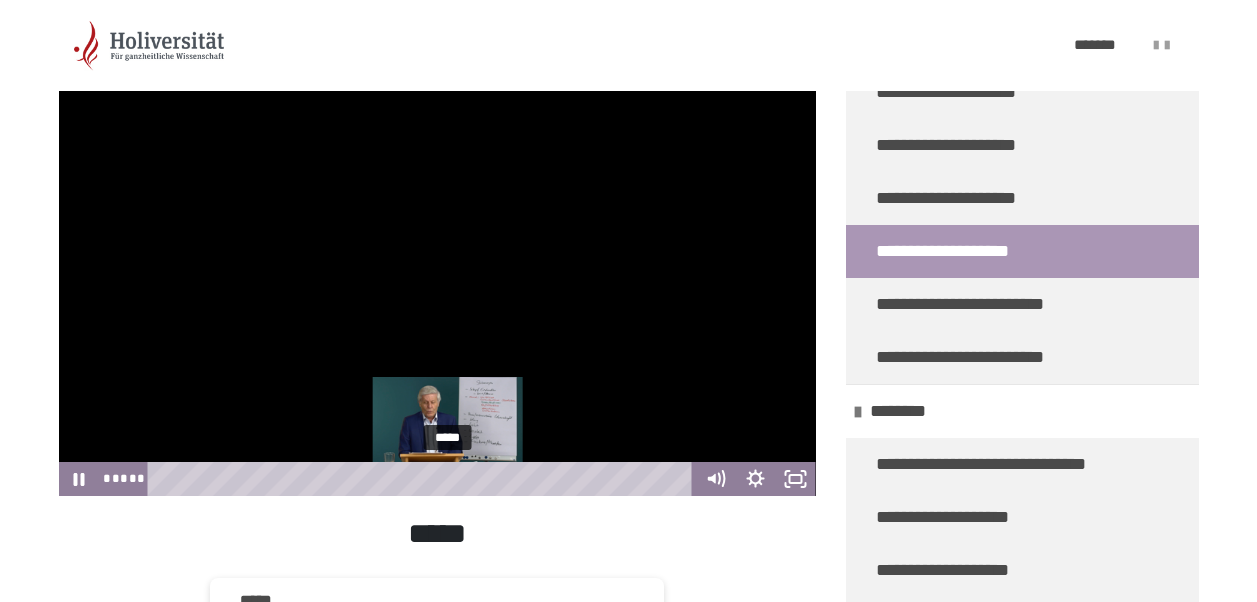 click on "*****" at bounding box center [423, 479] 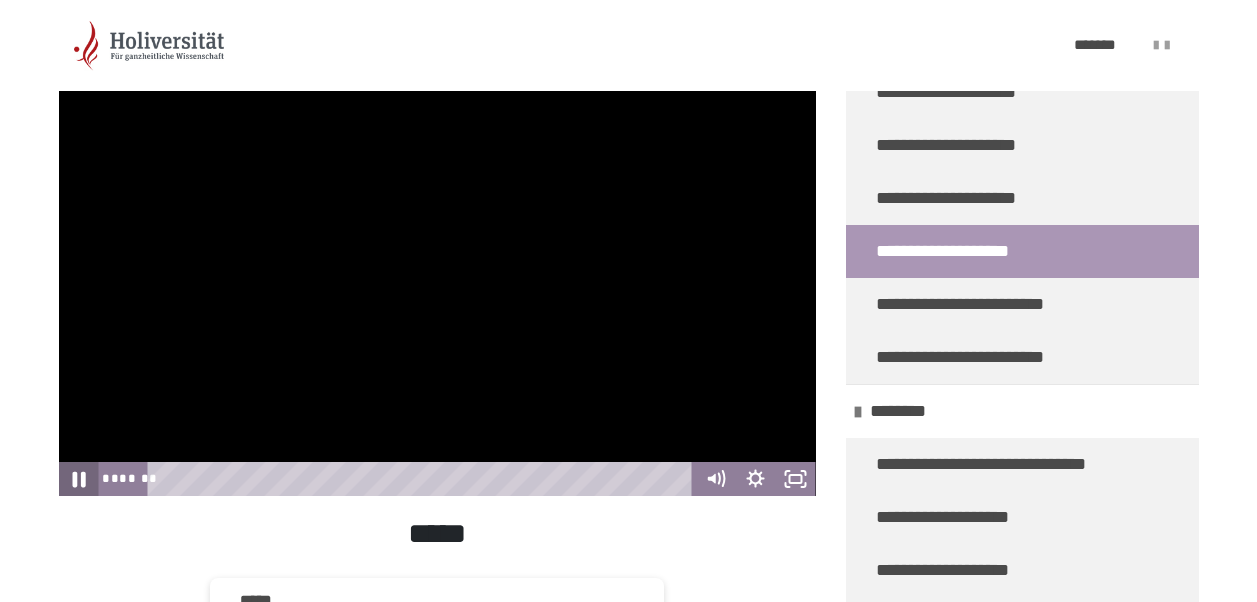 click 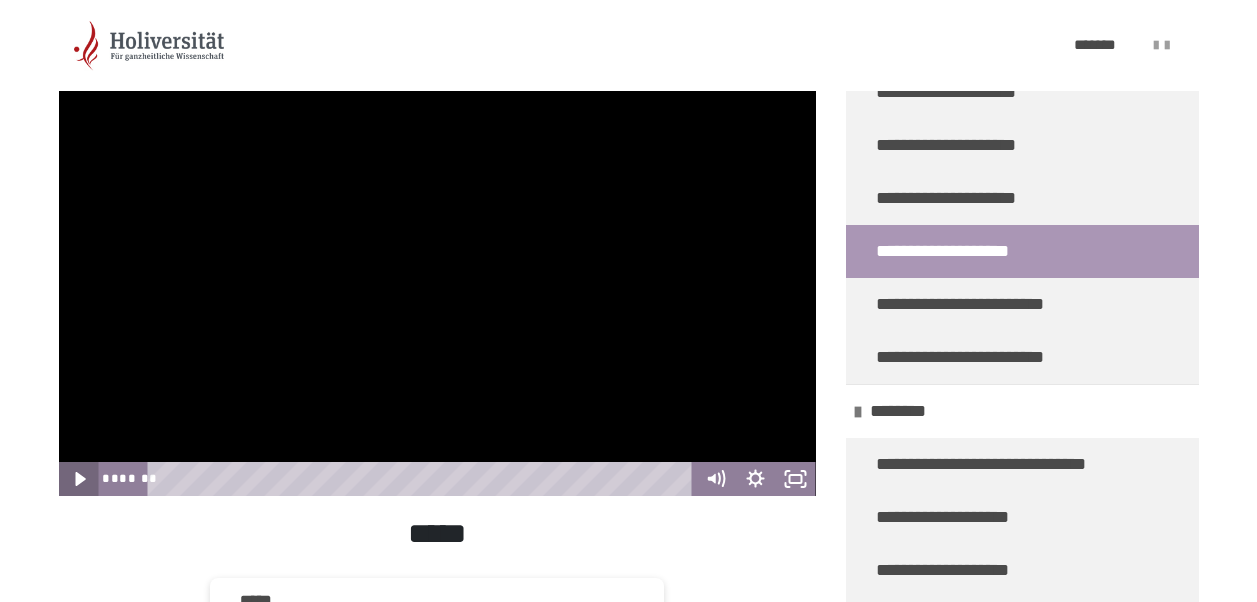 click 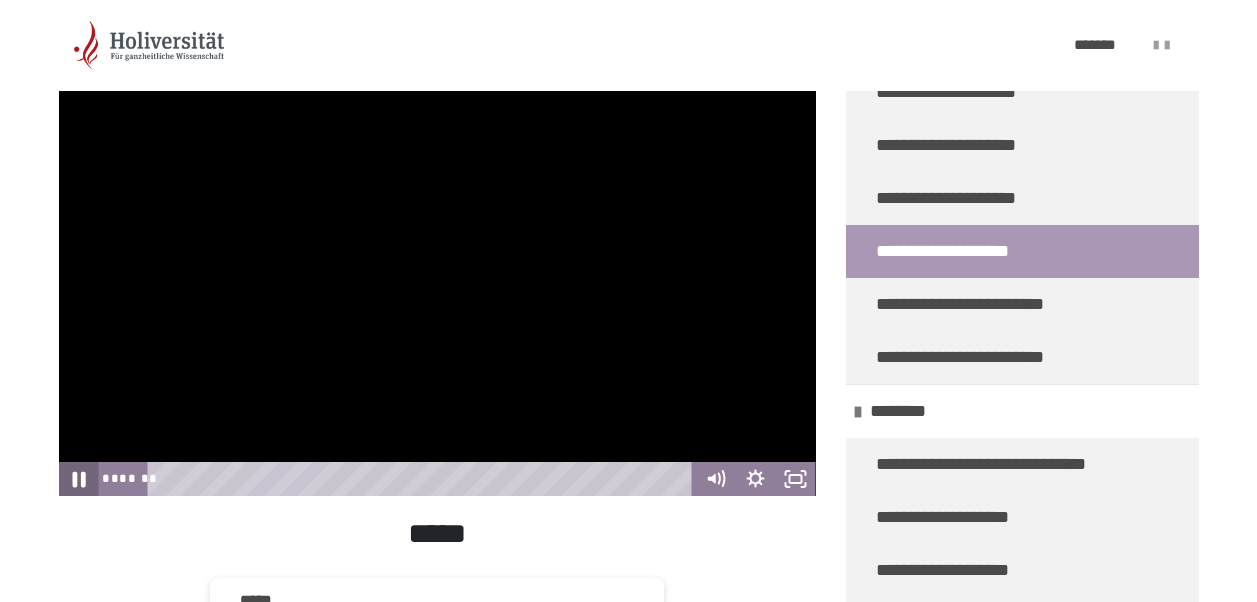 click 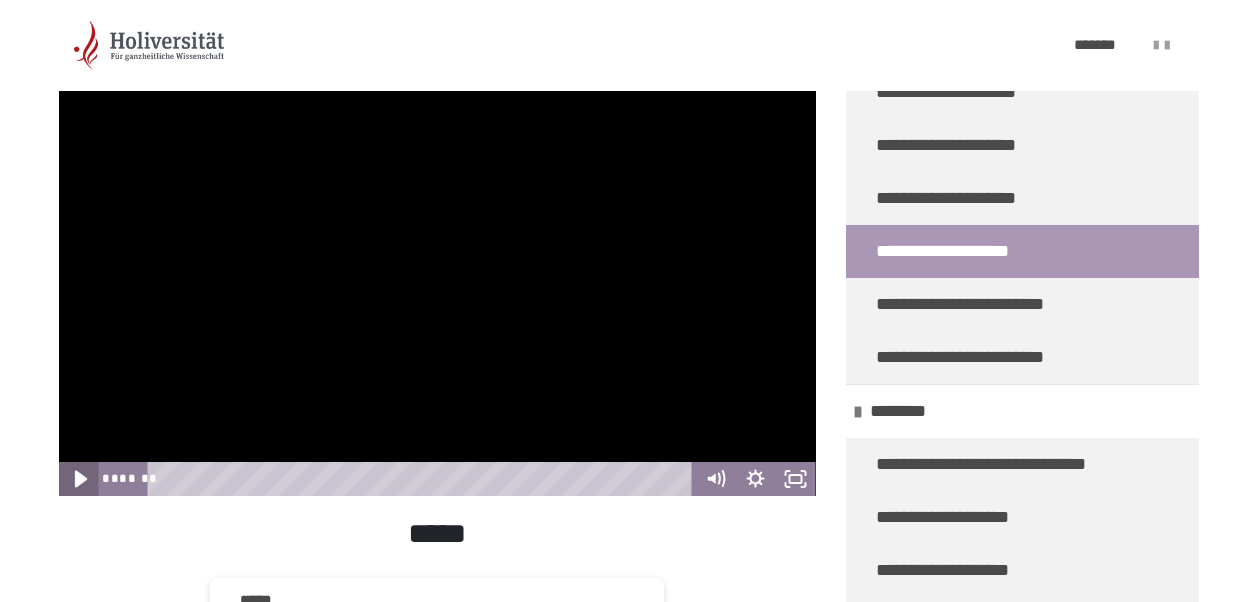 click 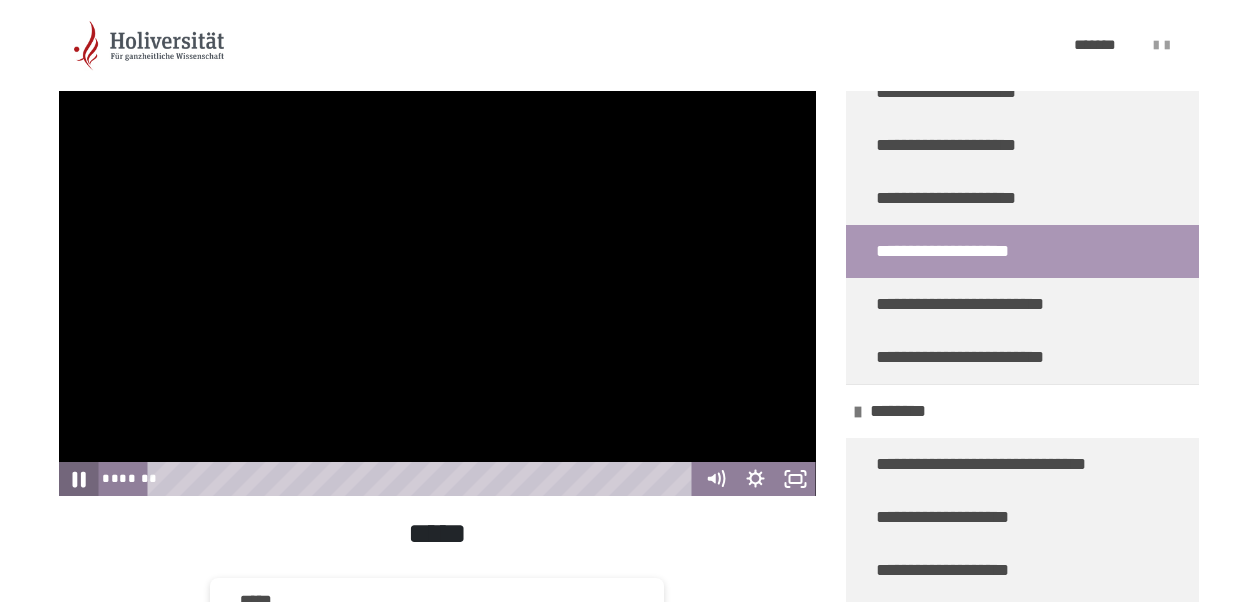 click 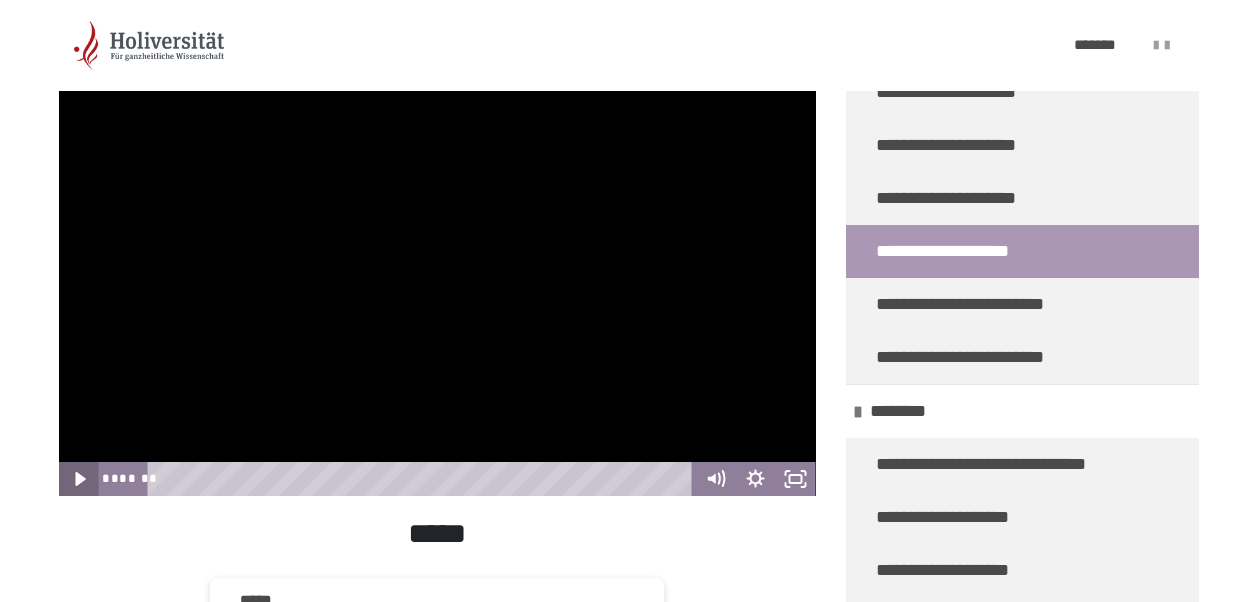 click 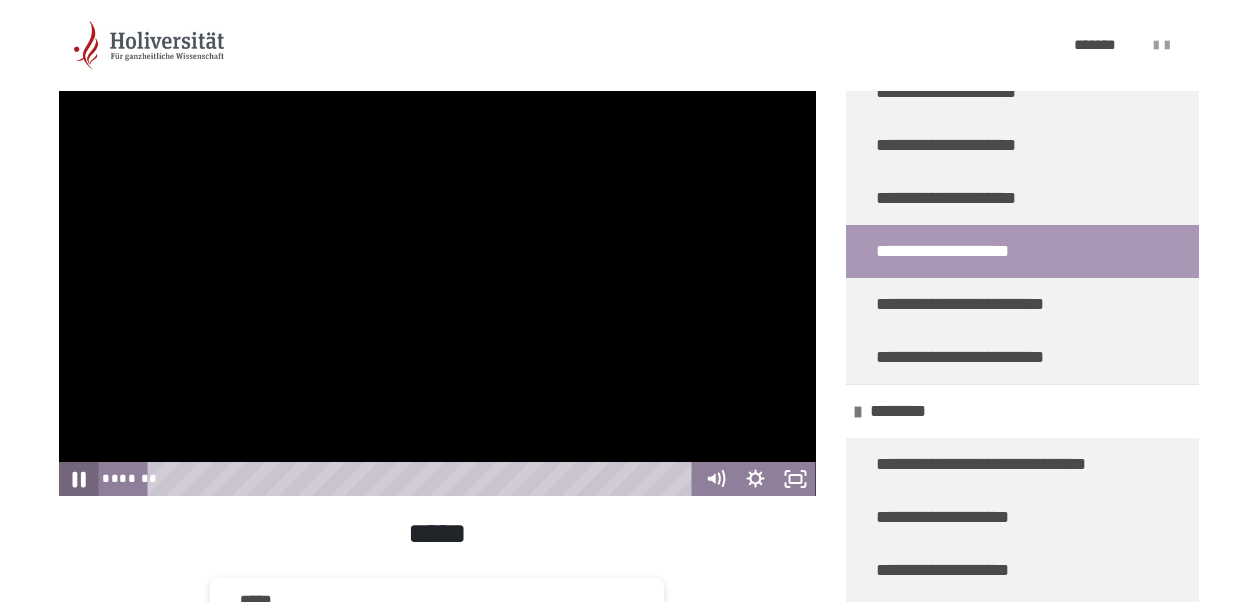 click 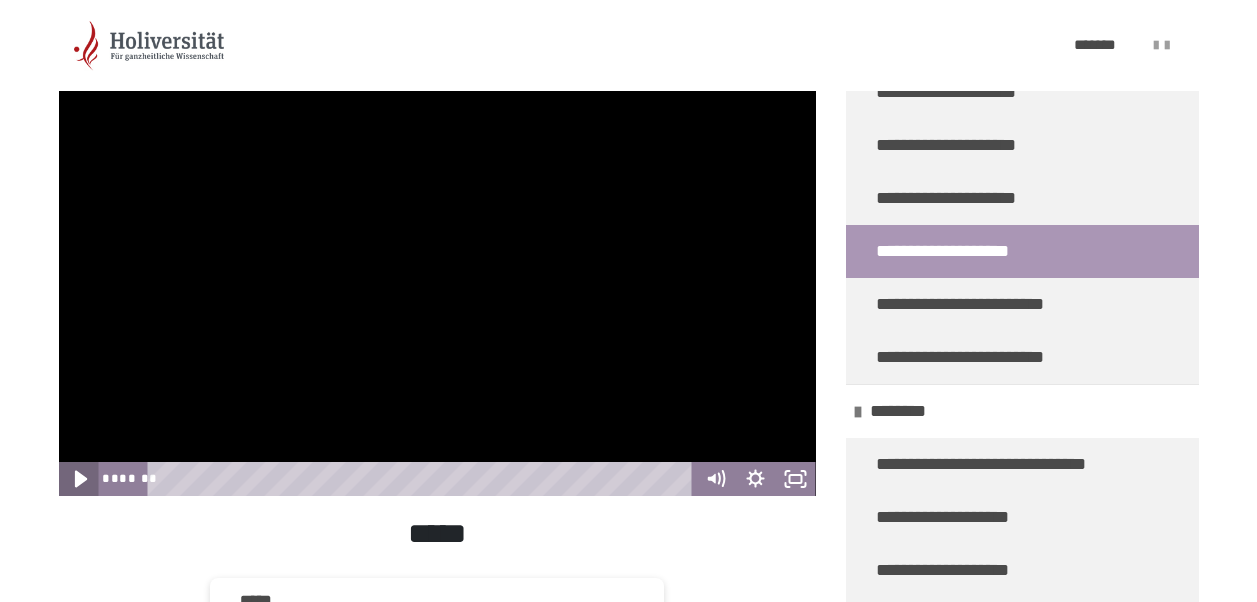 click 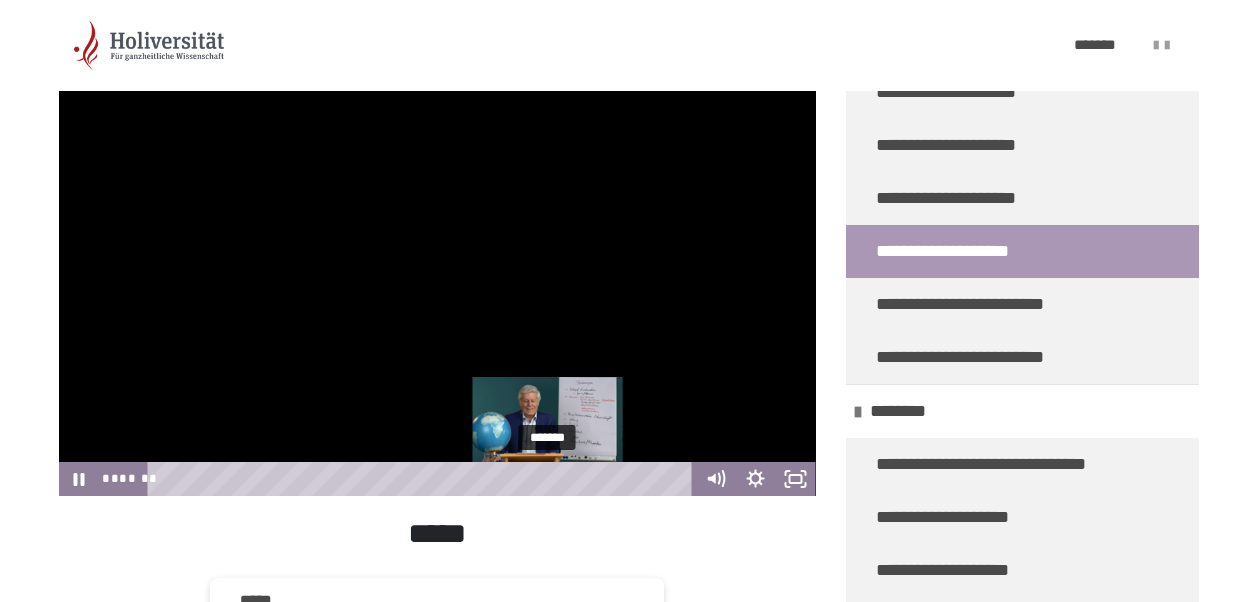 click on "*******" at bounding box center (423, 479) 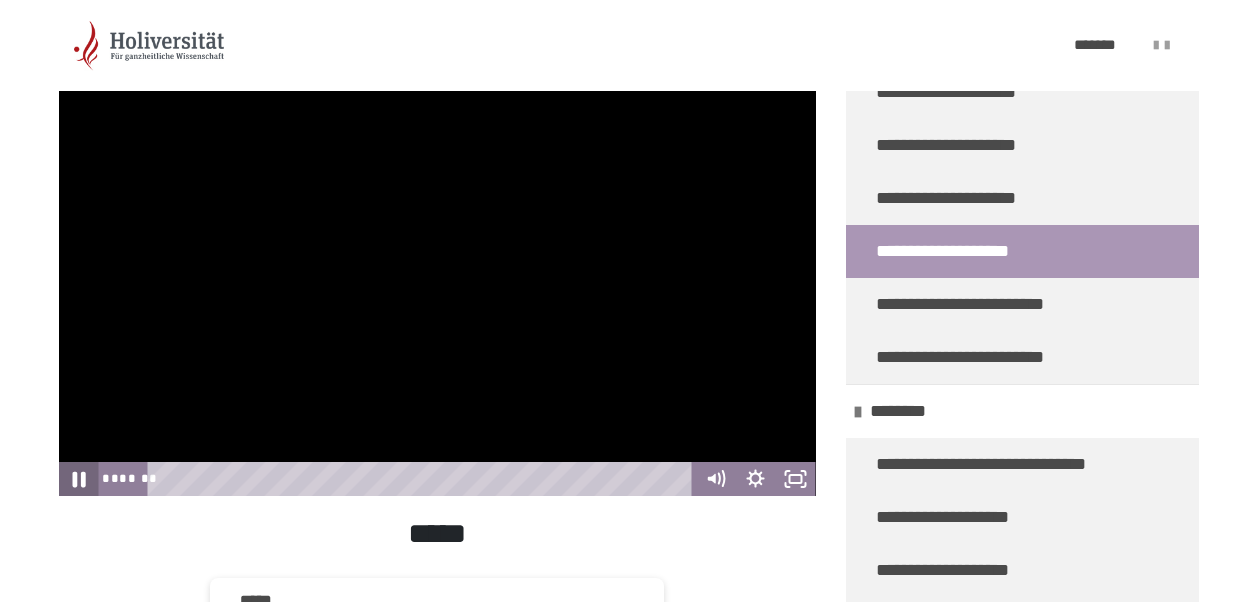 click 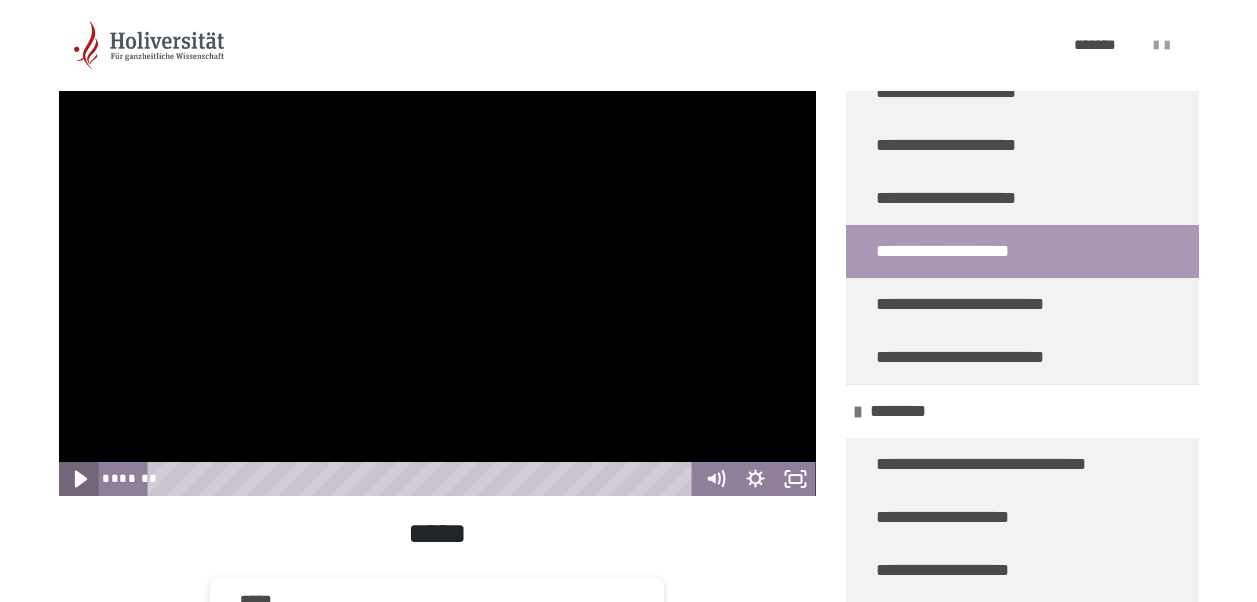 click 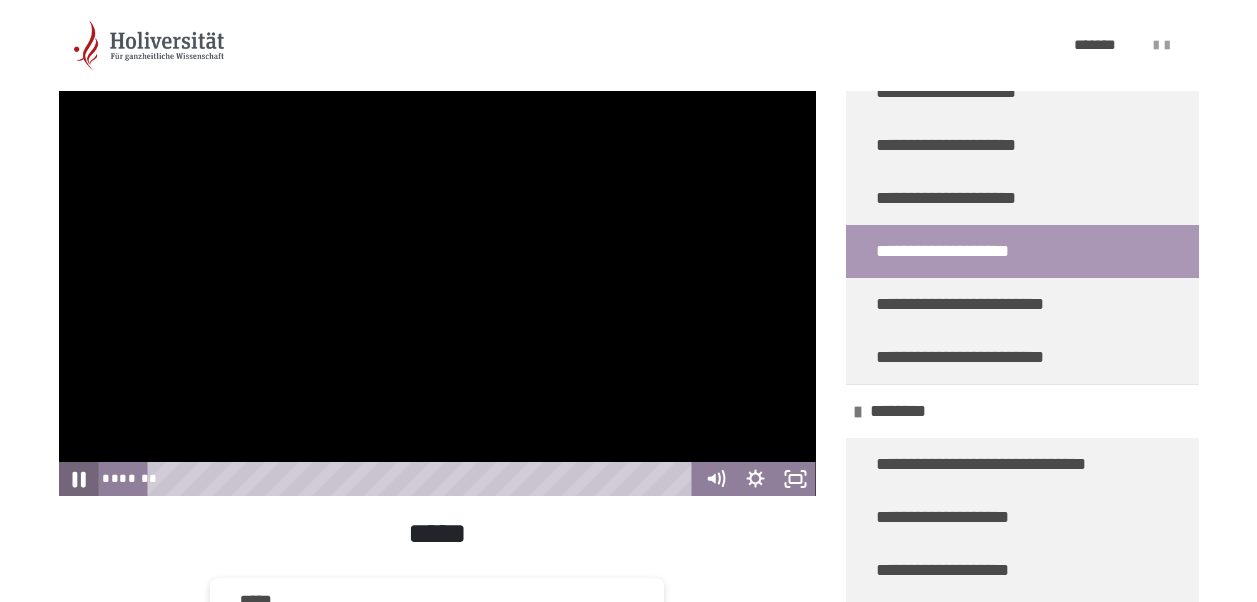 click 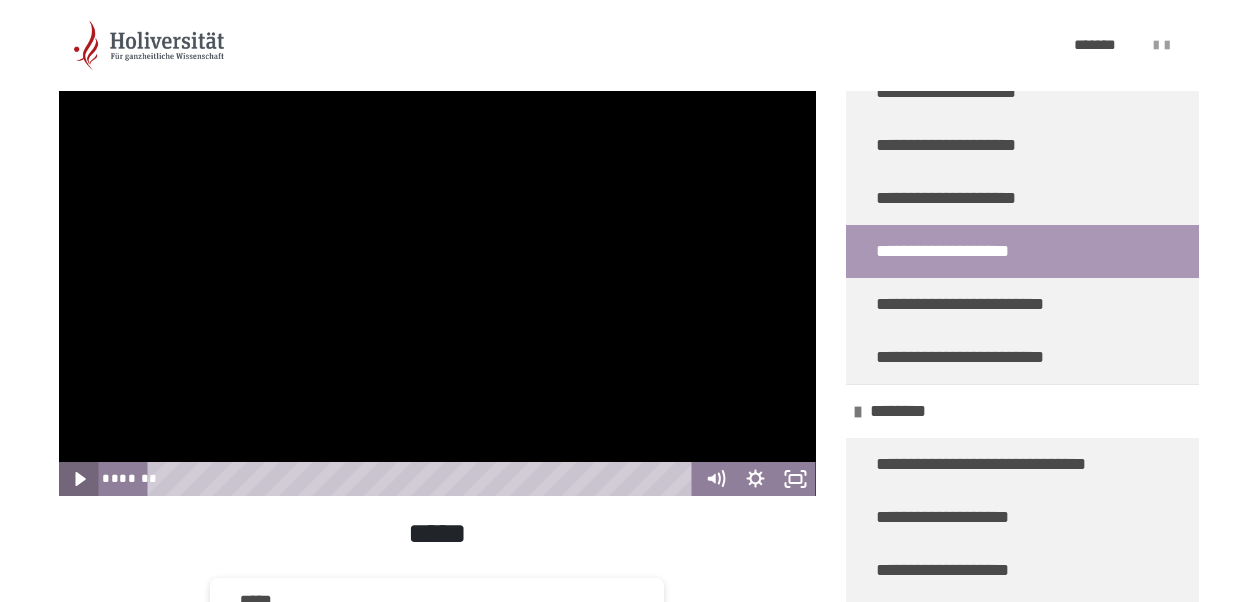 click 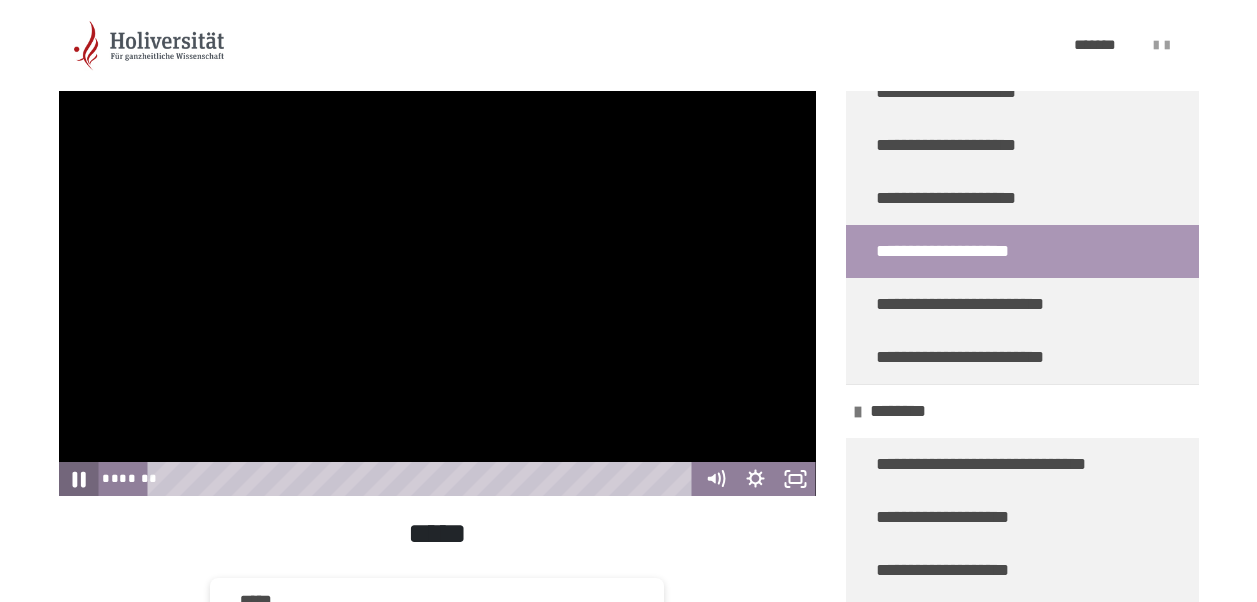 click 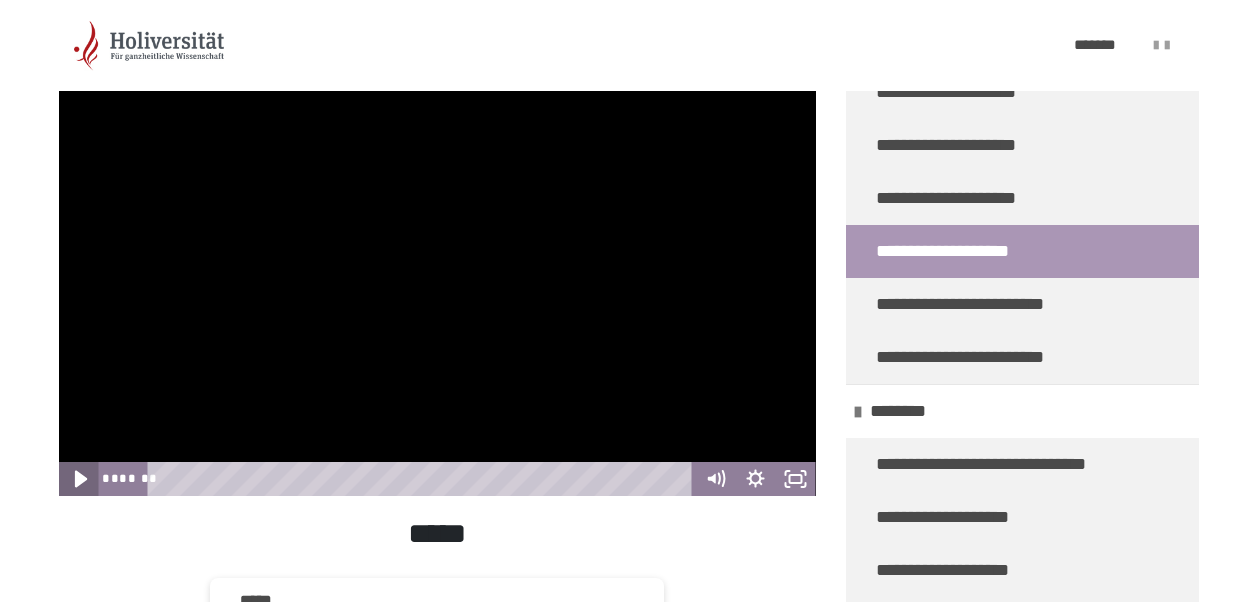 click 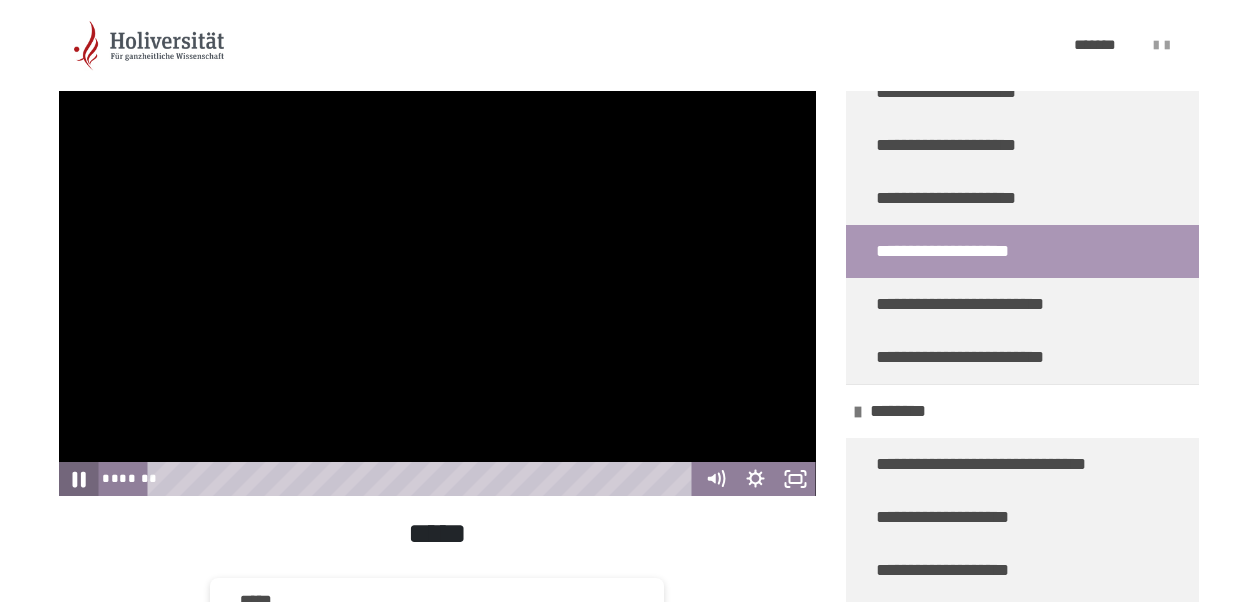 click 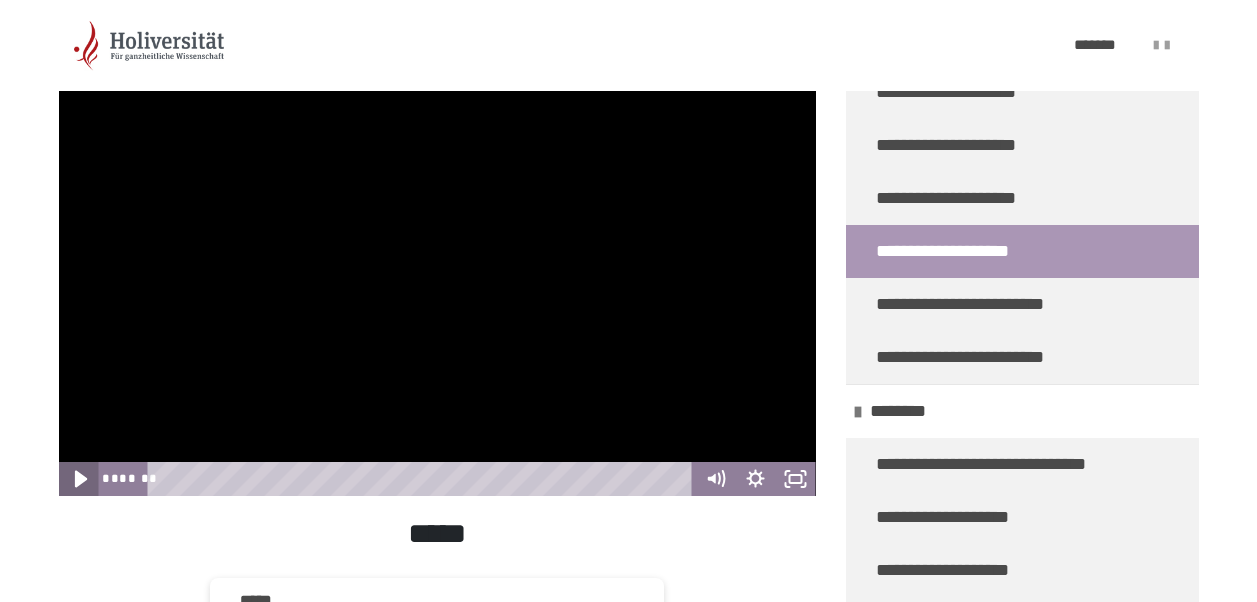 click 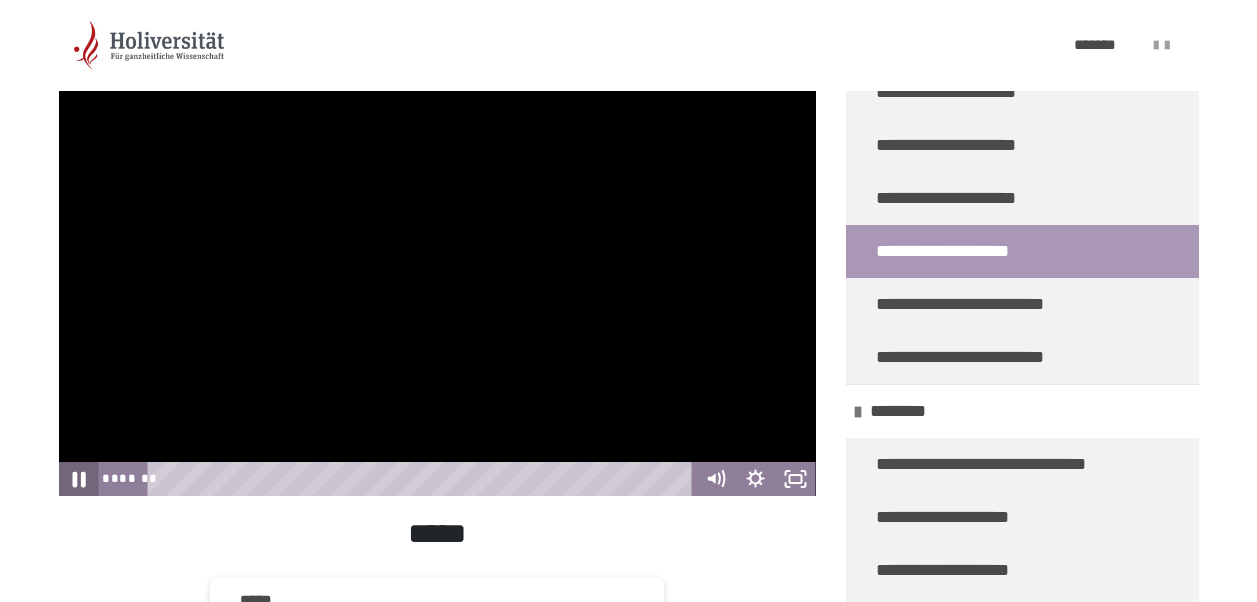 click 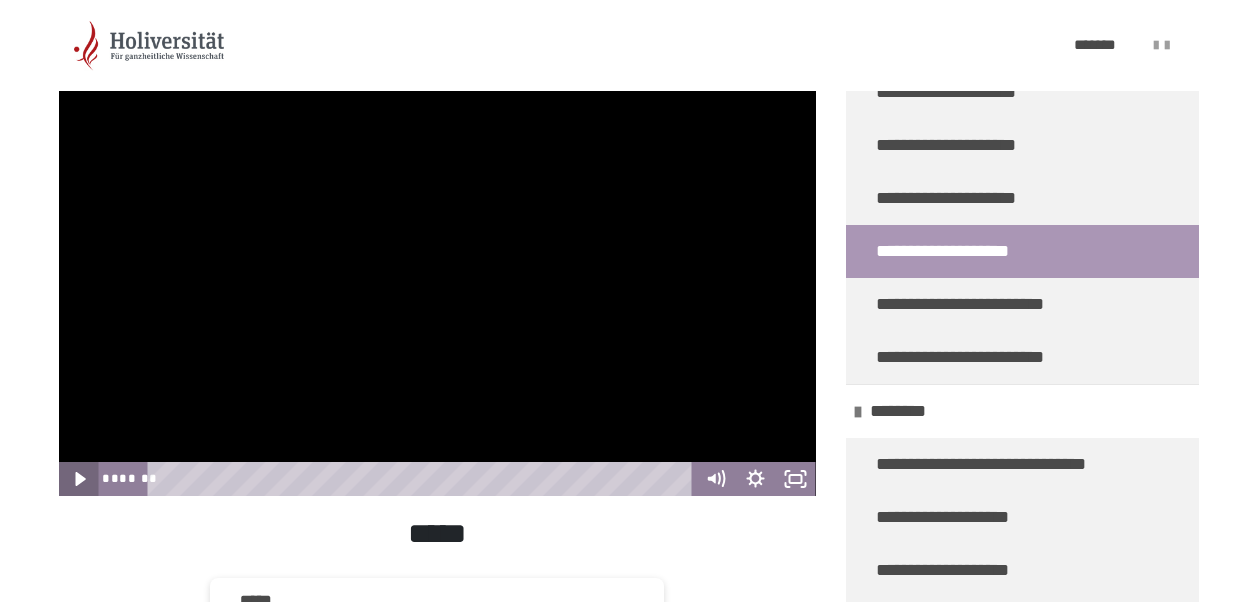 click 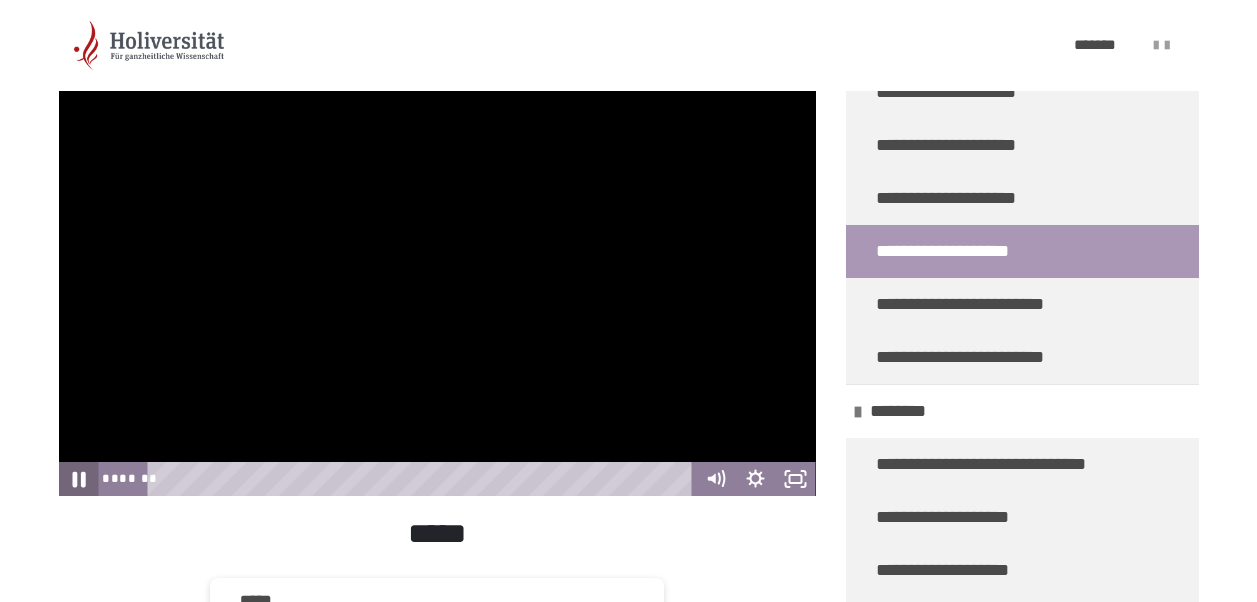 click 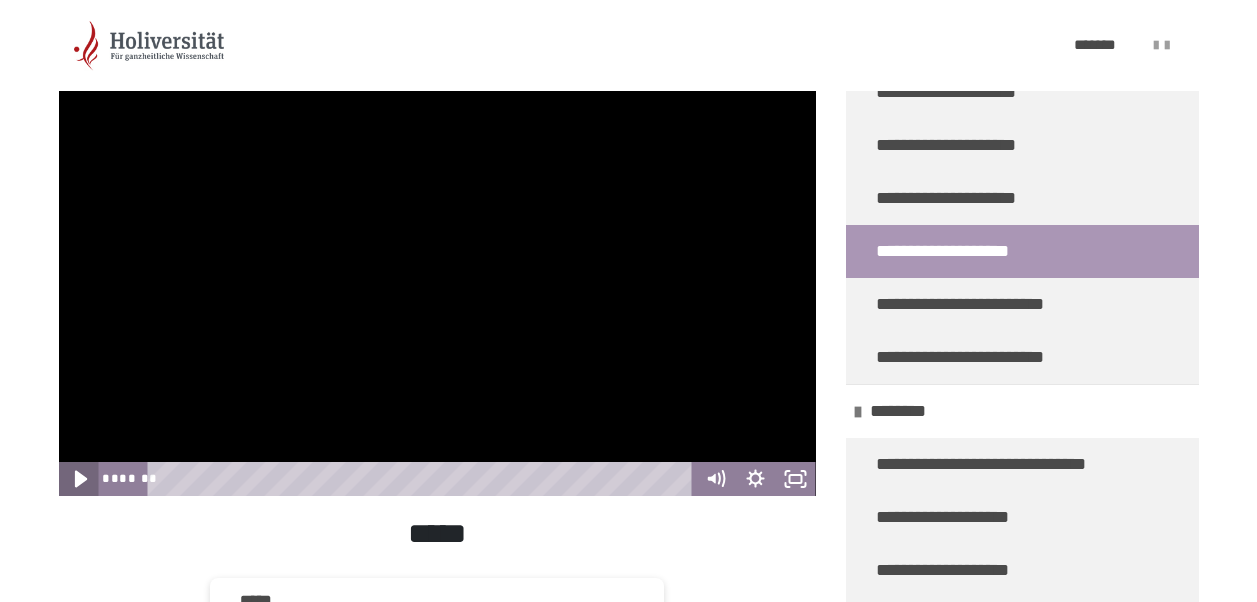 click 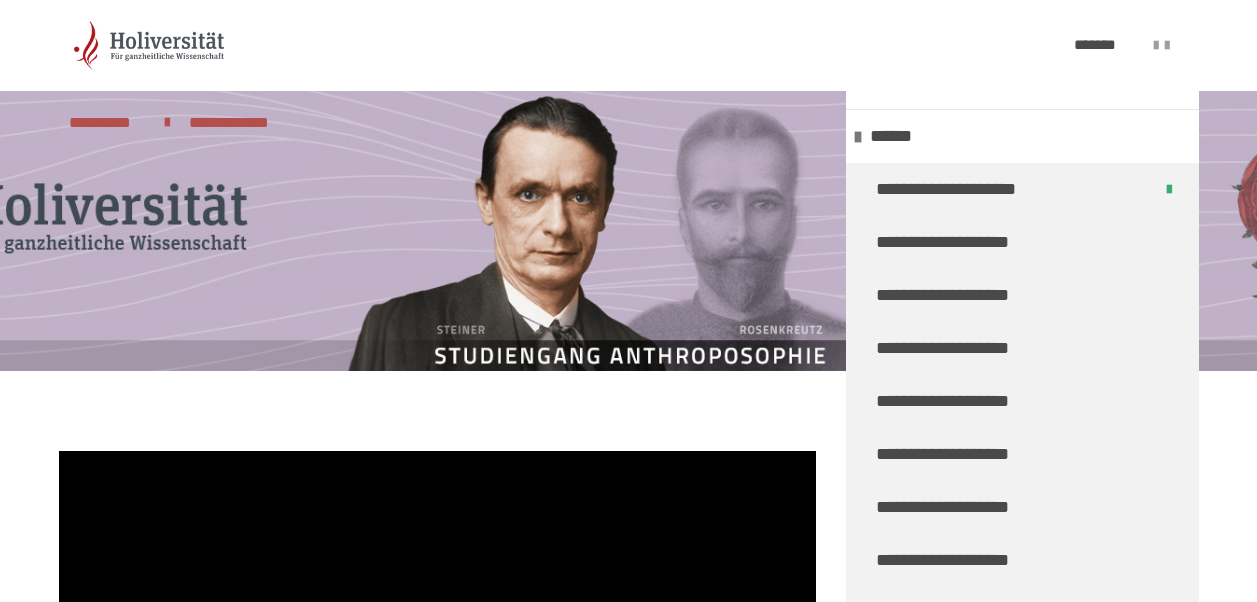 scroll, scrollTop: 381, scrollLeft: 0, axis: vertical 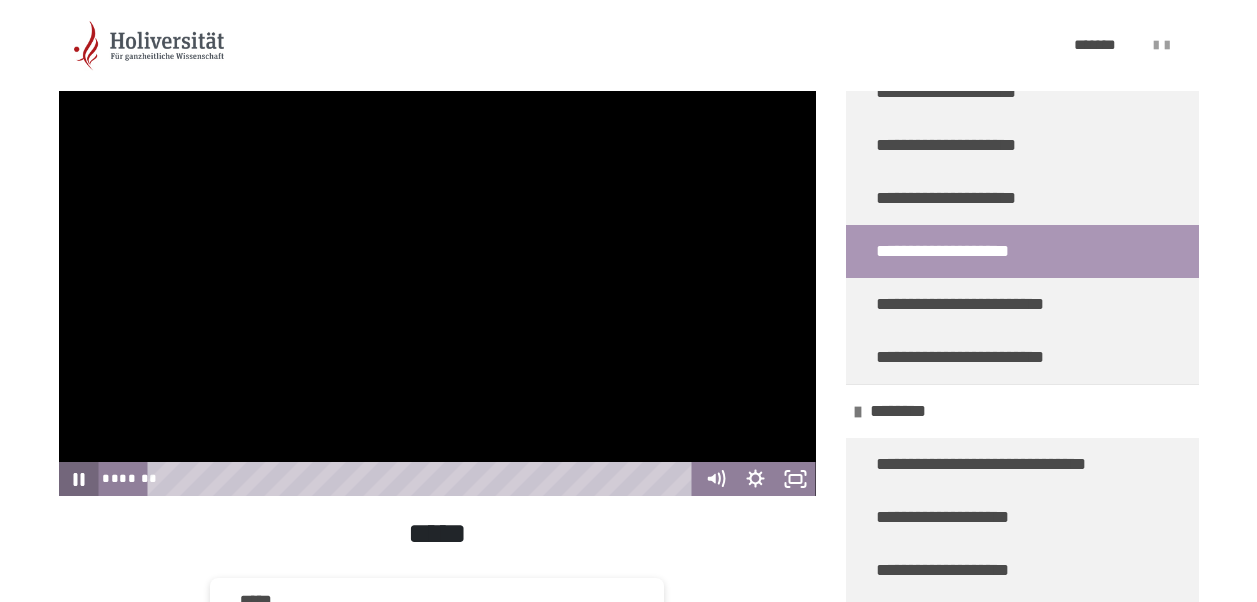 click 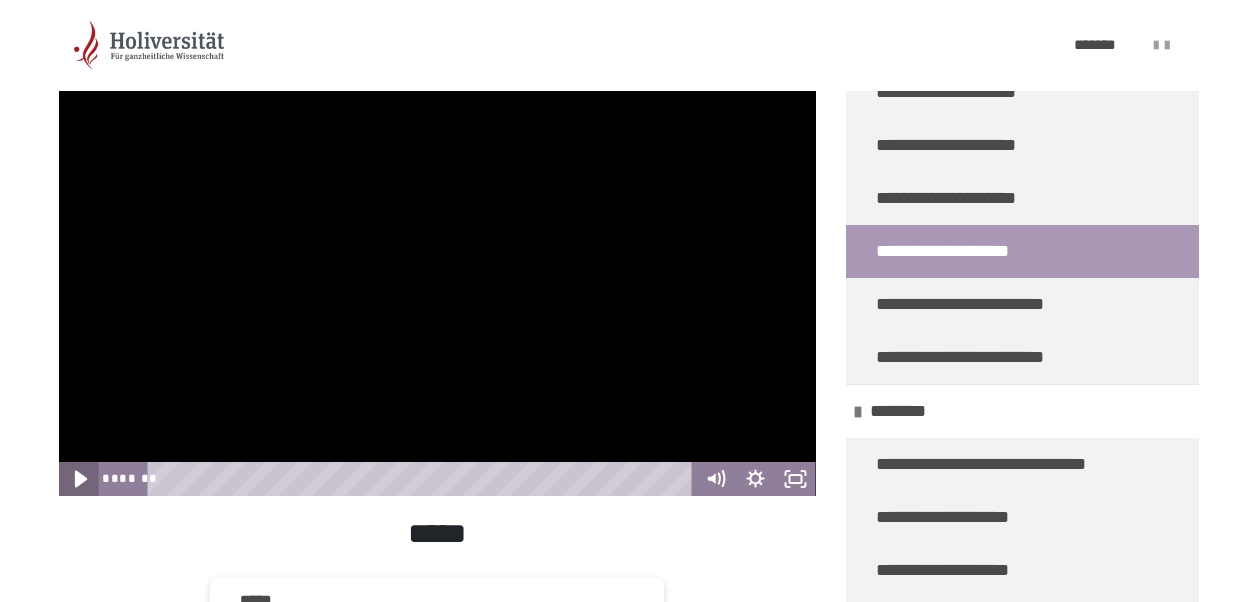click 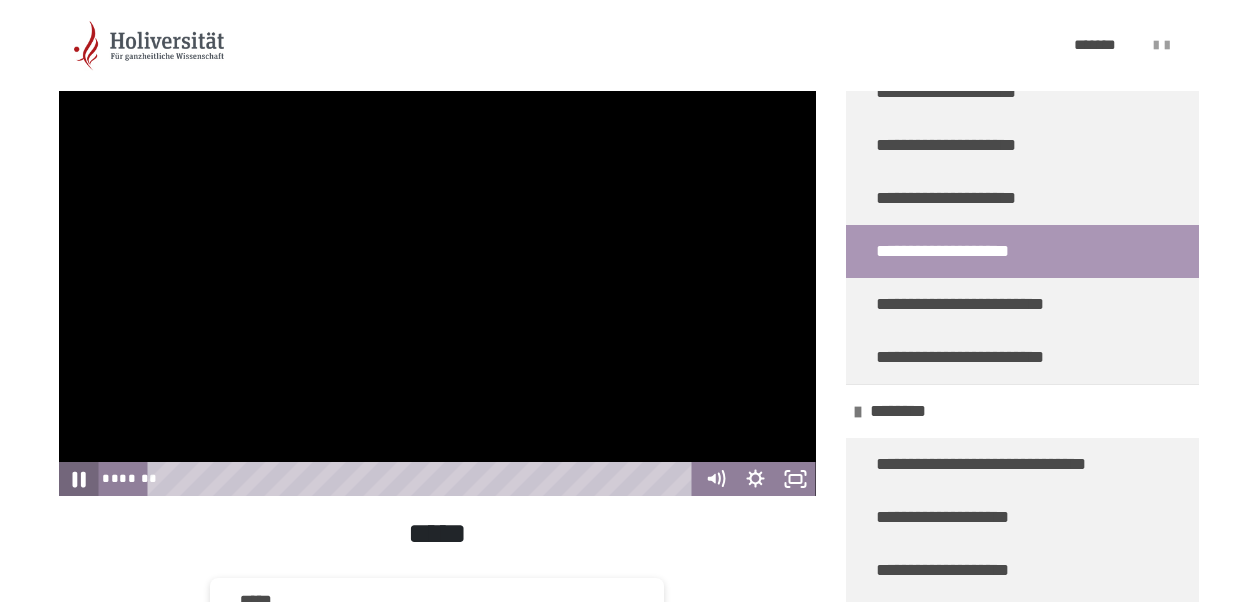 click 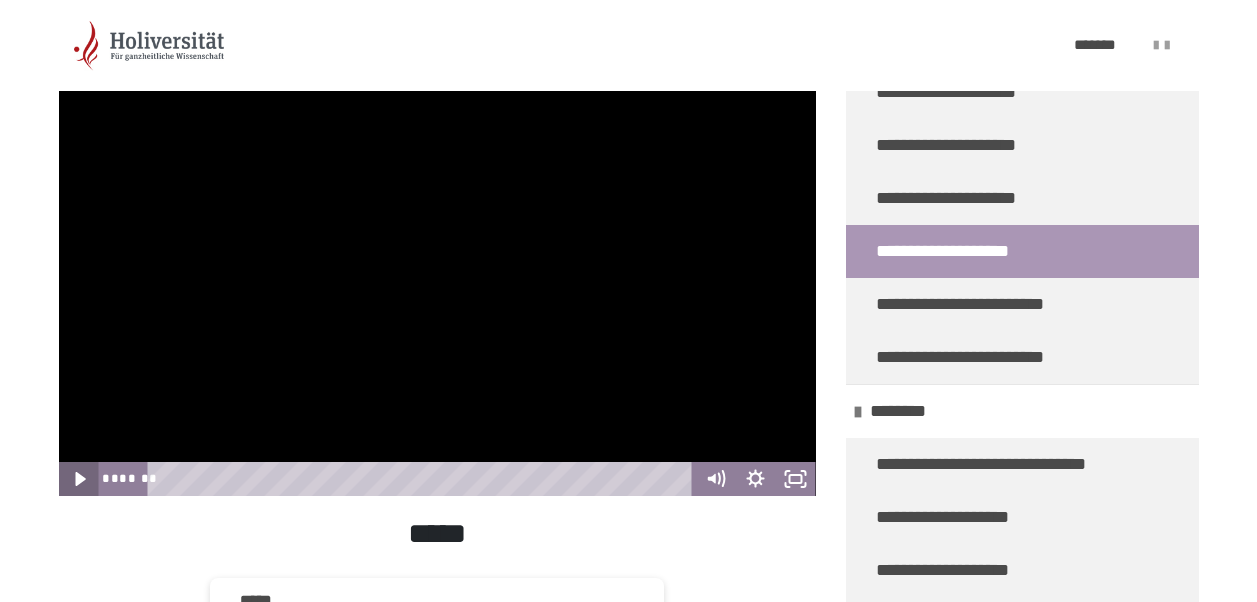 click 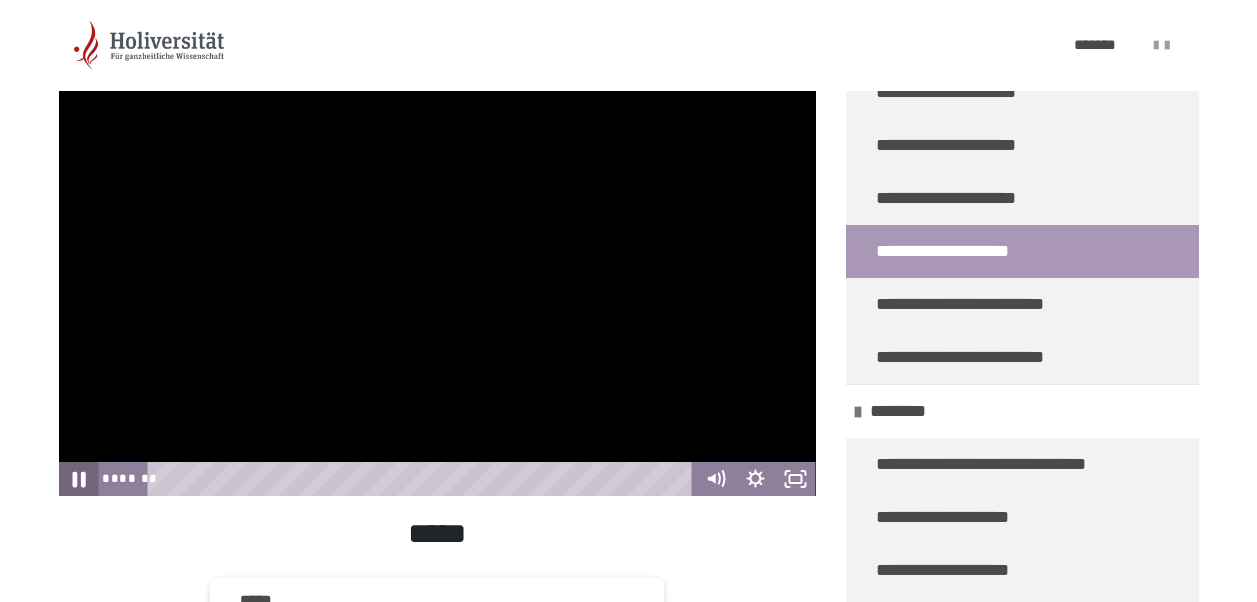click 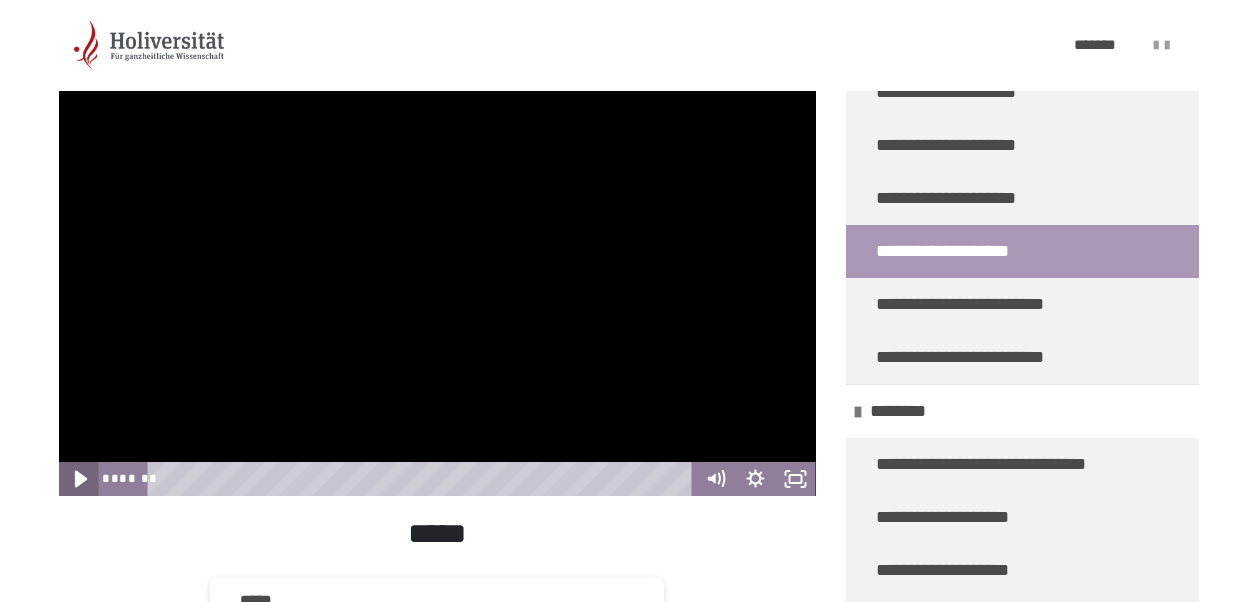 click 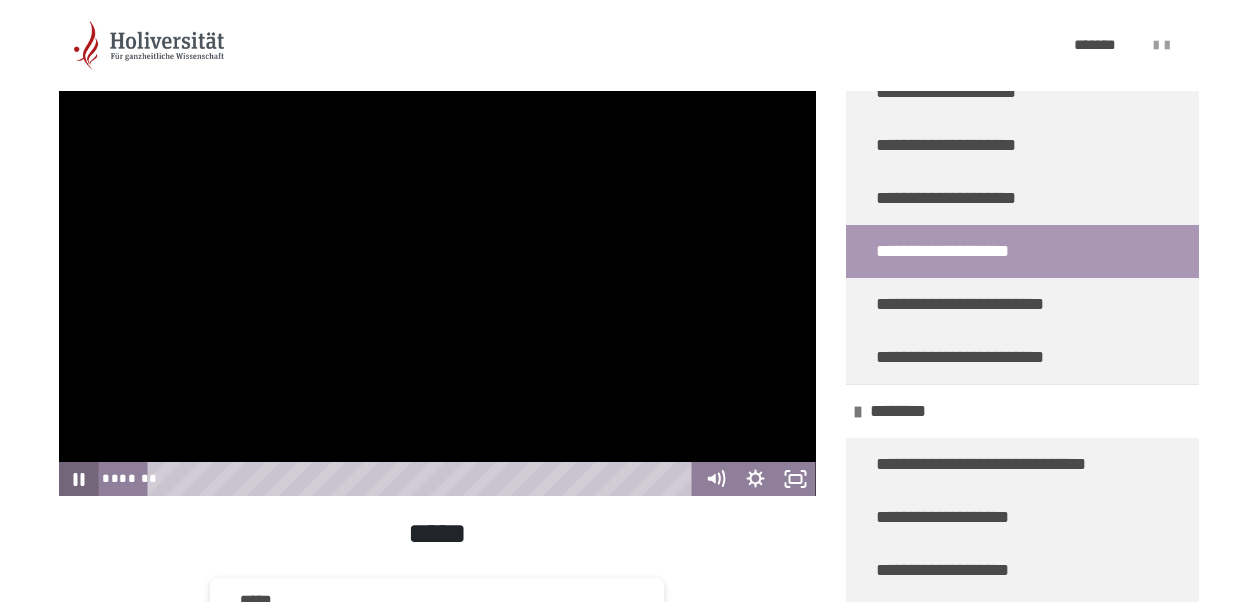 click 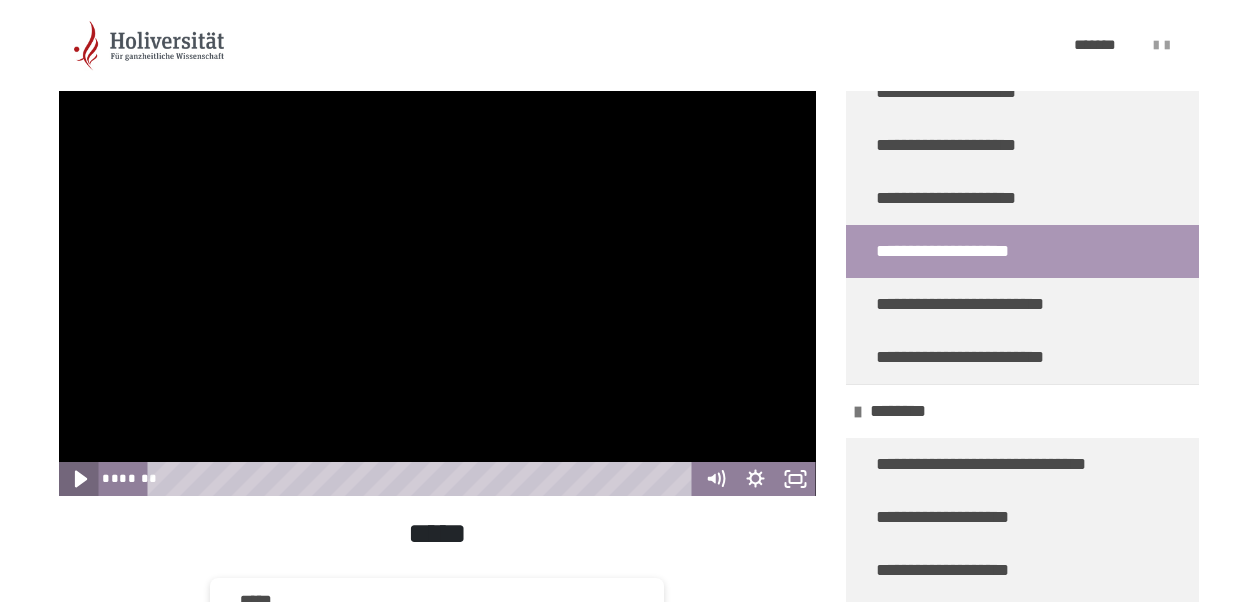 click 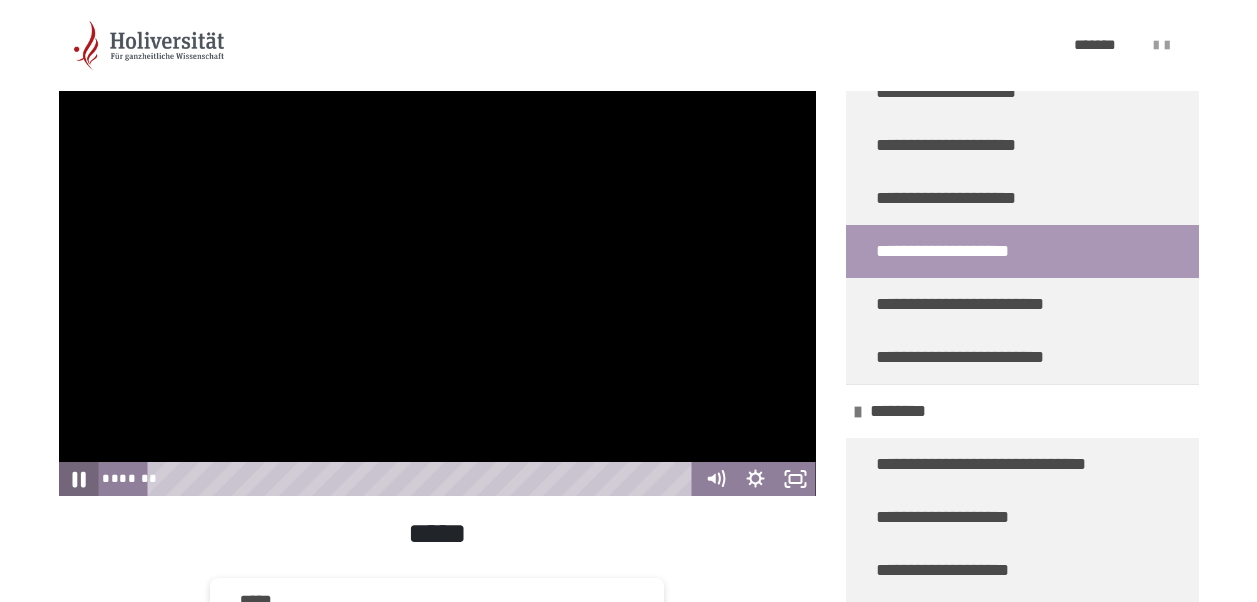 click 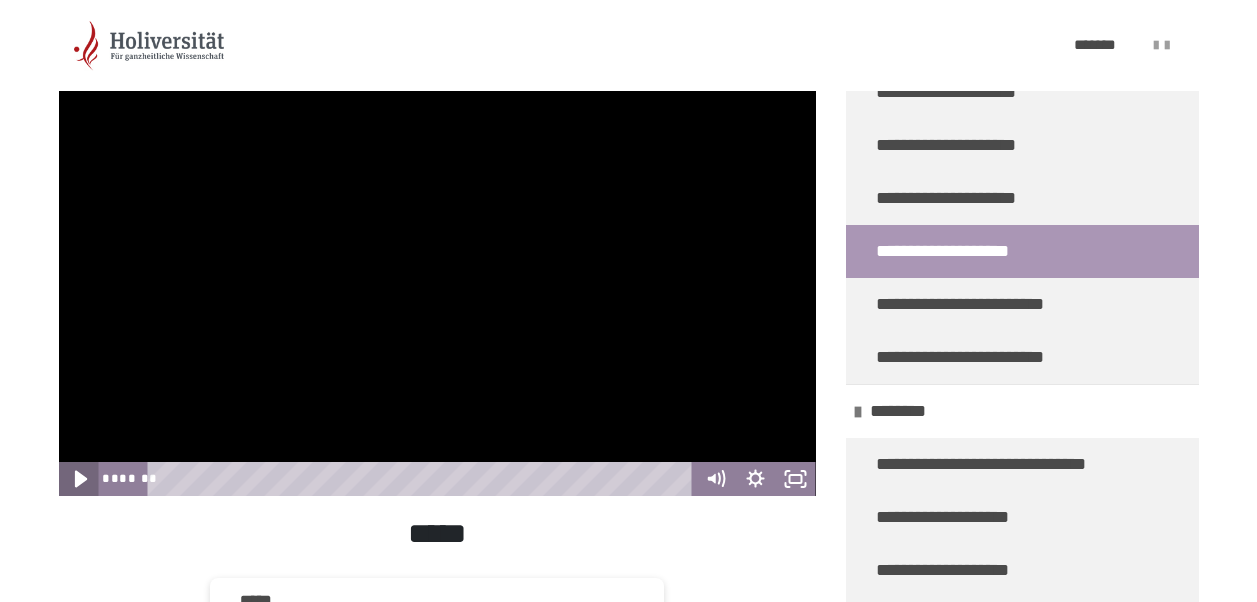 click 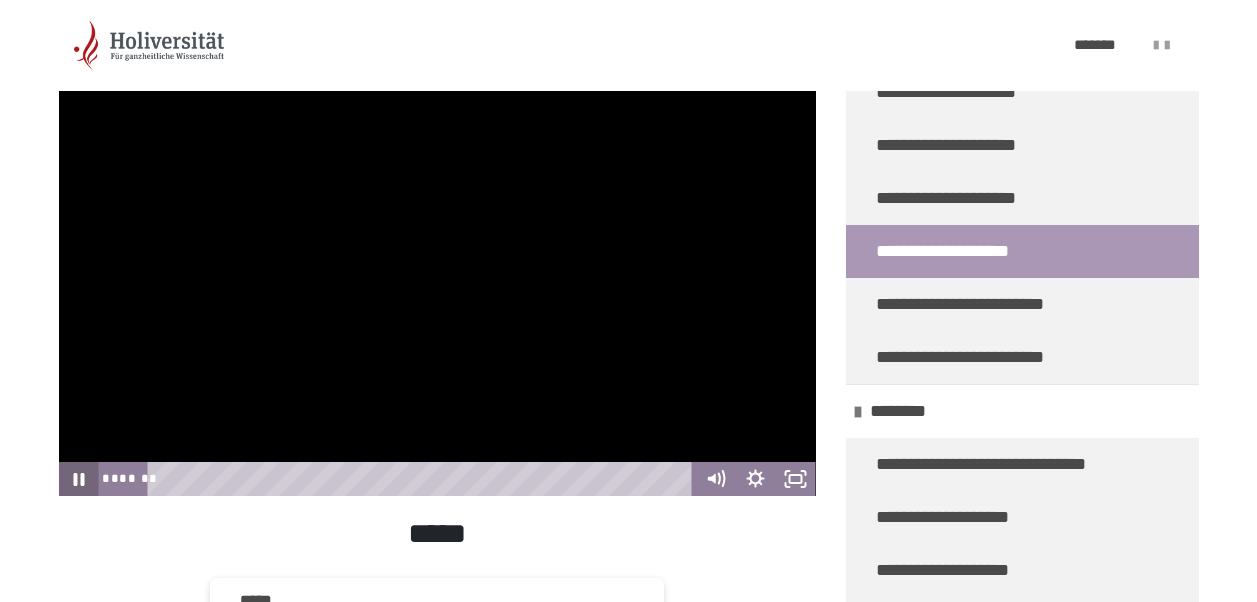 click 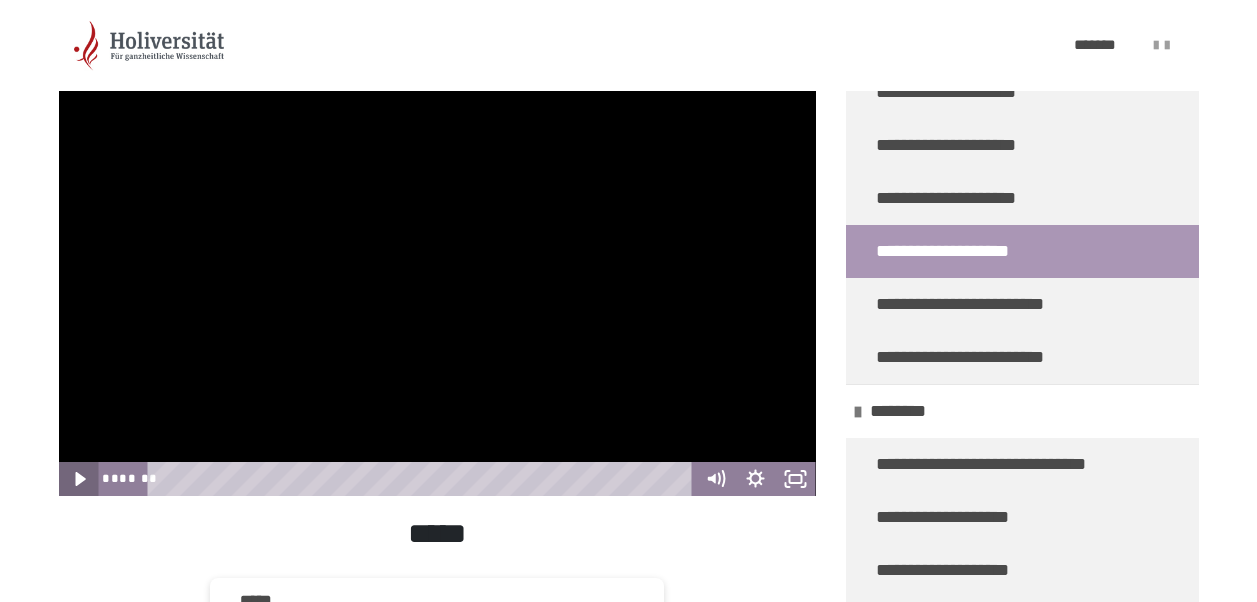 click 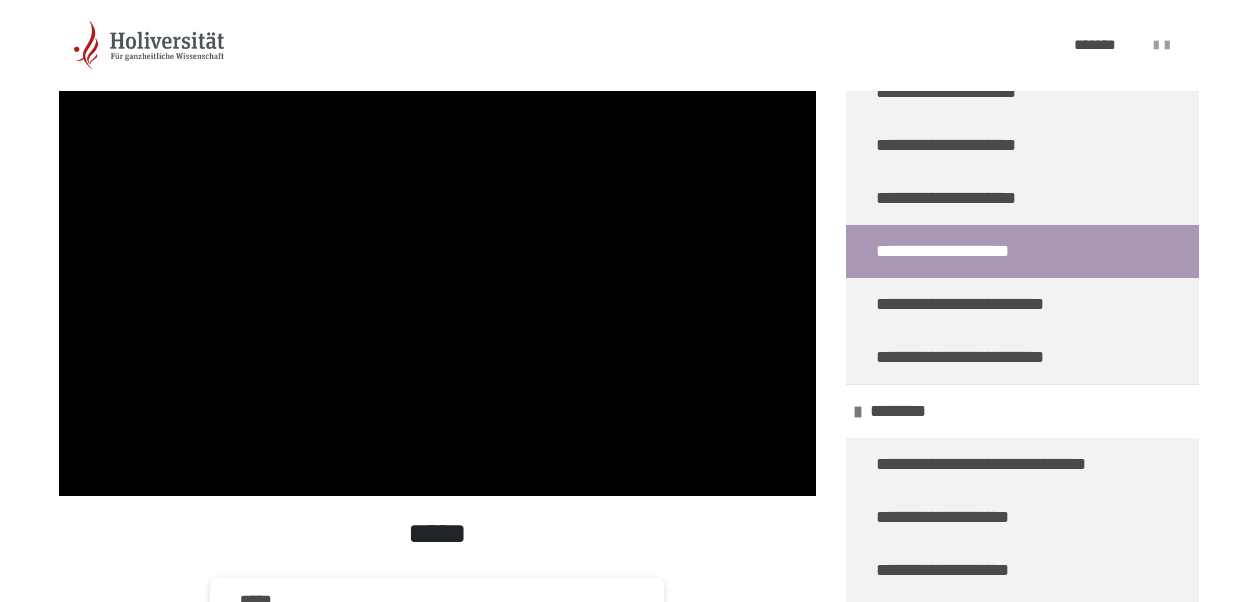click on "**********" at bounding box center (628, 338) 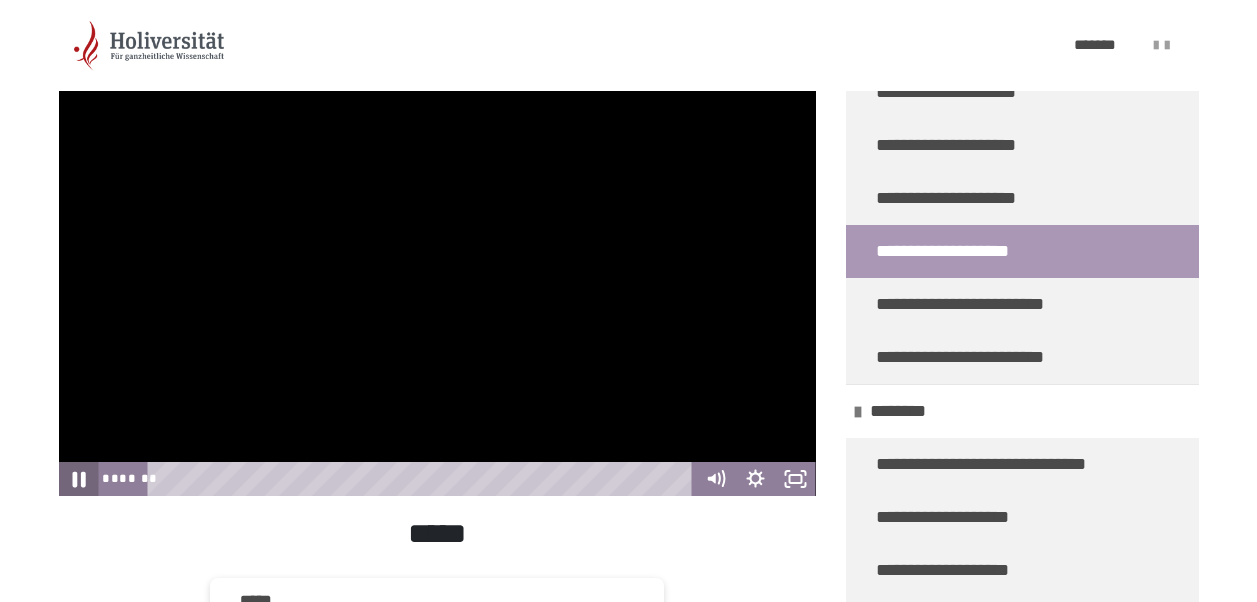 click 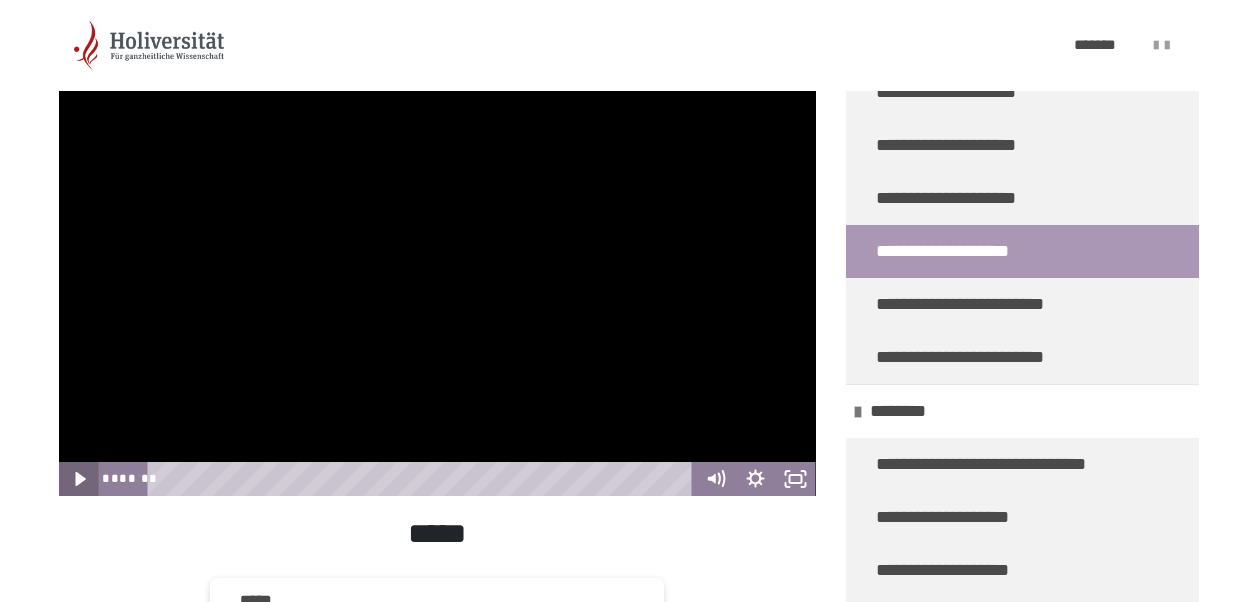 click 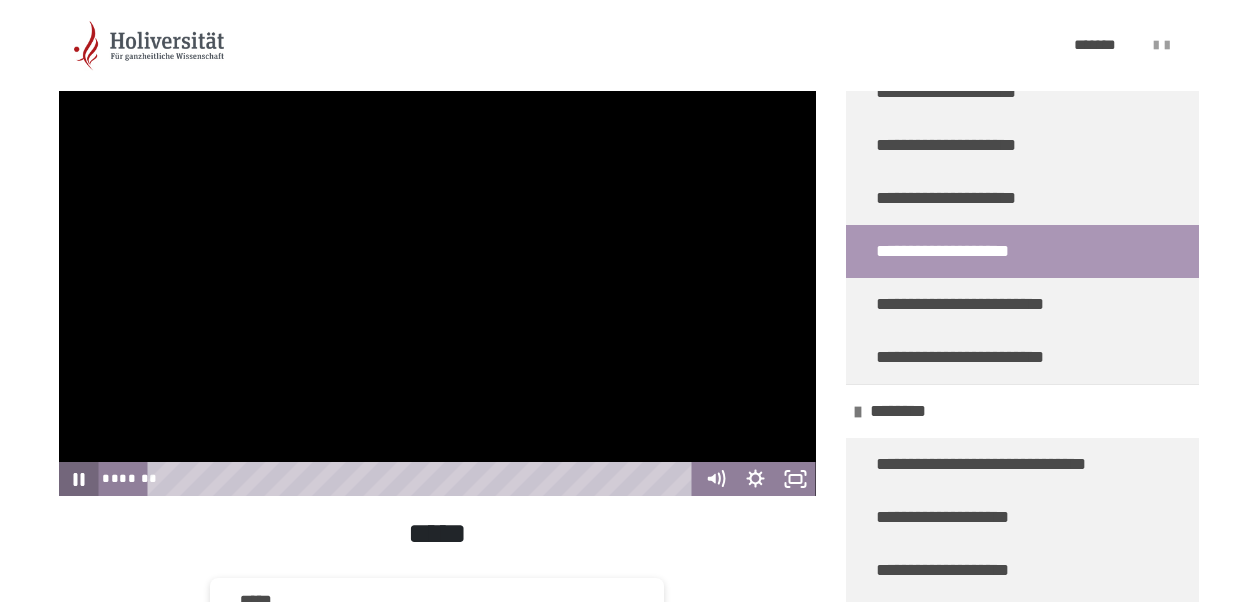 click 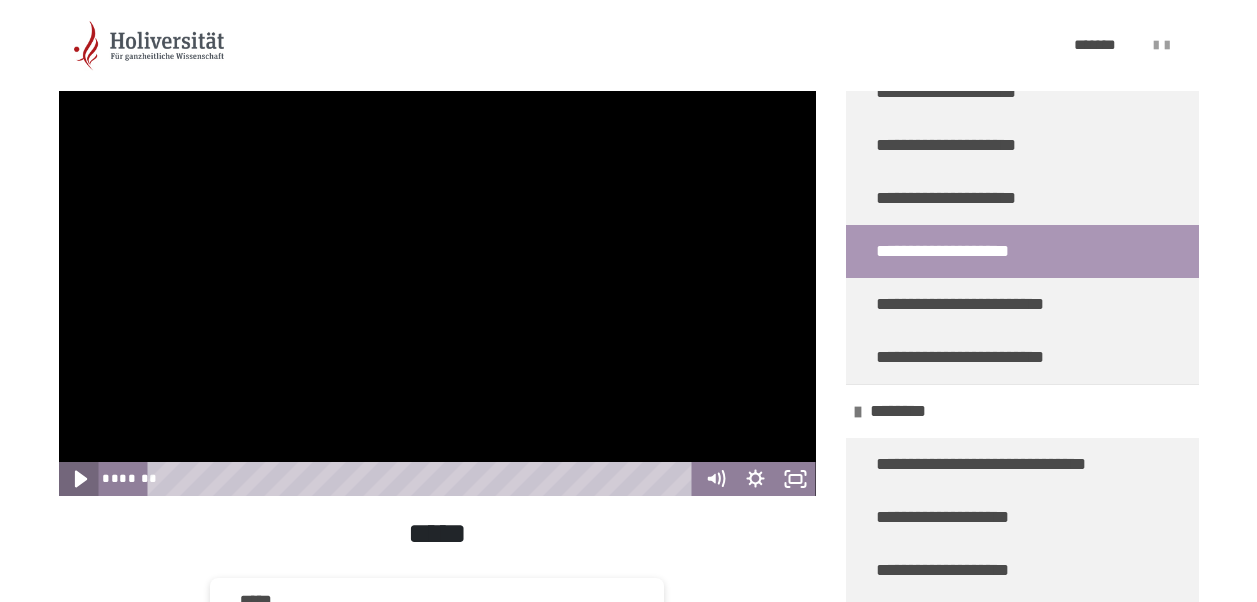 click 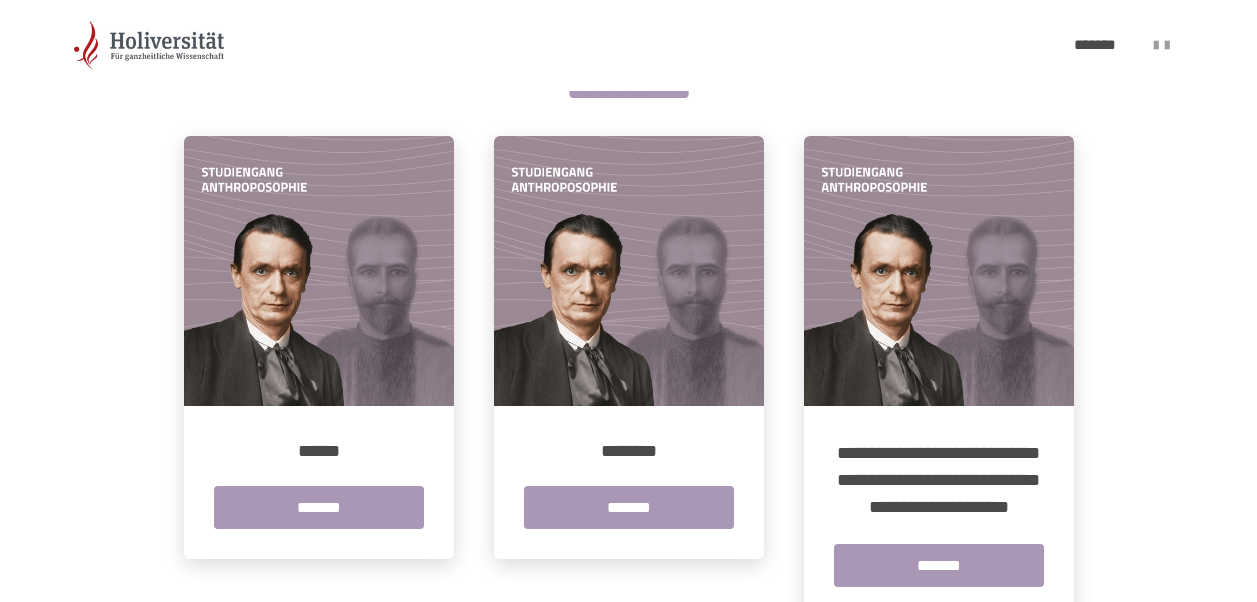 scroll, scrollTop: 0, scrollLeft: 0, axis: both 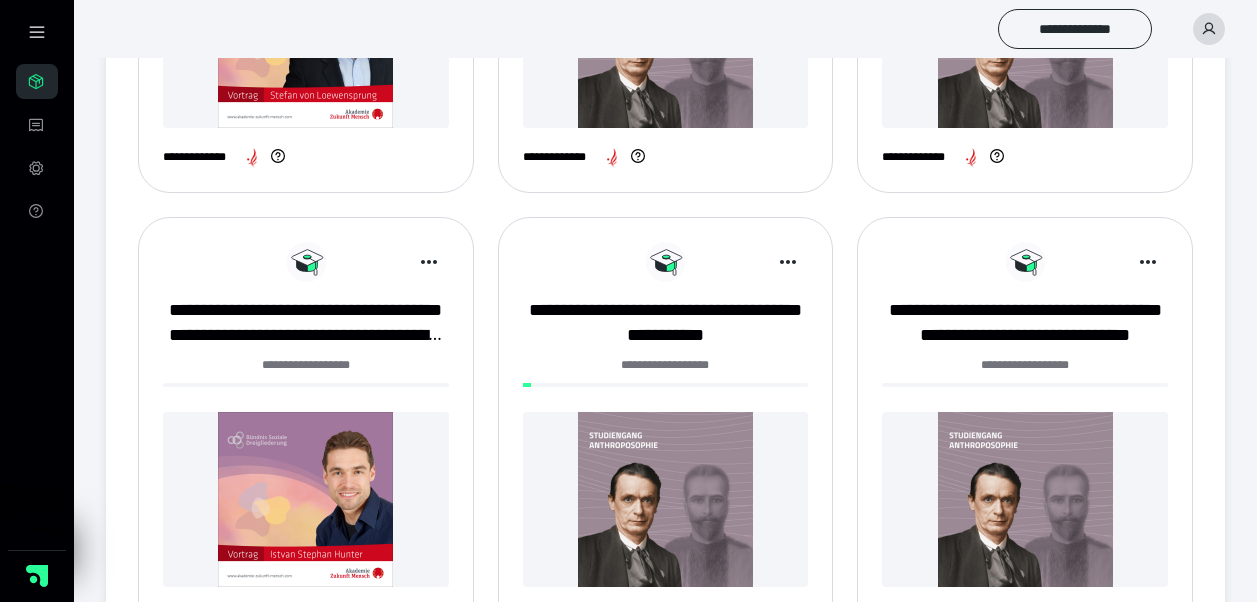 click at bounding box center (666, 499) 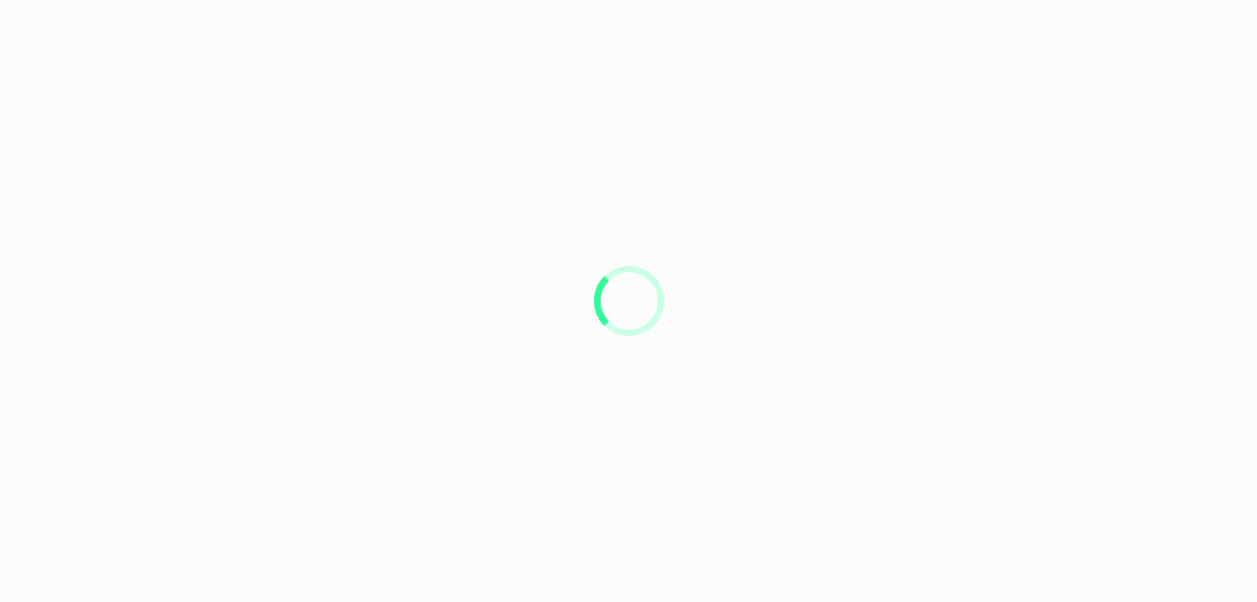 scroll, scrollTop: 0, scrollLeft: 0, axis: both 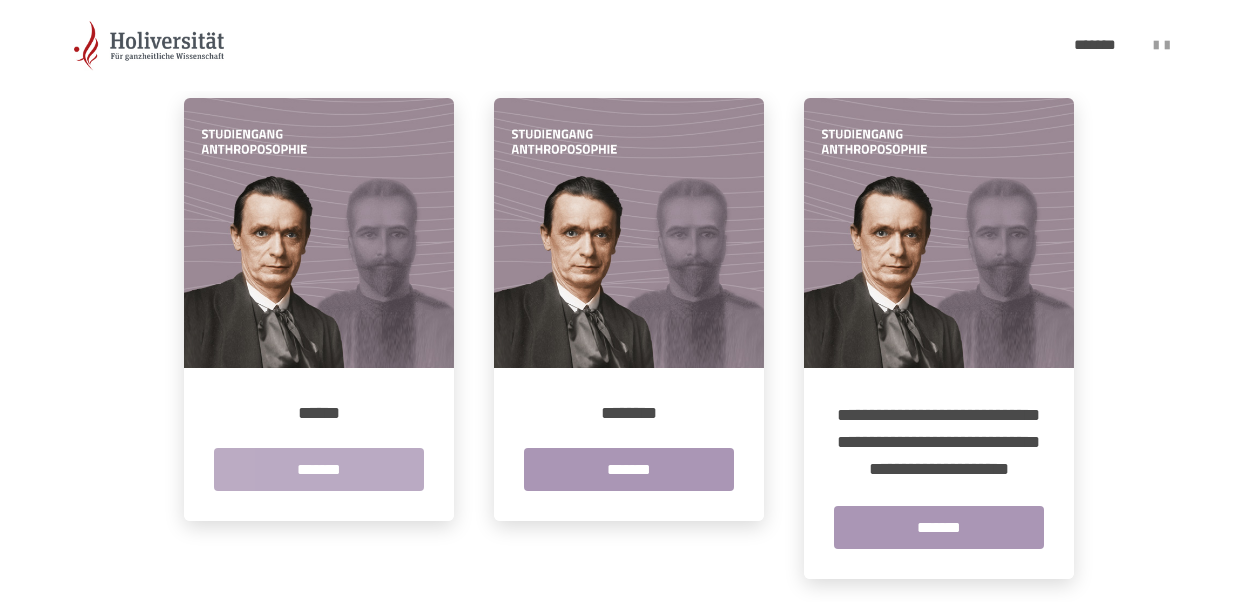 click on "*******" at bounding box center [319, 469] 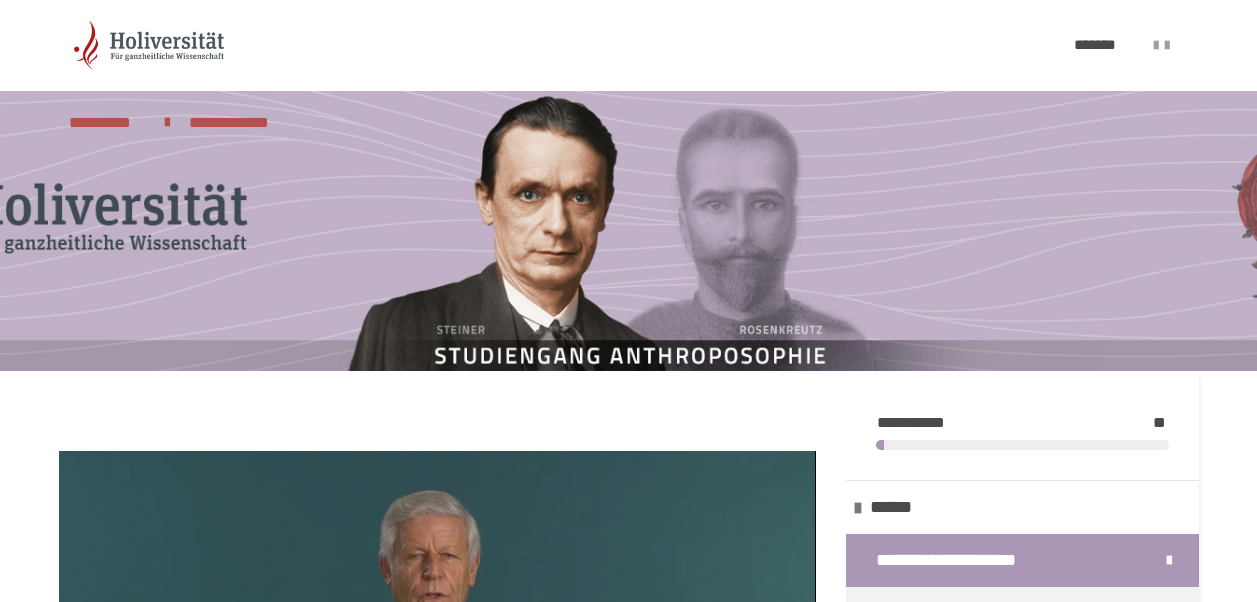 scroll, scrollTop: 206, scrollLeft: 0, axis: vertical 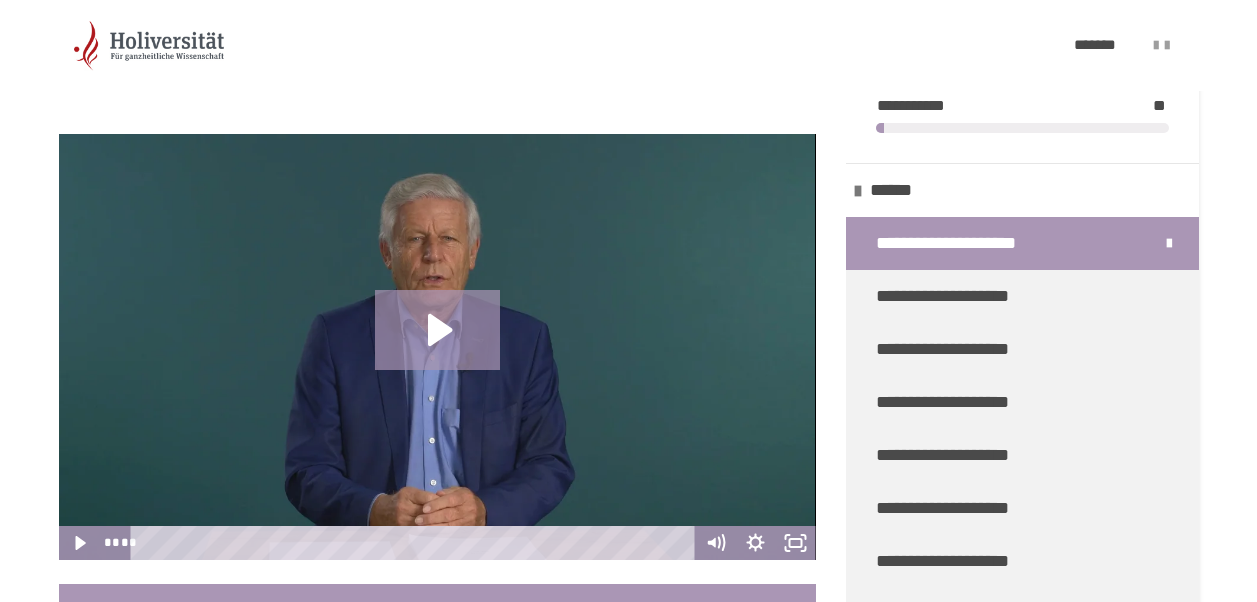 click on "**********" at bounding box center (628, 3301) 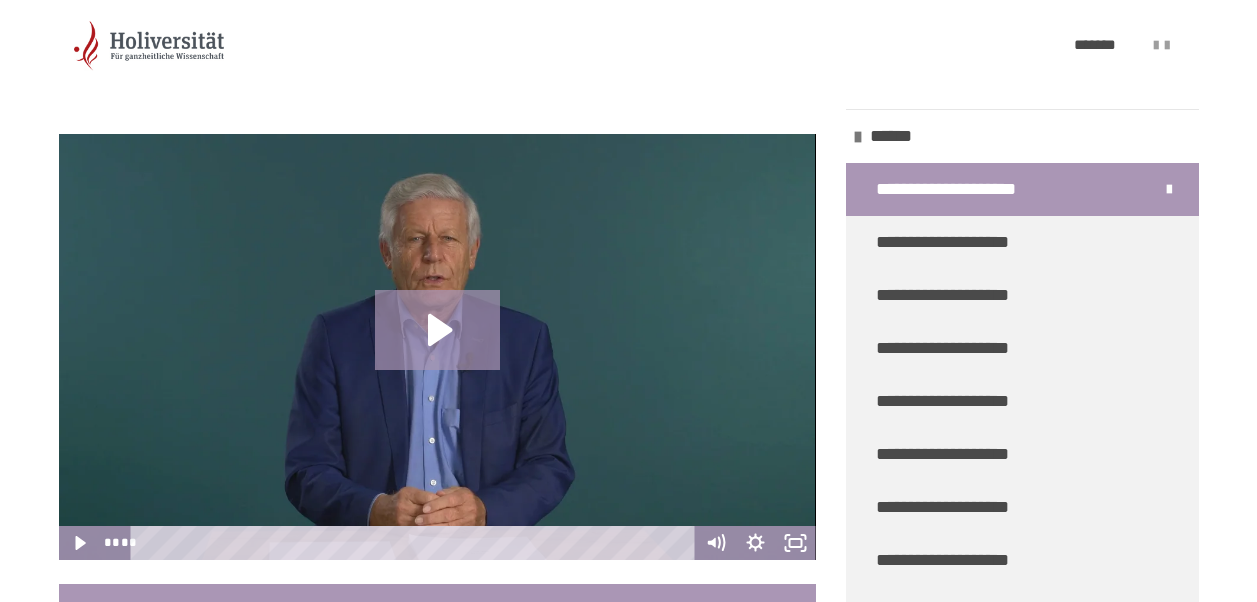 scroll, scrollTop: 330, scrollLeft: 0, axis: vertical 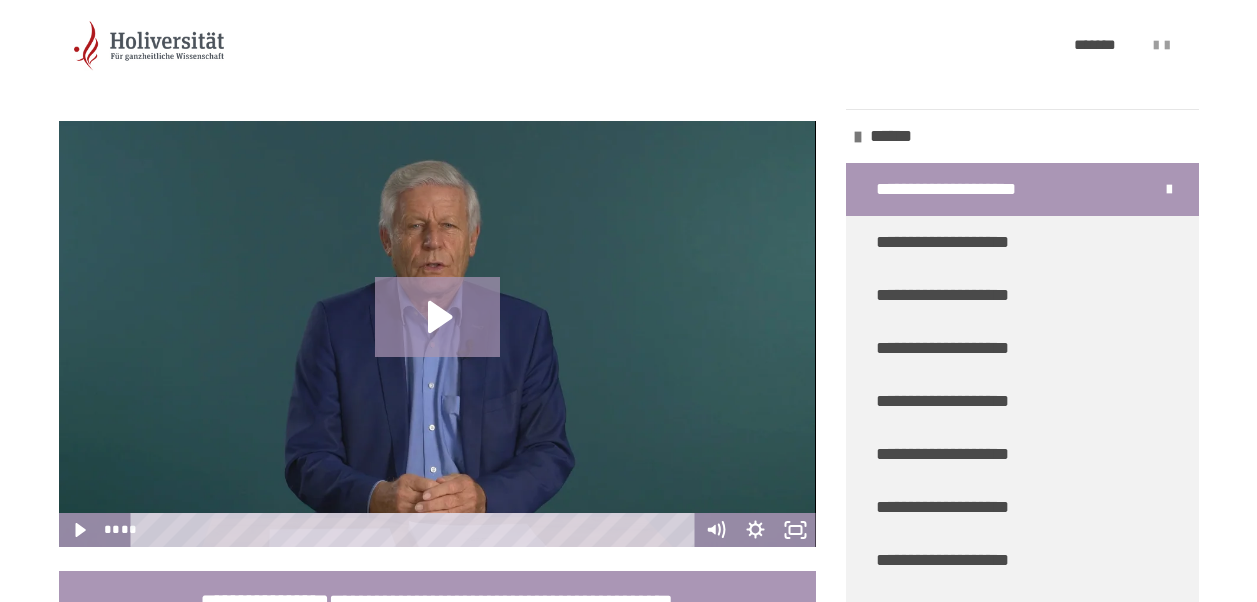 click on "**********" at bounding box center (628, 250) 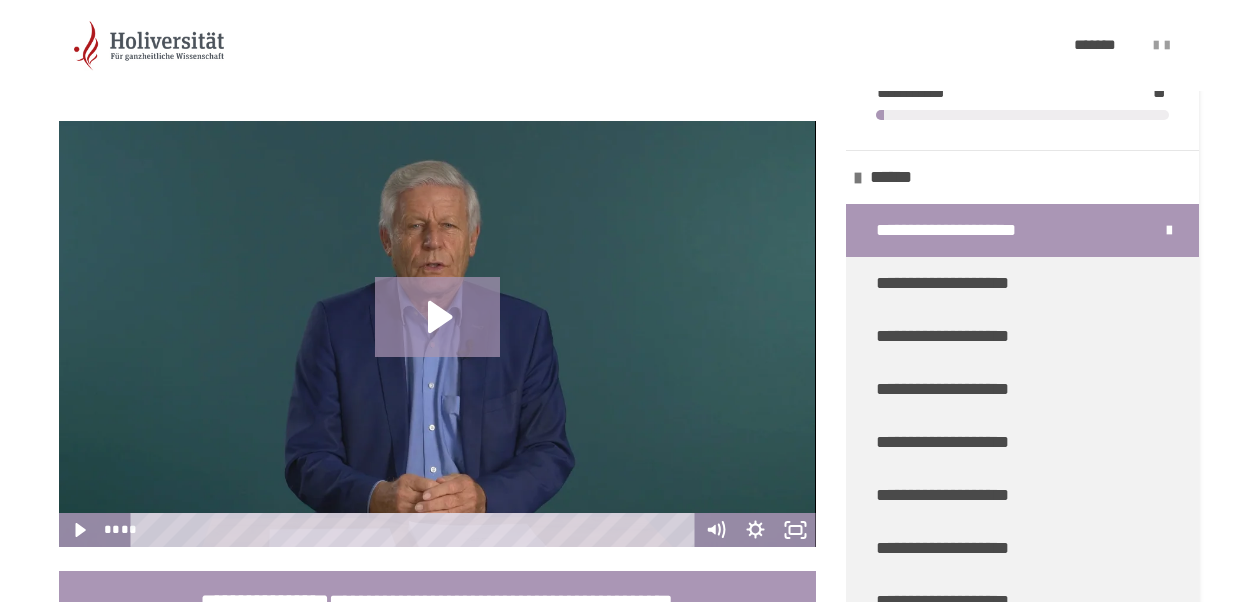 drag, startPoint x: 1212, startPoint y: 103, endPoint x: 1199, endPoint y: 93, distance: 16.40122 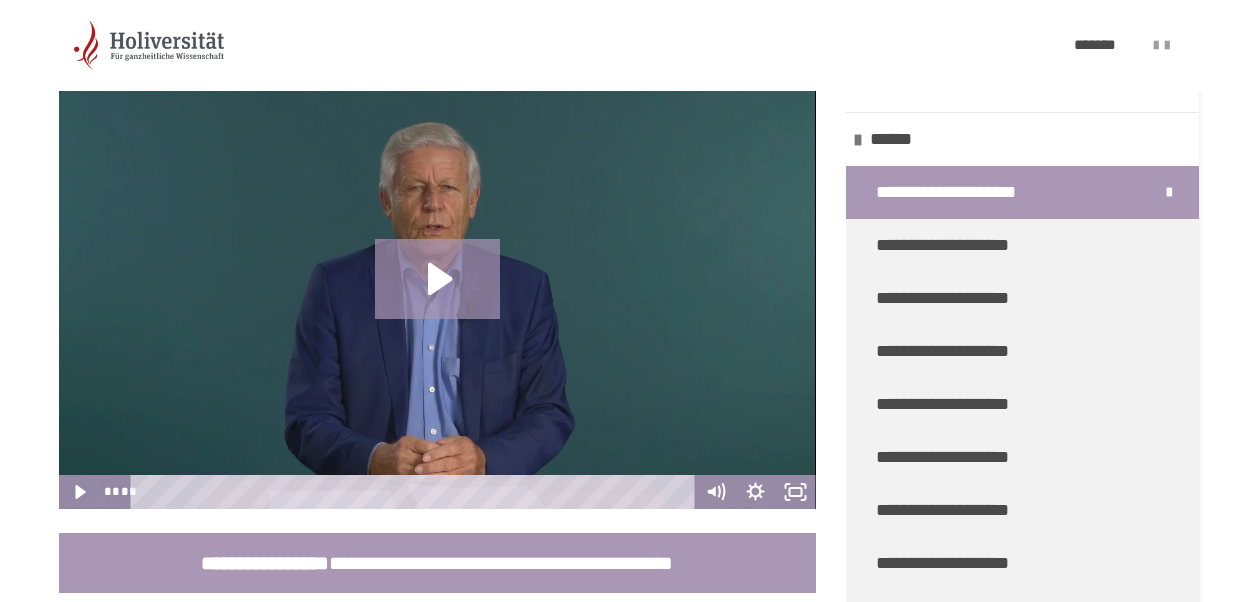 click on "**********" at bounding box center (628, 45) 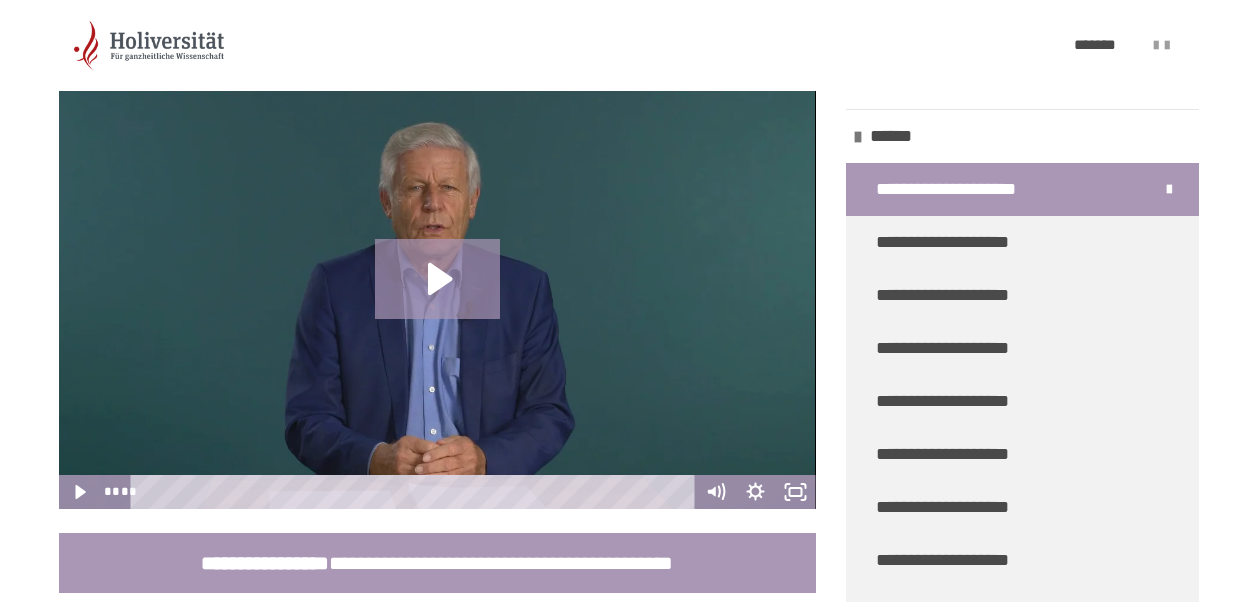 scroll, scrollTop: 450, scrollLeft: 0, axis: vertical 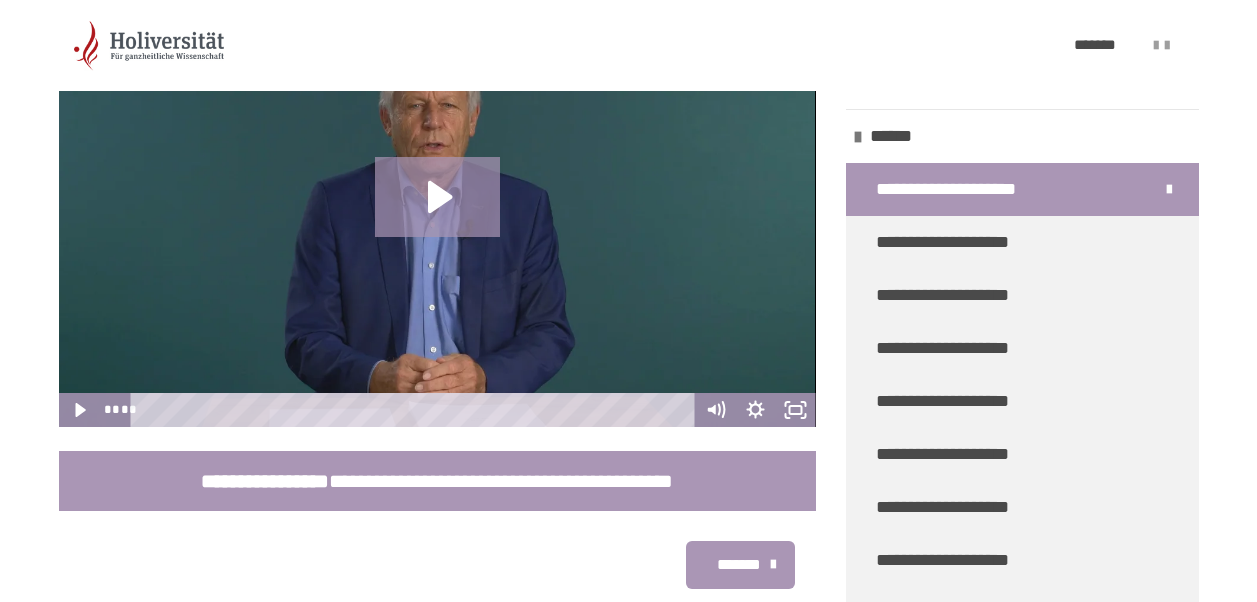 click on "**********" at bounding box center [628, 130] 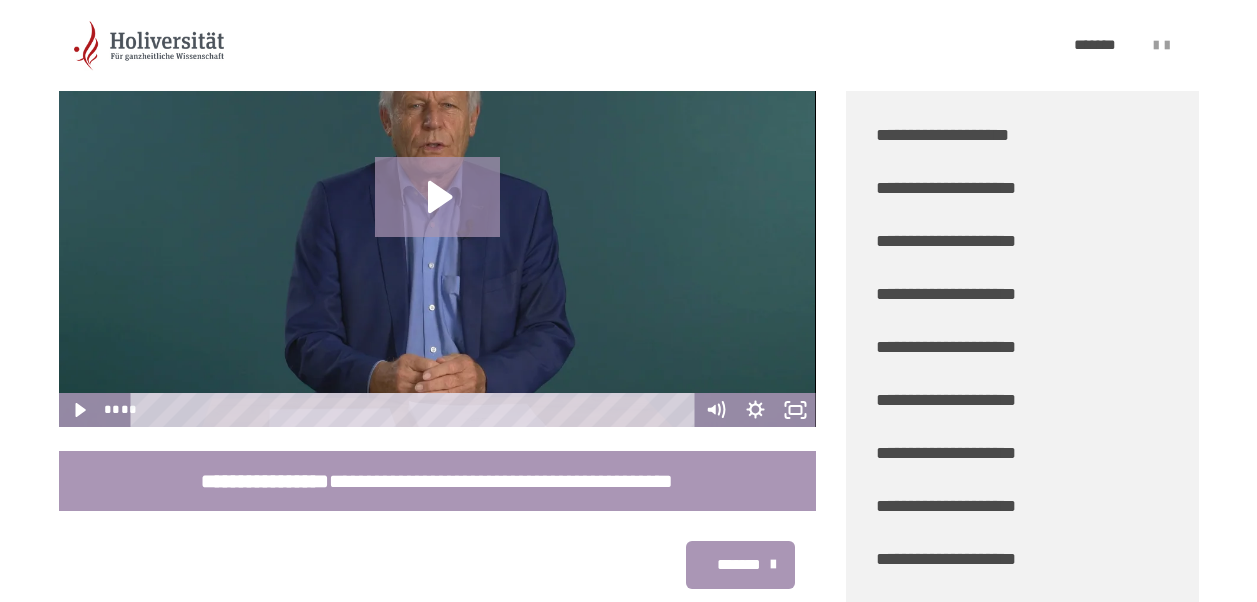 click on "**********" at bounding box center [1022, 303] 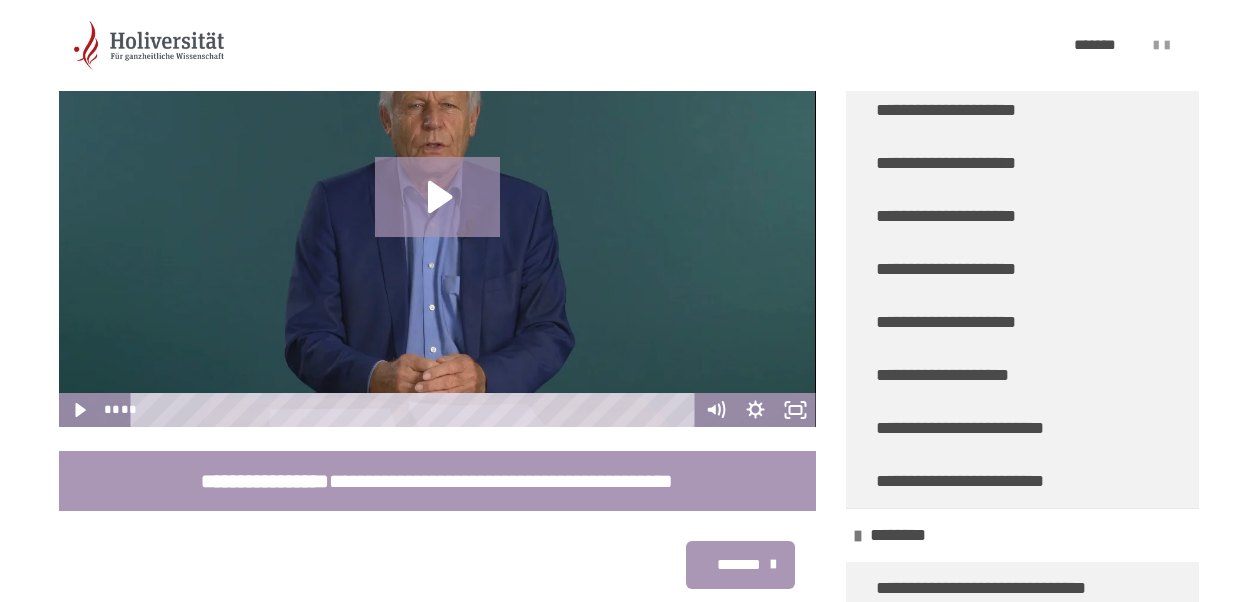 scroll, scrollTop: 3981, scrollLeft: 0, axis: vertical 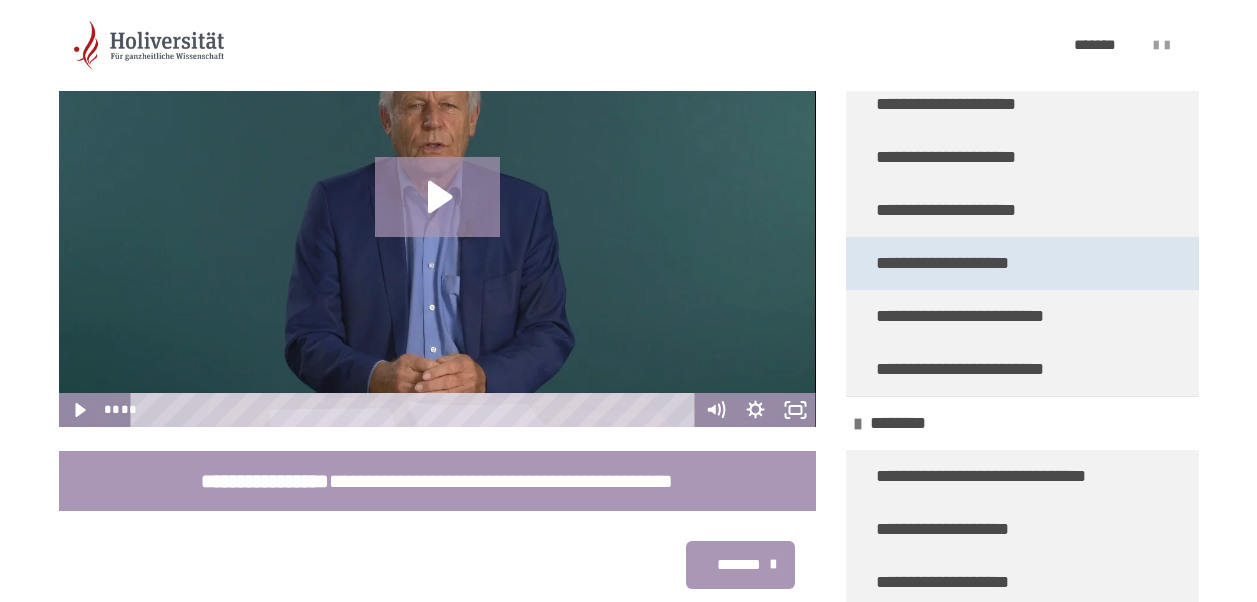 click on "**********" at bounding box center [946, 263] 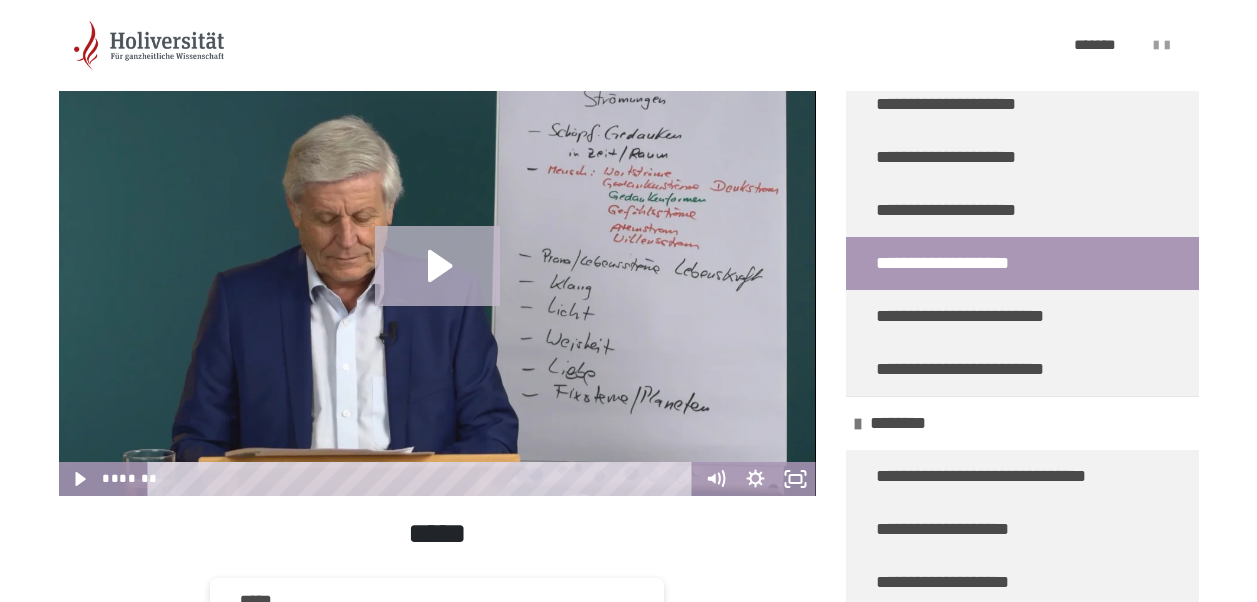 click 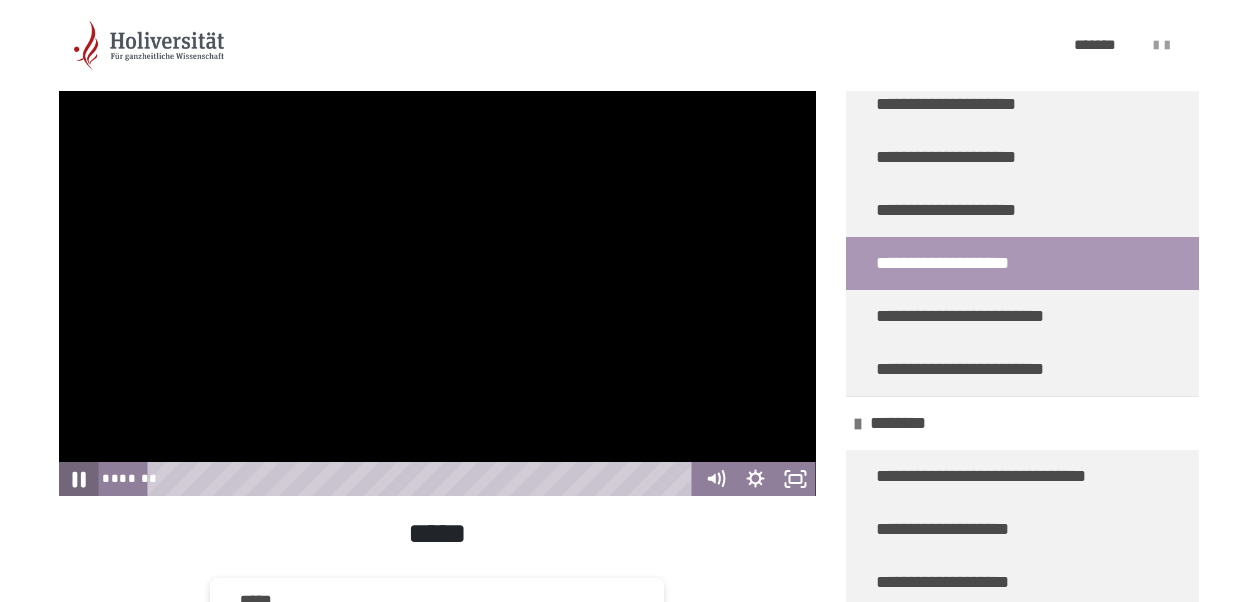 click 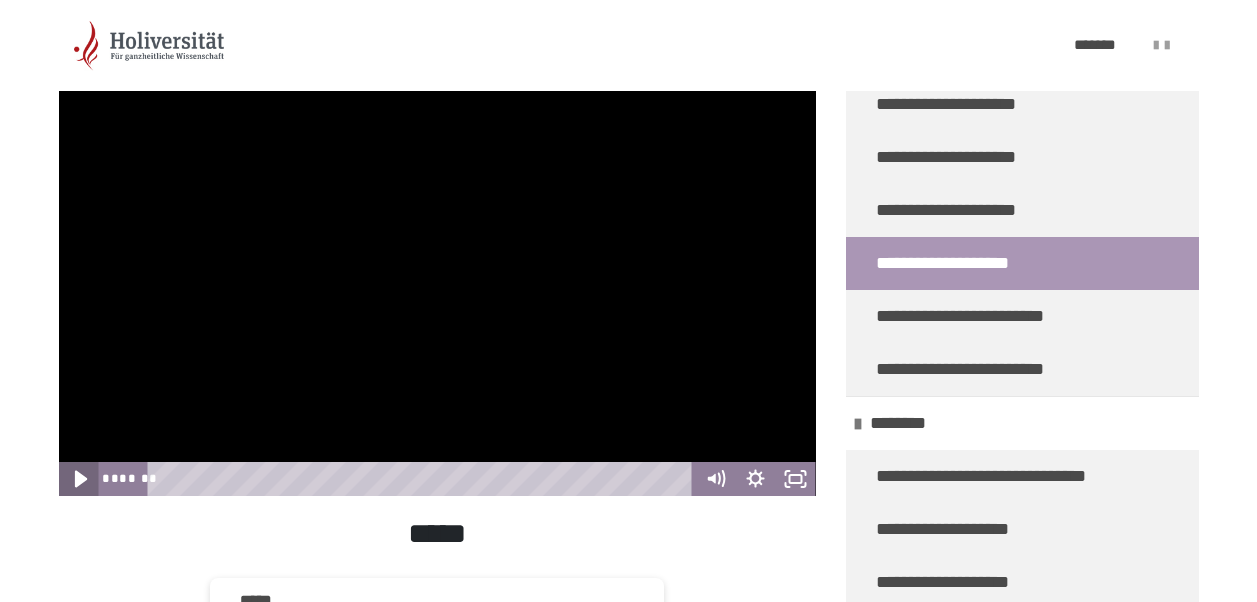 click 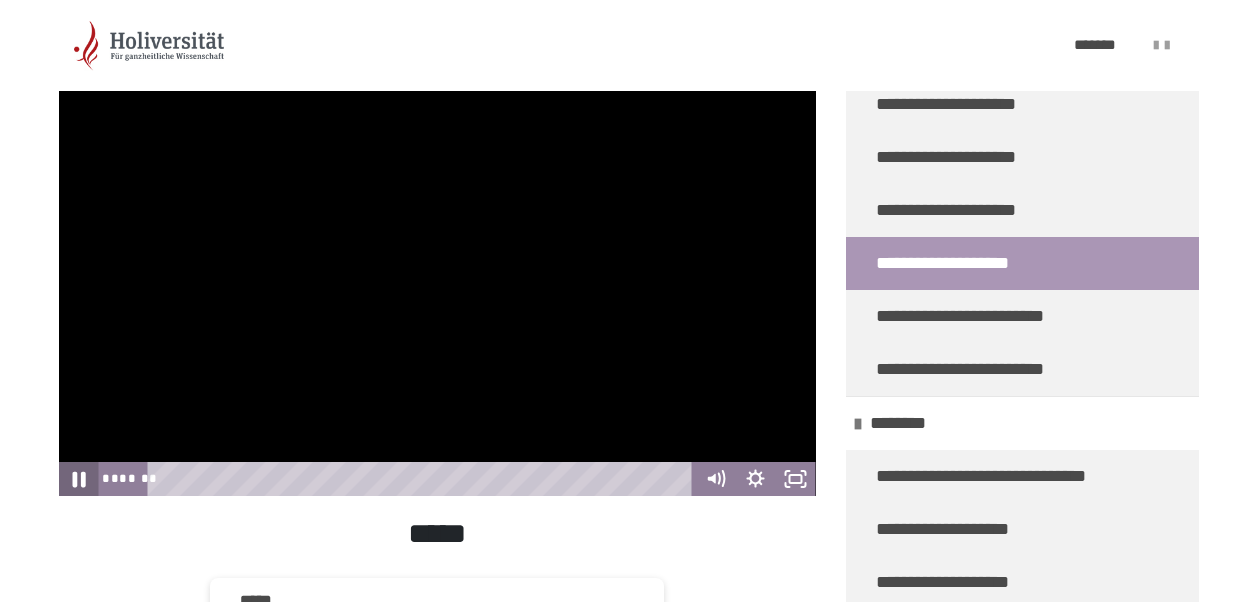 click 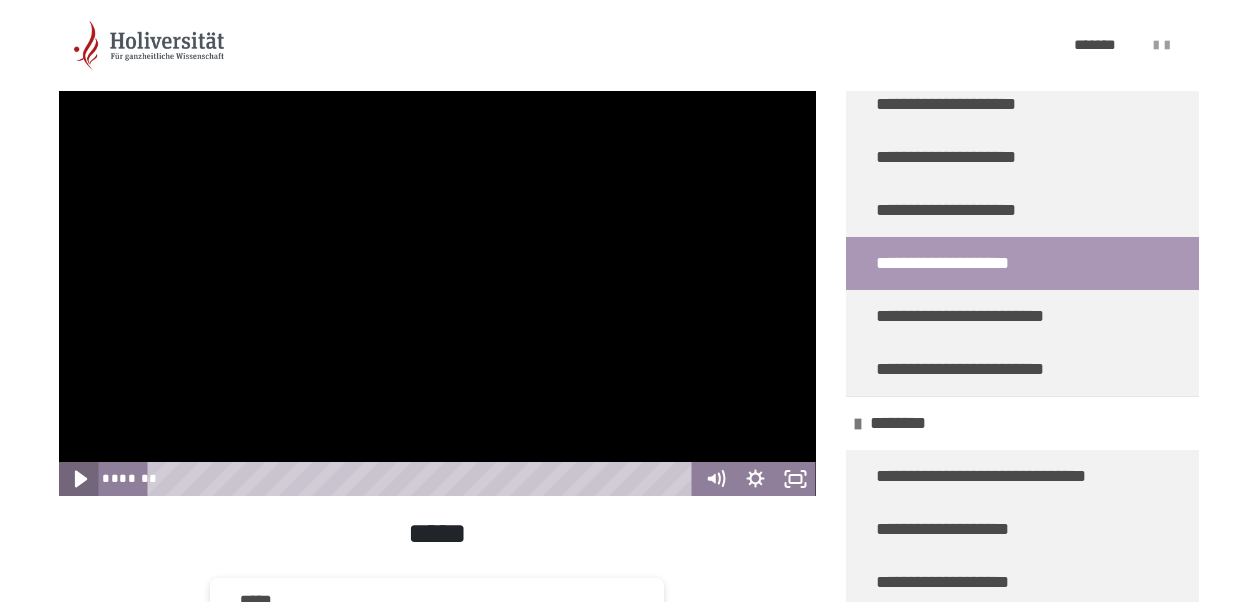 click 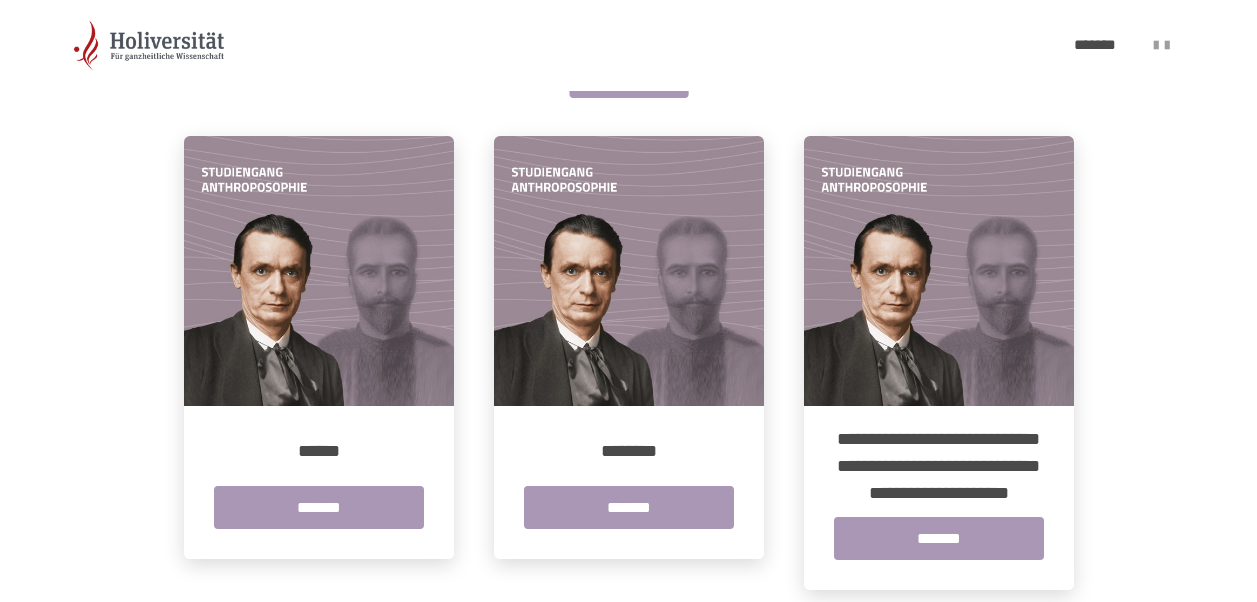 scroll, scrollTop: 0, scrollLeft: 0, axis: both 